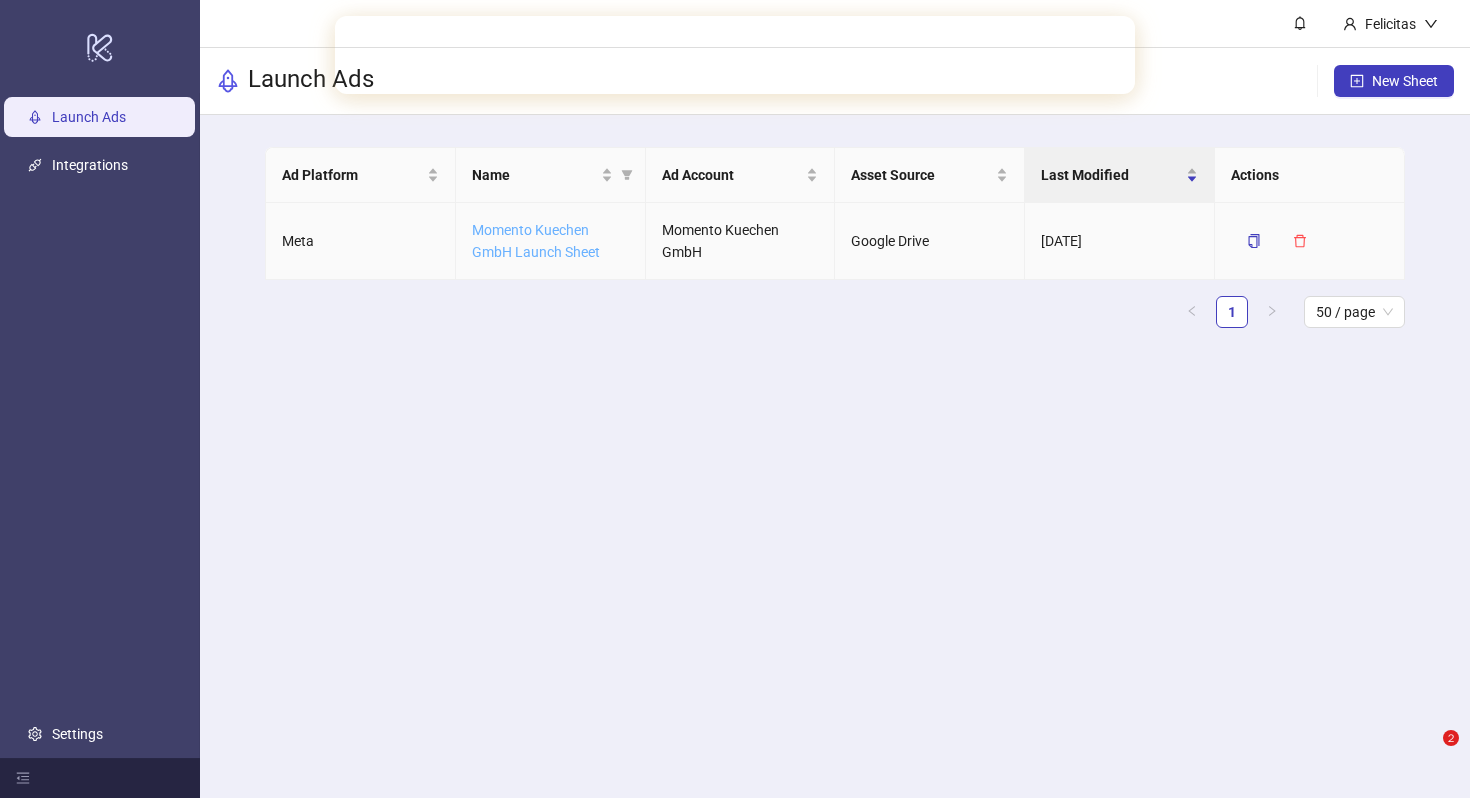 scroll, scrollTop: 0, scrollLeft: 0, axis: both 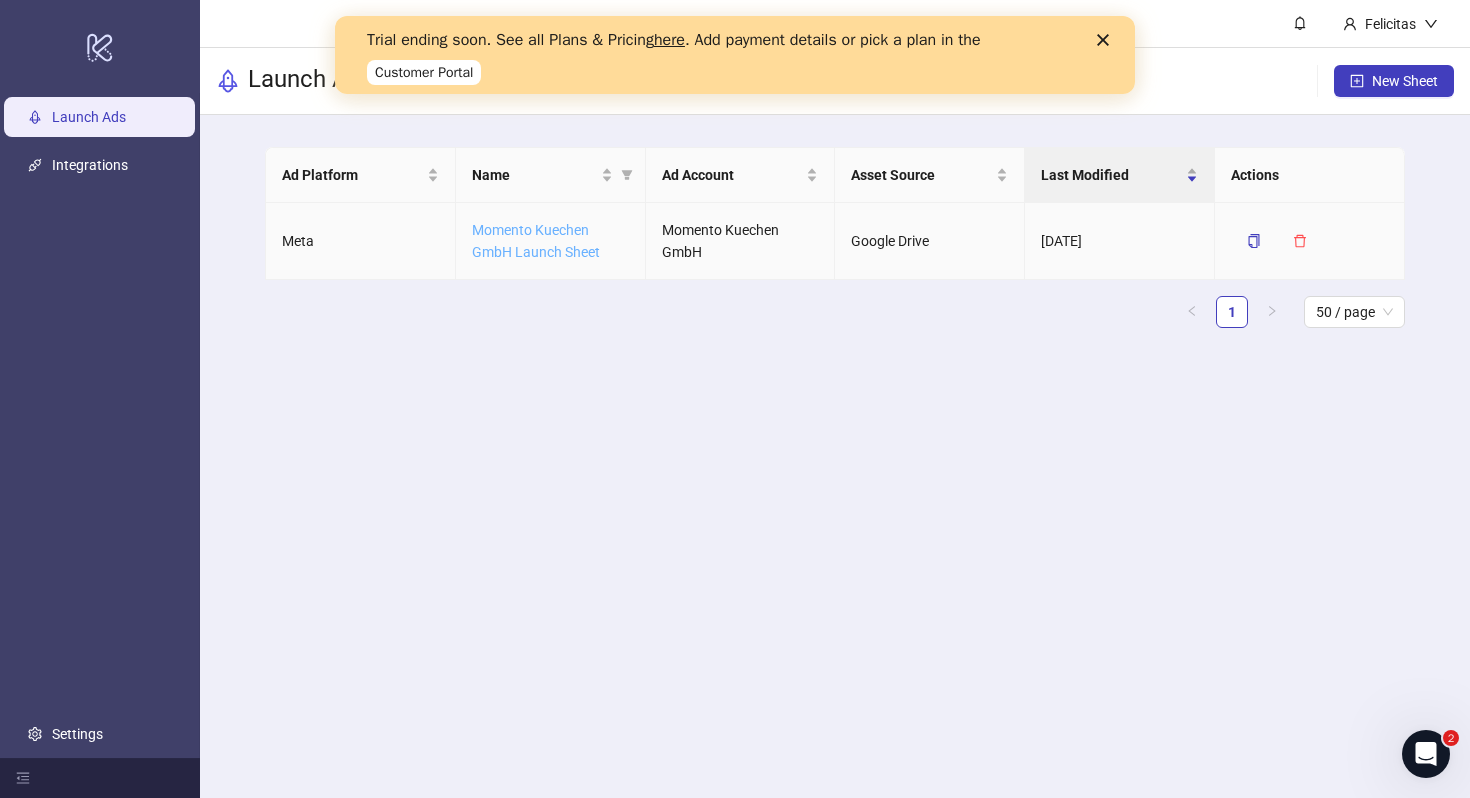 click on "Momento Kuechen GmbH Launch Sheet" at bounding box center [536, 241] 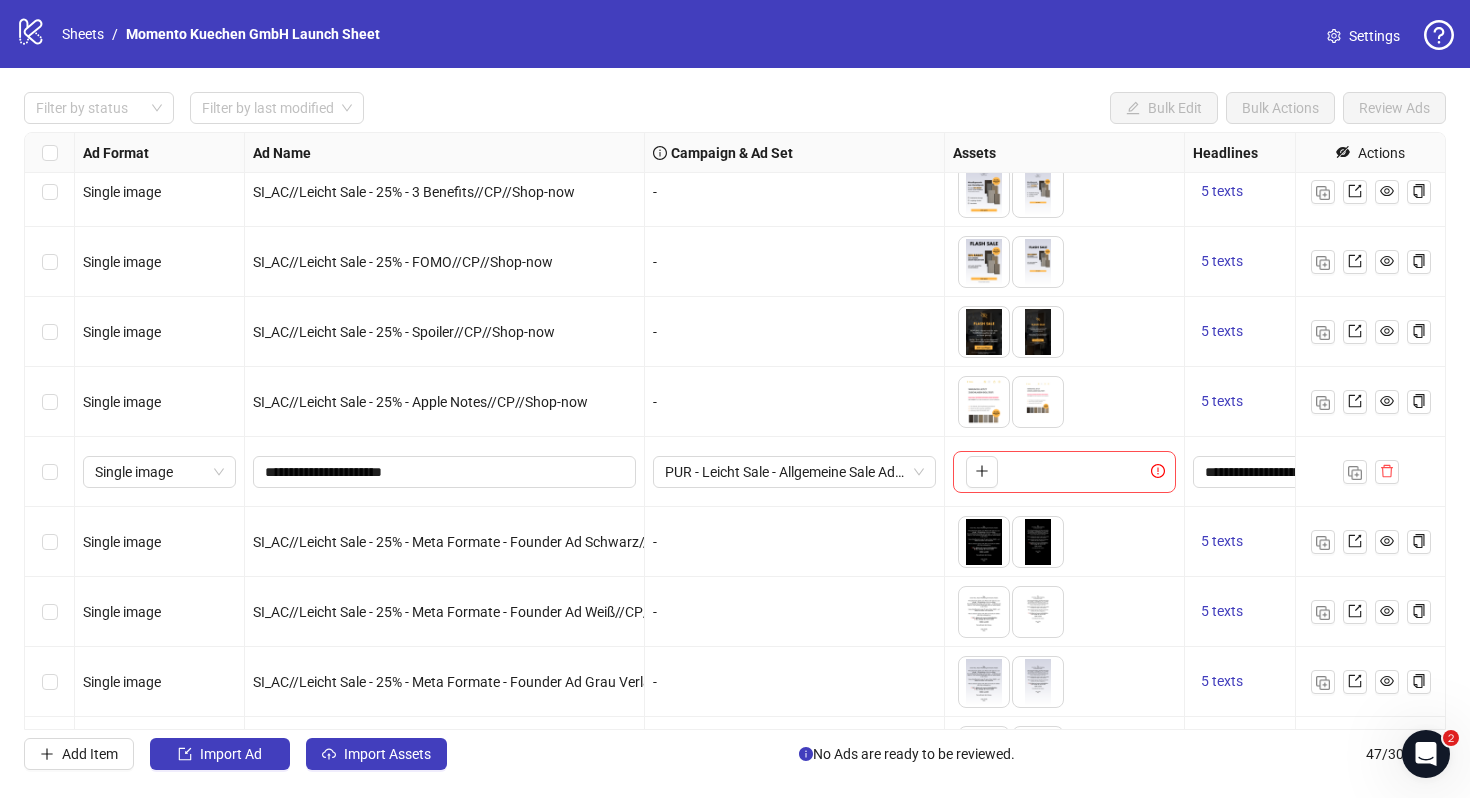 scroll, scrollTop: 2734, scrollLeft: 0, axis: vertical 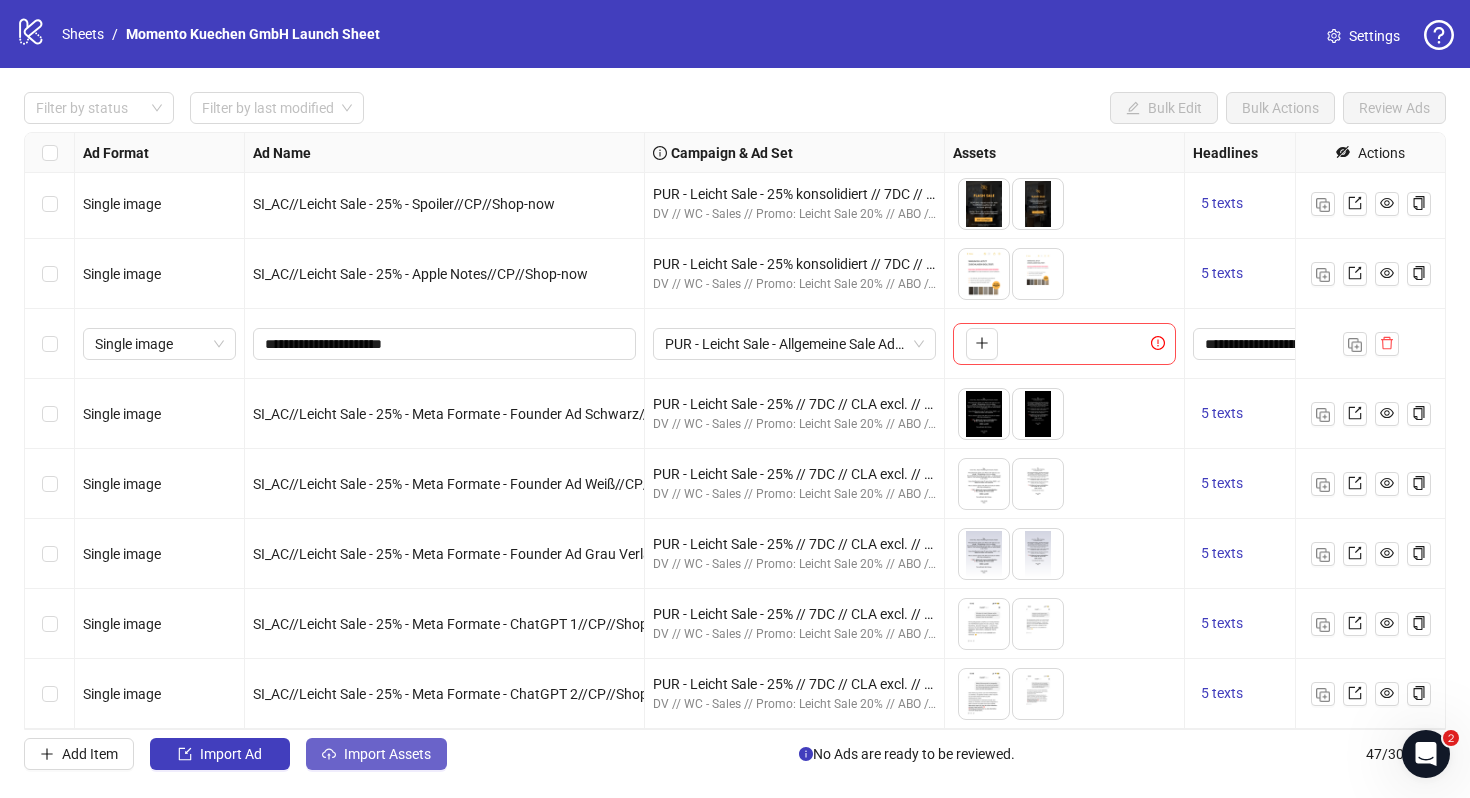 click on "Import Assets" at bounding box center [387, 754] 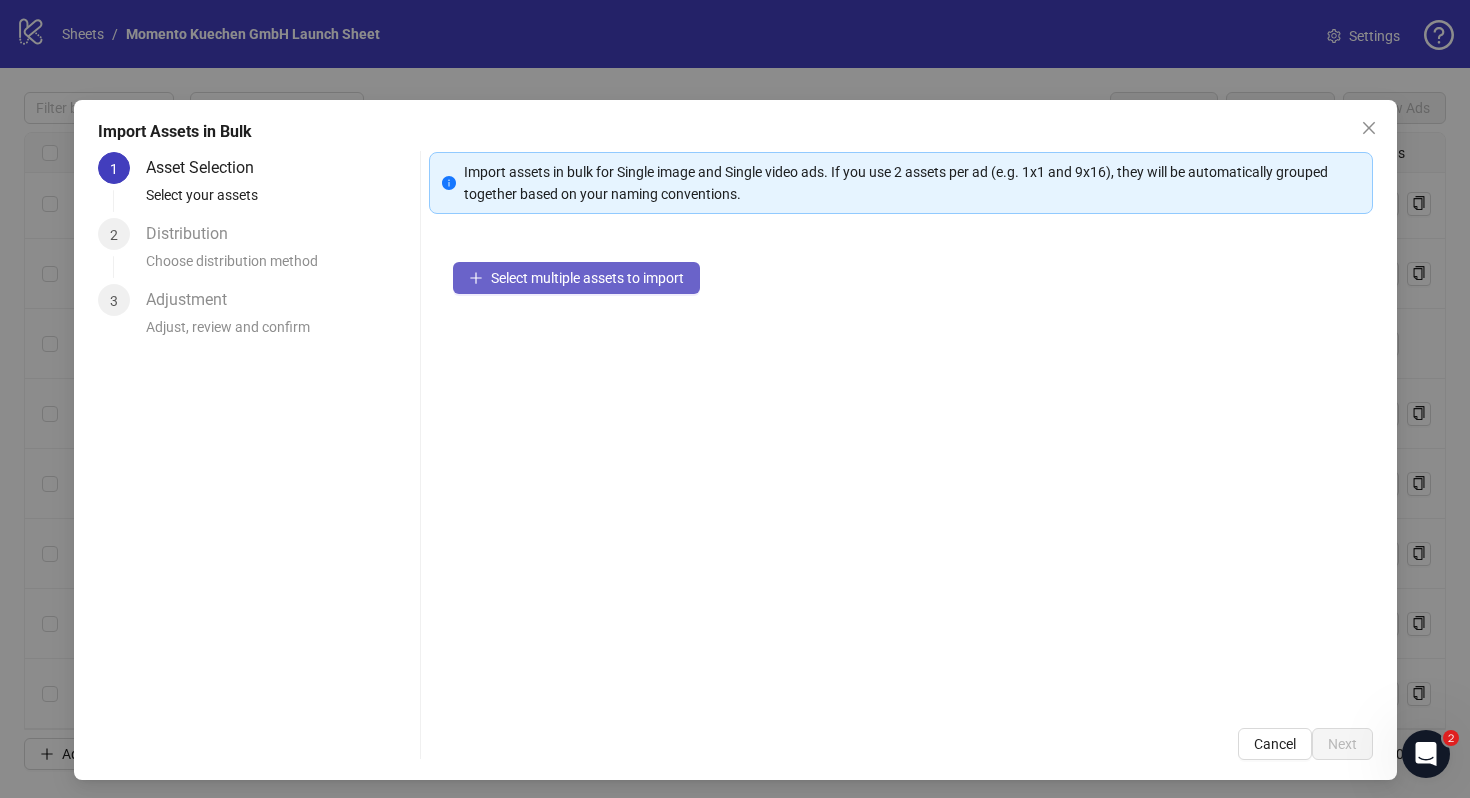 click on "Select multiple assets to import" at bounding box center (587, 278) 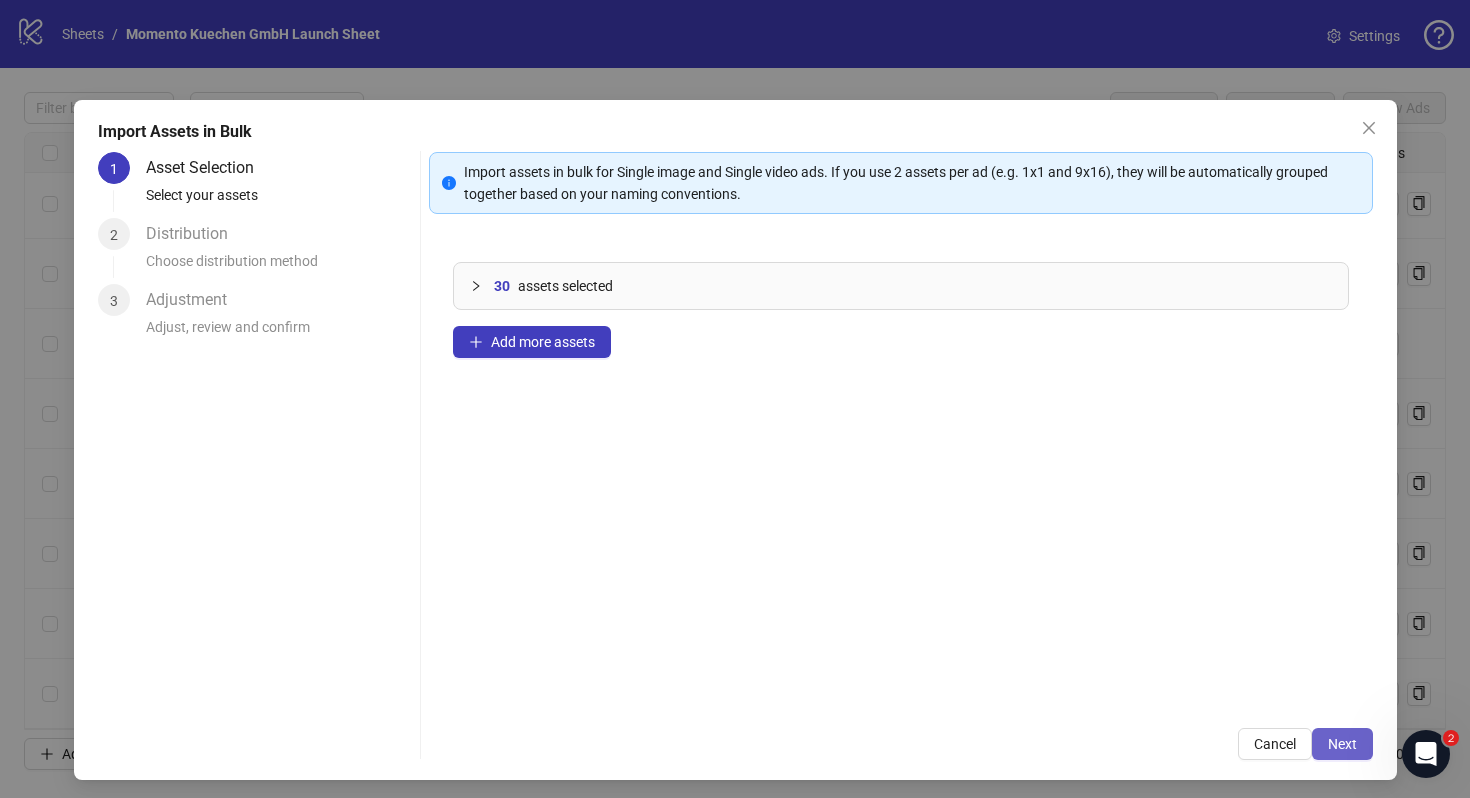 click on "Next" at bounding box center (1342, 744) 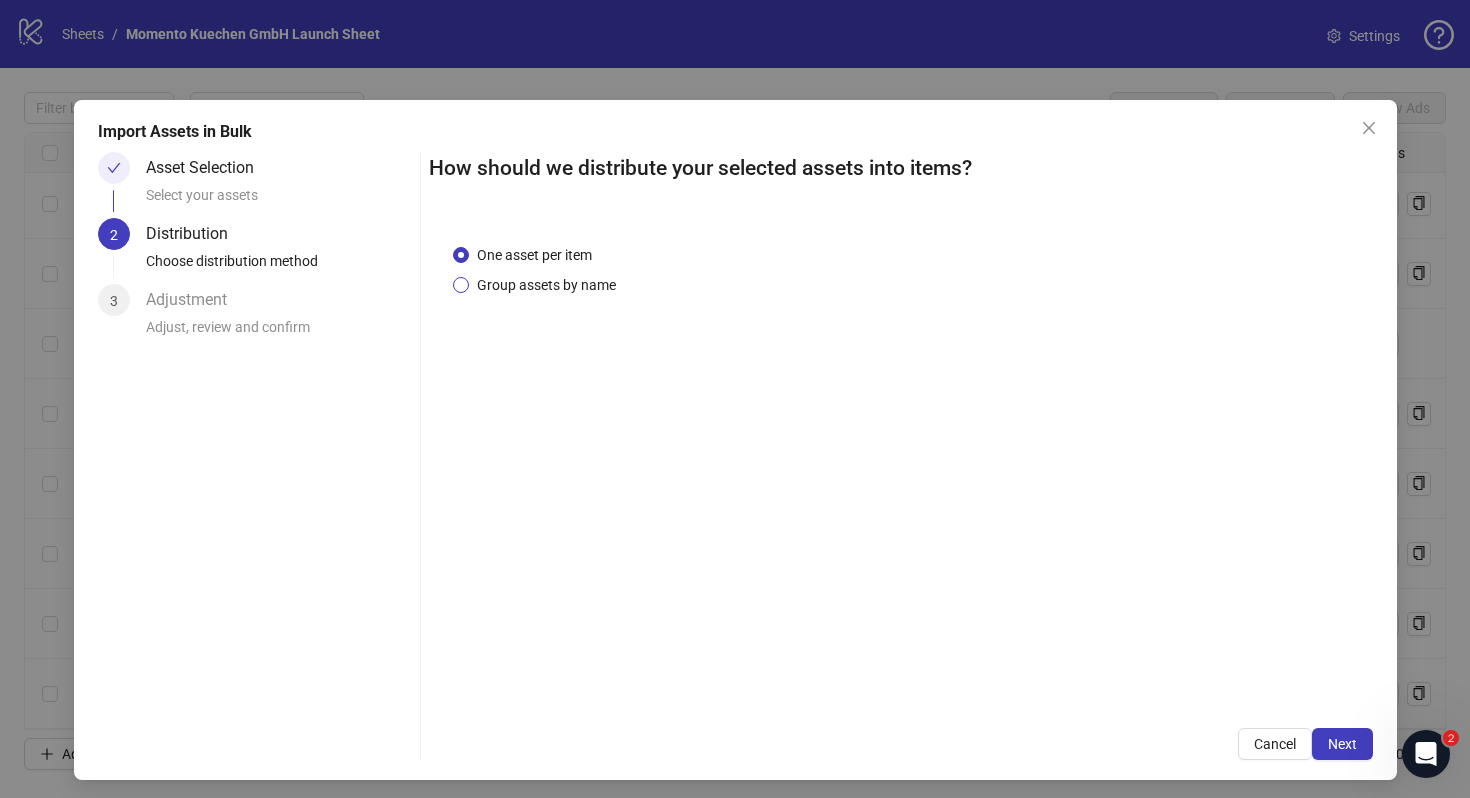 click on "Group assets by name" at bounding box center [546, 285] 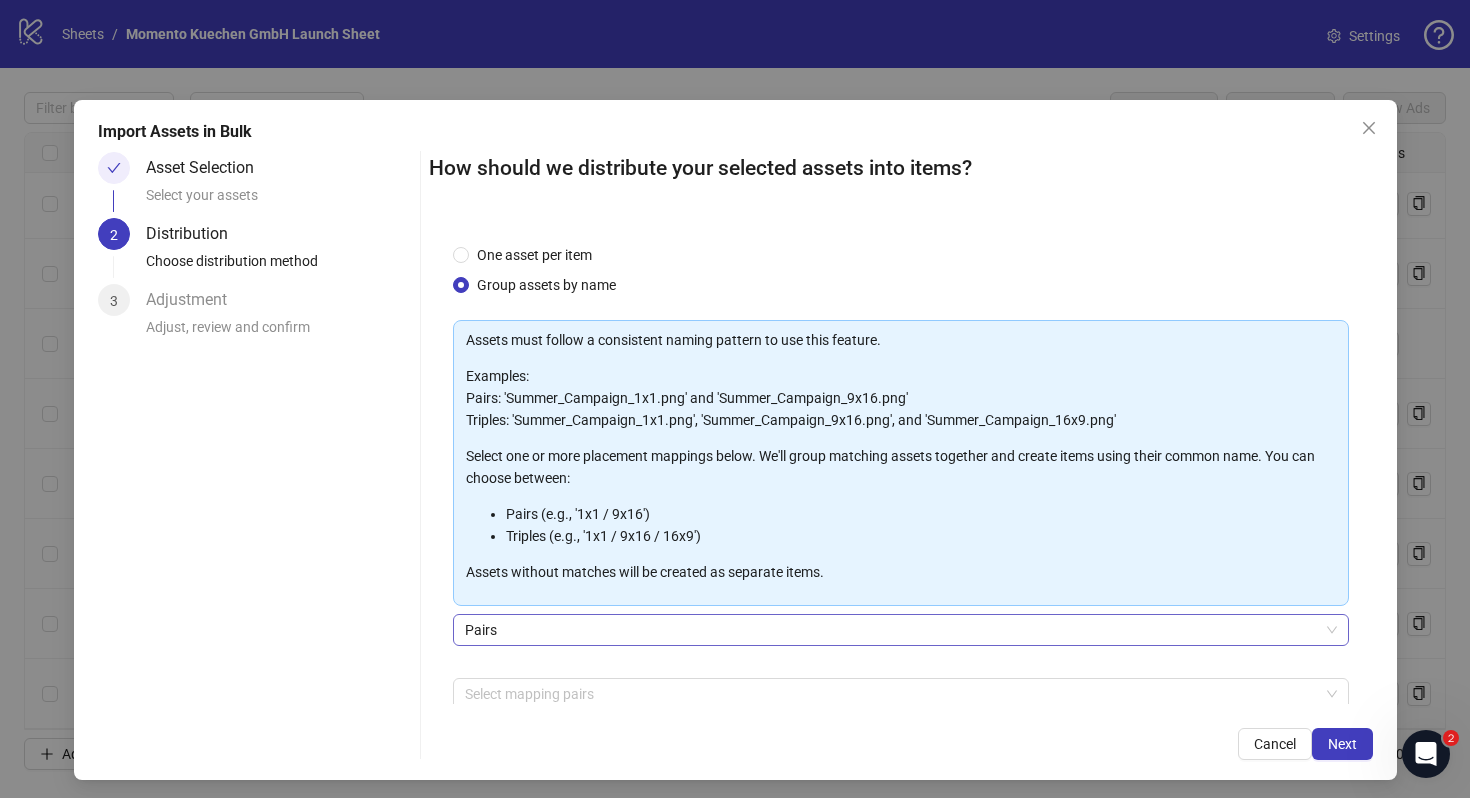 scroll, scrollTop: 101, scrollLeft: 0, axis: vertical 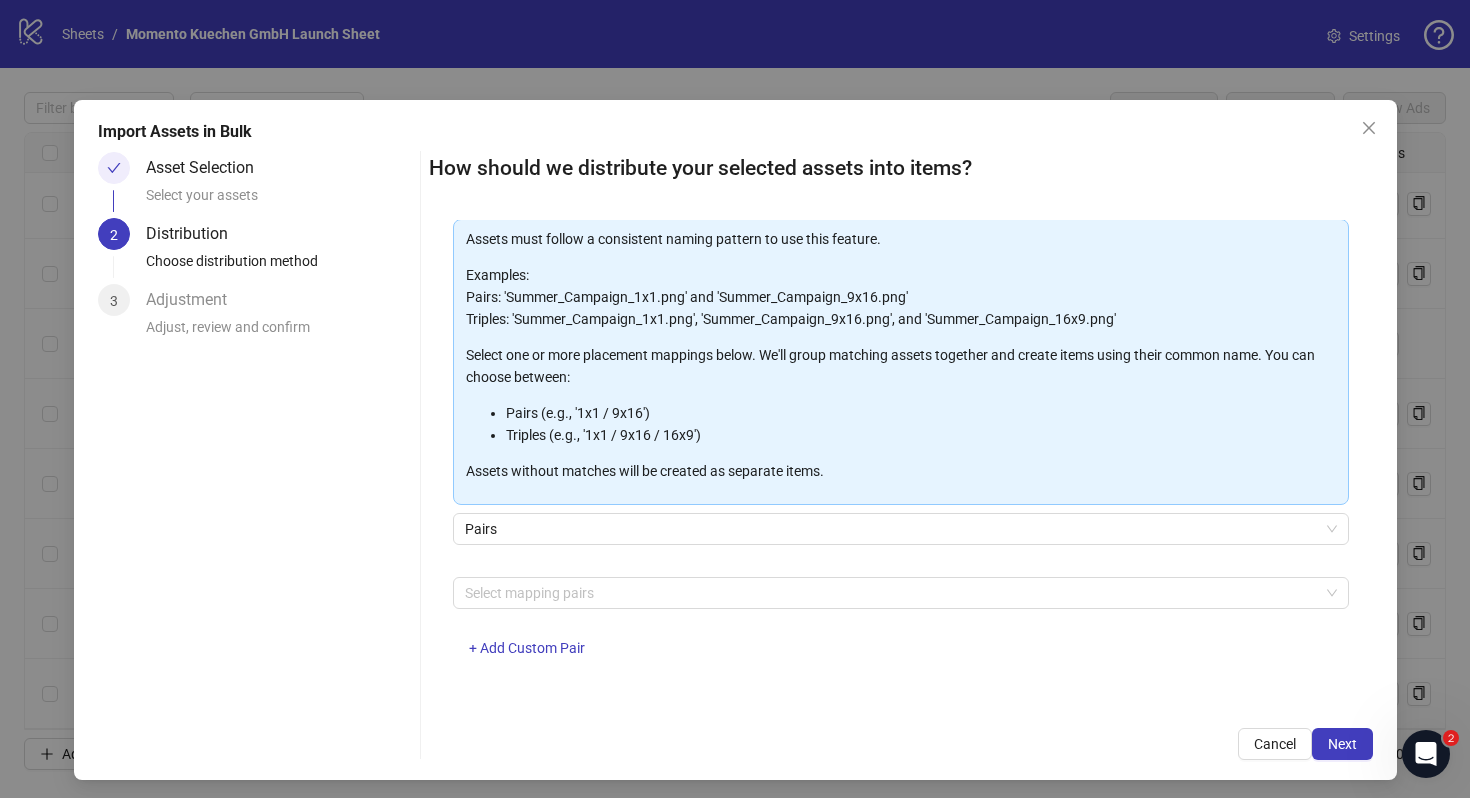 click on "Assets must follow a consistent naming pattern to use this feature. Examples: Pairs: 'Summer_Campaign_1x1.png' and 'Summer_Campaign_9x16.png' Triples: 'Summer_Campaign_1x1.png', 'Summer_Campaign_9x16.png', and 'Summer_Campaign_16x9.png' Select one or more placement mappings below. We'll group matching assets together and create items using their common name. You can choose between: Pairs (e.g., '1x1 / 9x16') Triples (e.g., '1x1 / 9x16 / 16x9') Assets without matches will be created as separate items. Pairs   Select mapping pairs + Add Custom Pair" at bounding box center (901, 450) 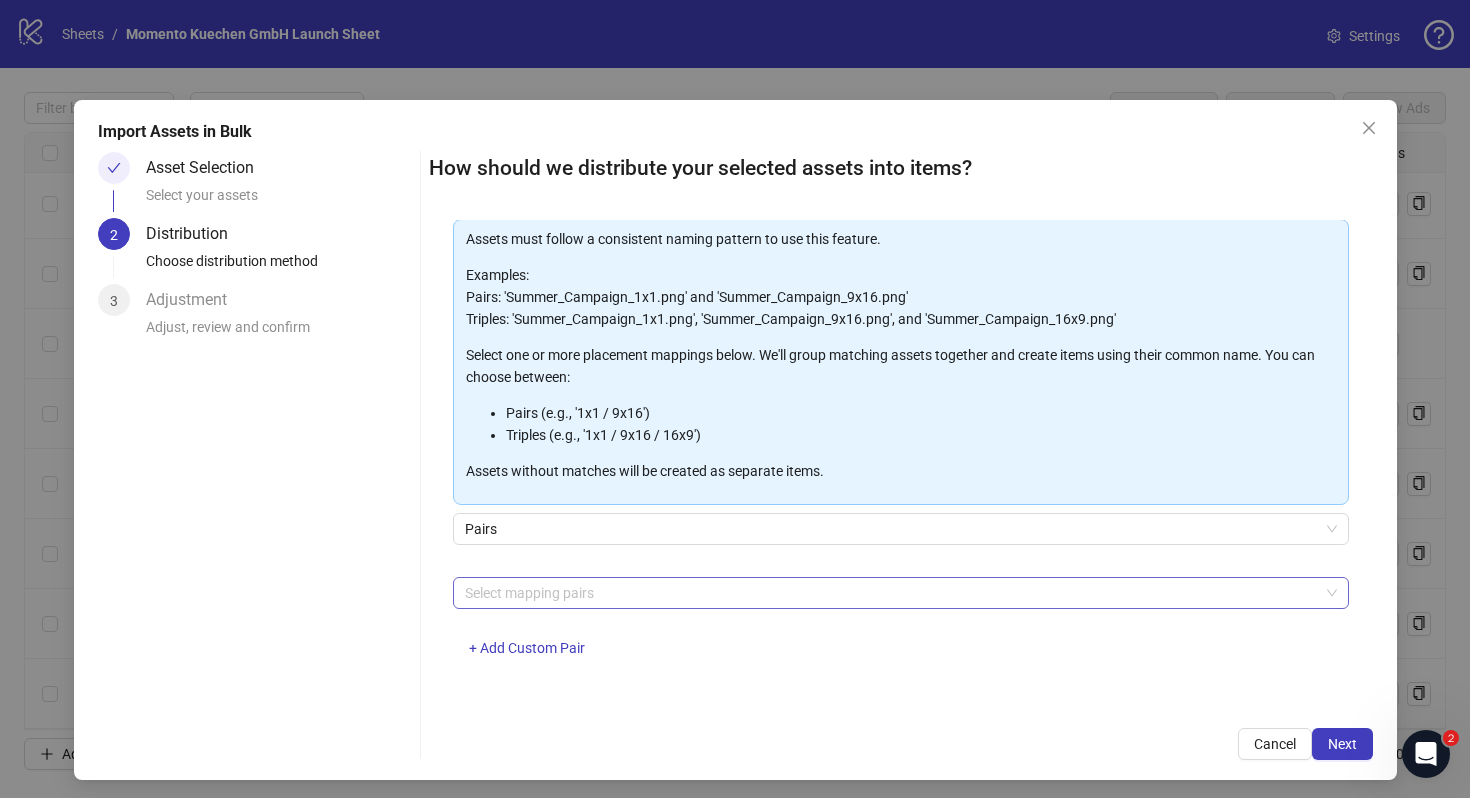 click at bounding box center (890, 593) 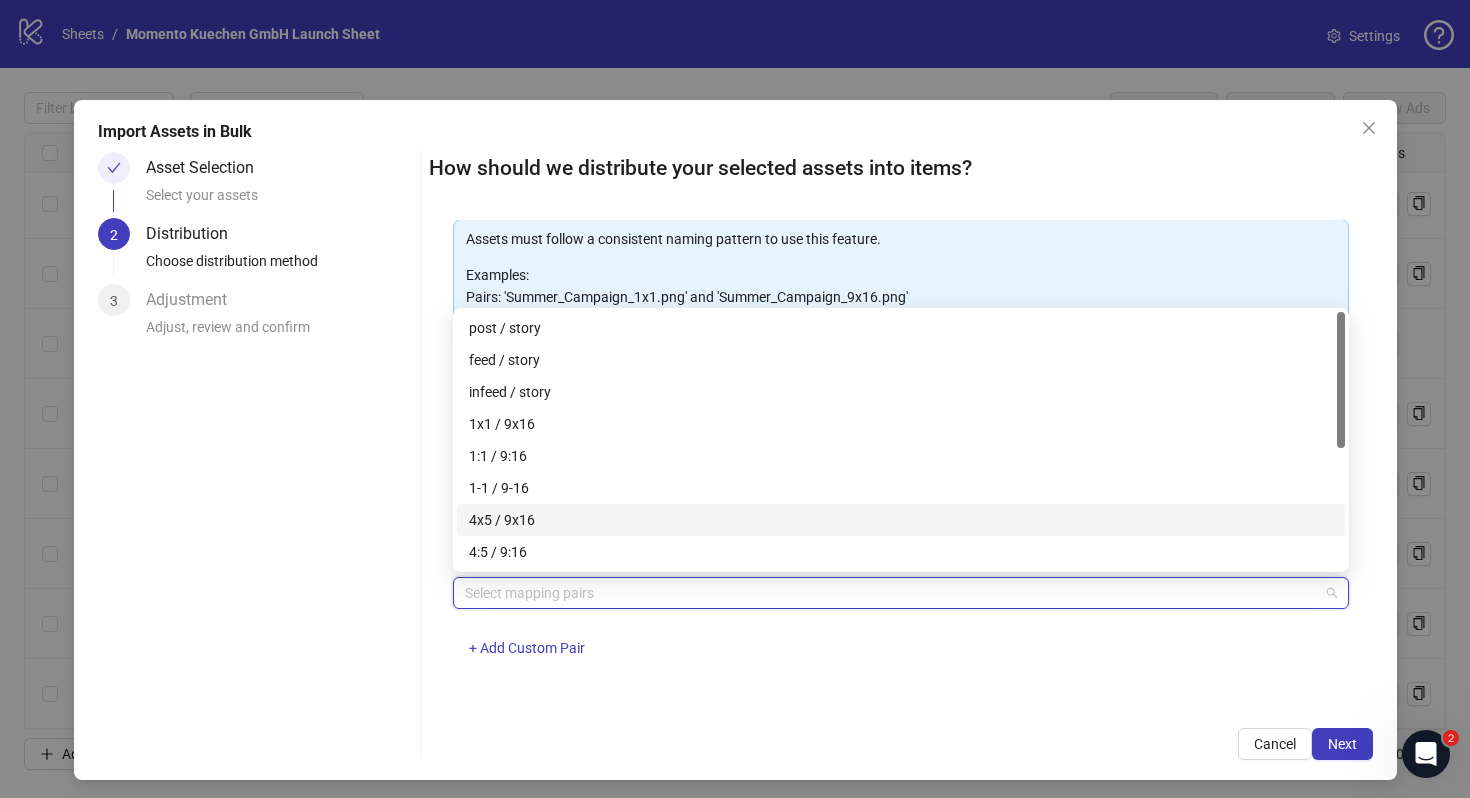 click on "4x5 / 9x16" at bounding box center (901, 520) 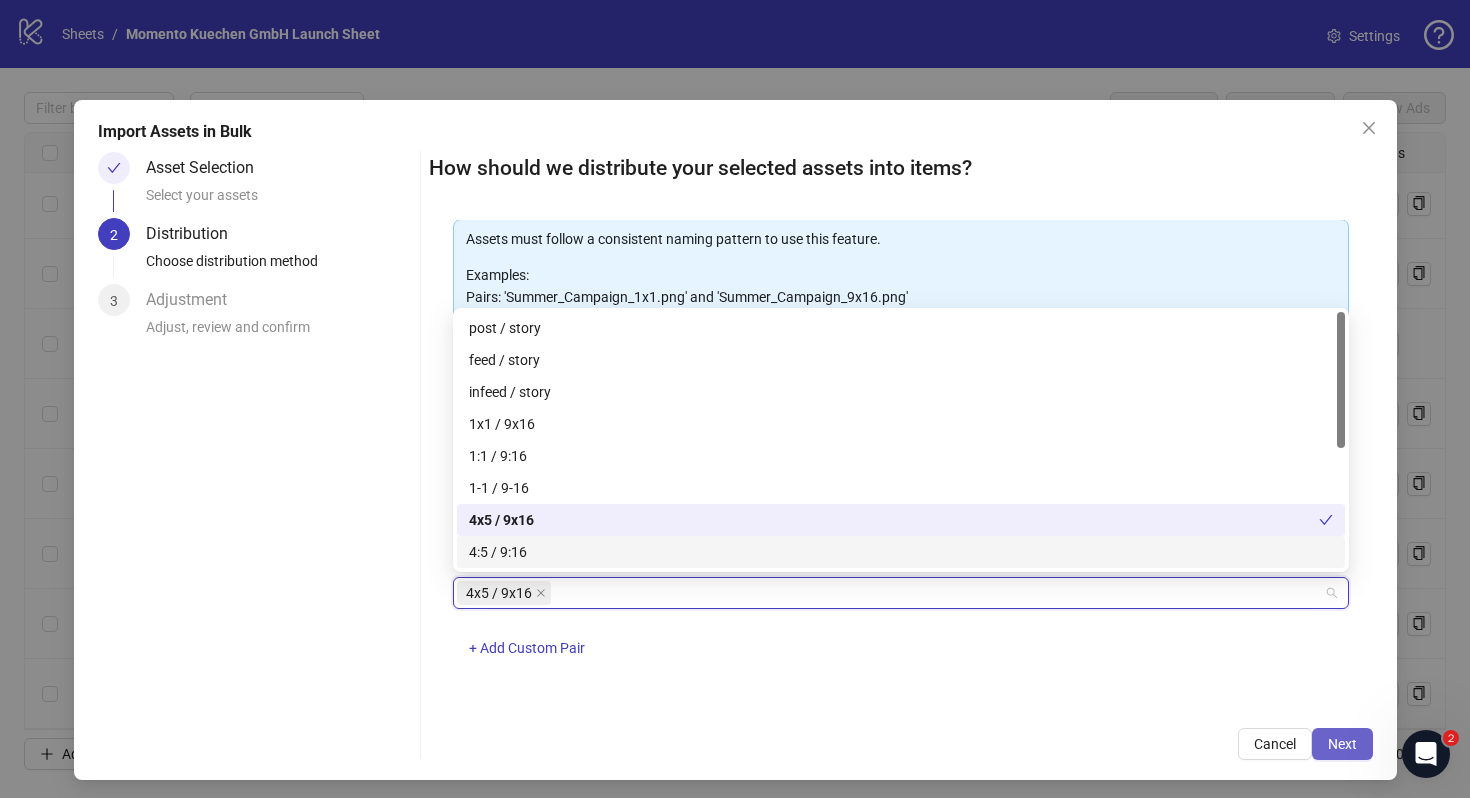 click on "Next" at bounding box center [1342, 744] 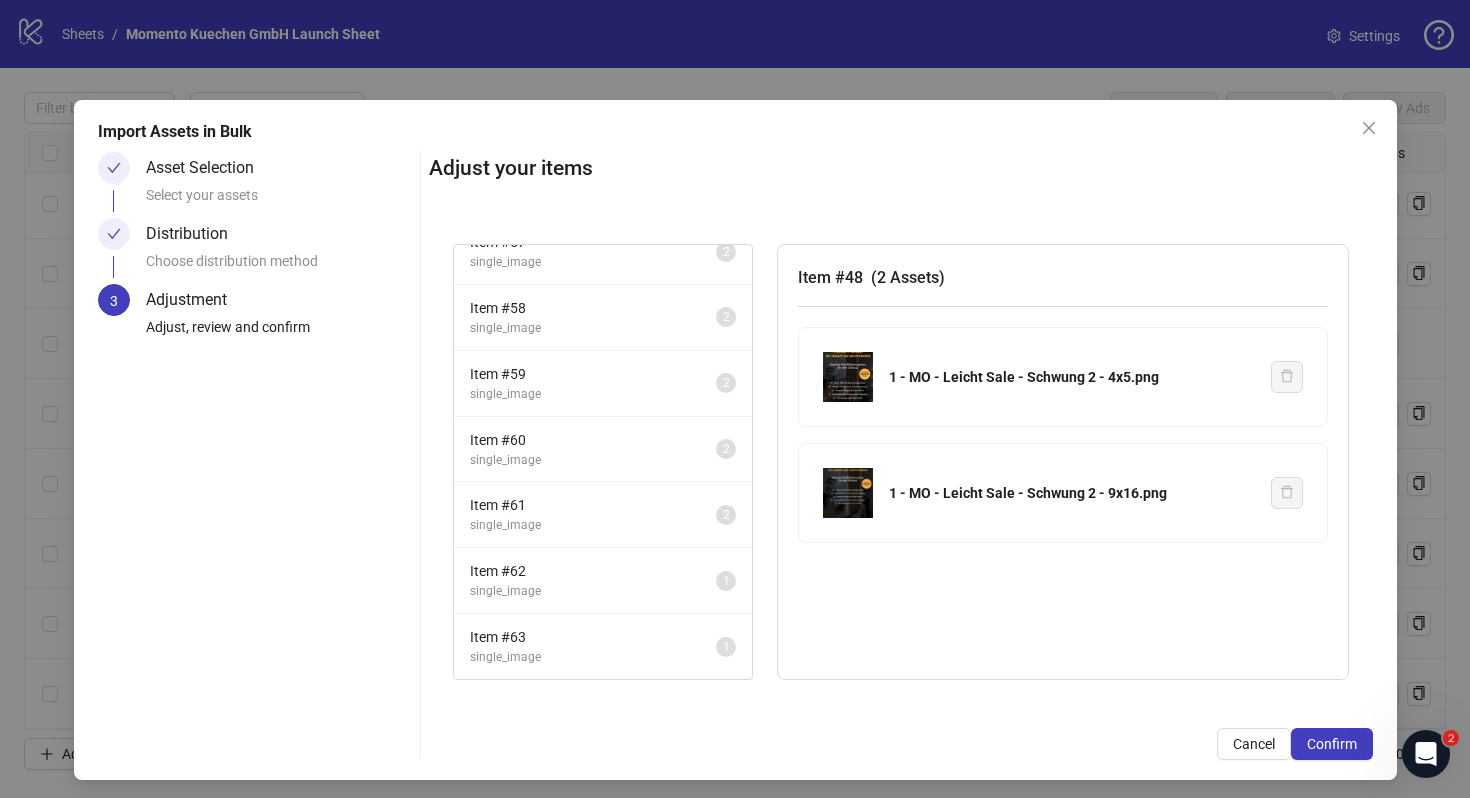 scroll, scrollTop: 0, scrollLeft: 0, axis: both 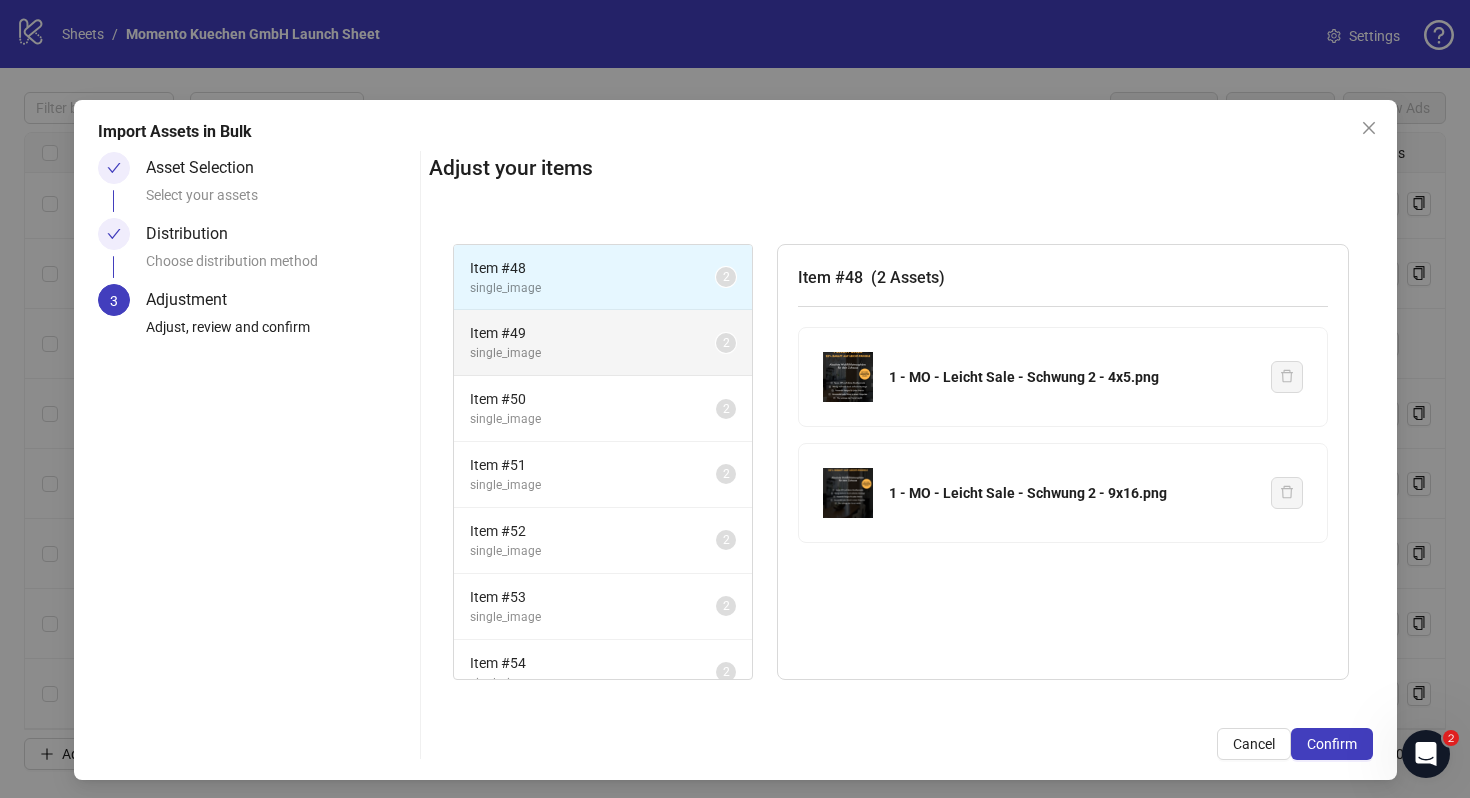 click on "Item # 49" at bounding box center [593, 333] 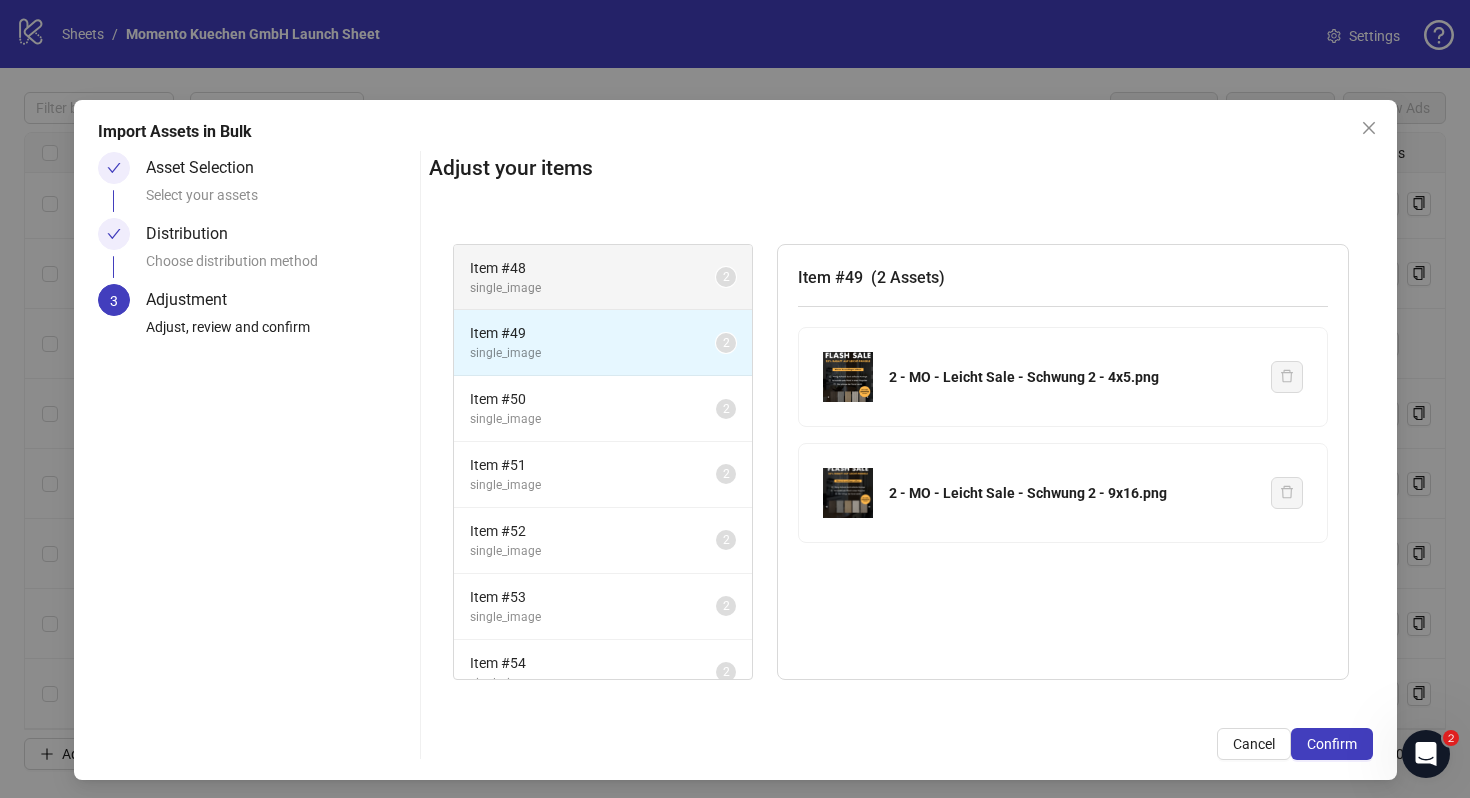 click on "single_image" at bounding box center [593, 288] 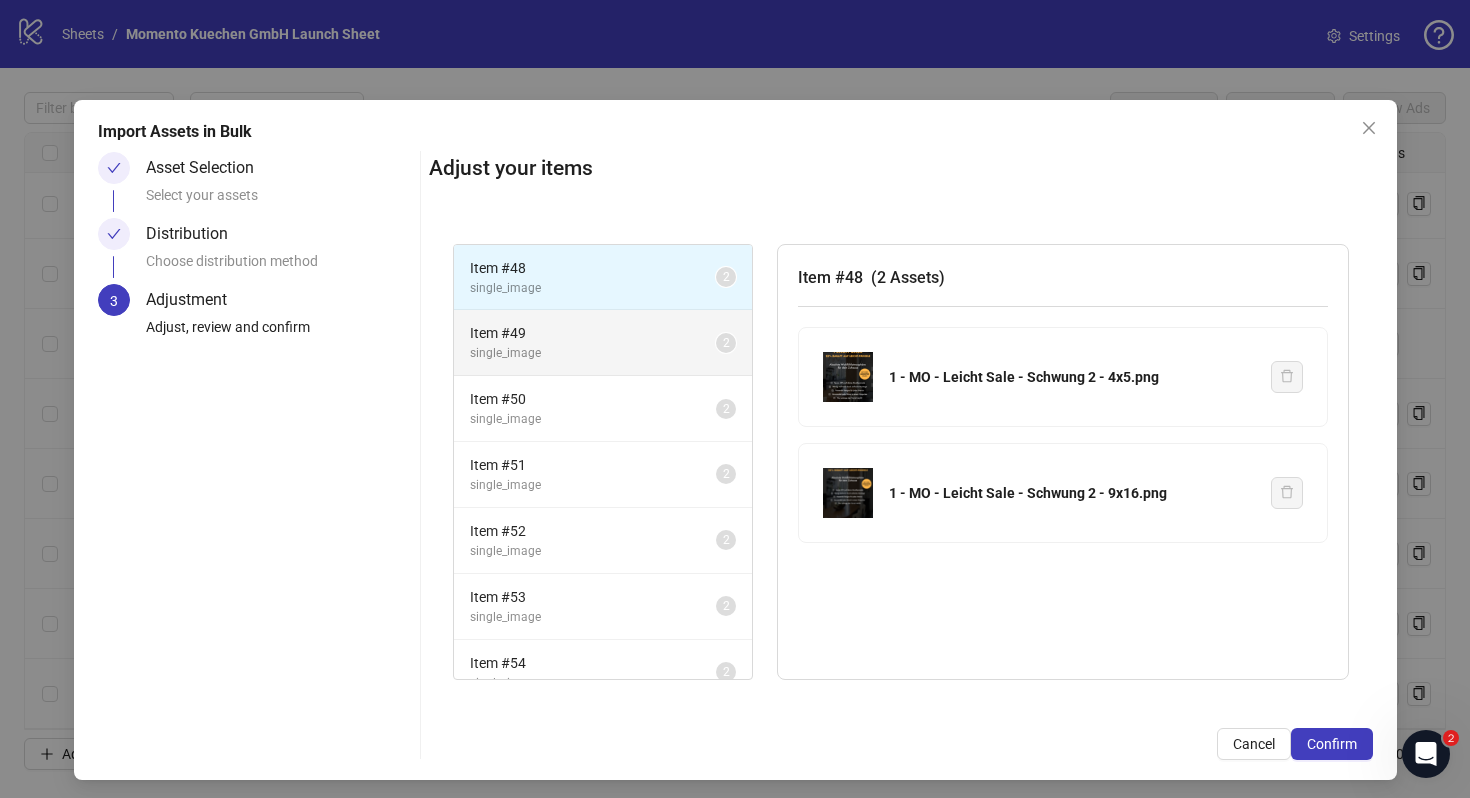 click on "single_image" at bounding box center [593, 353] 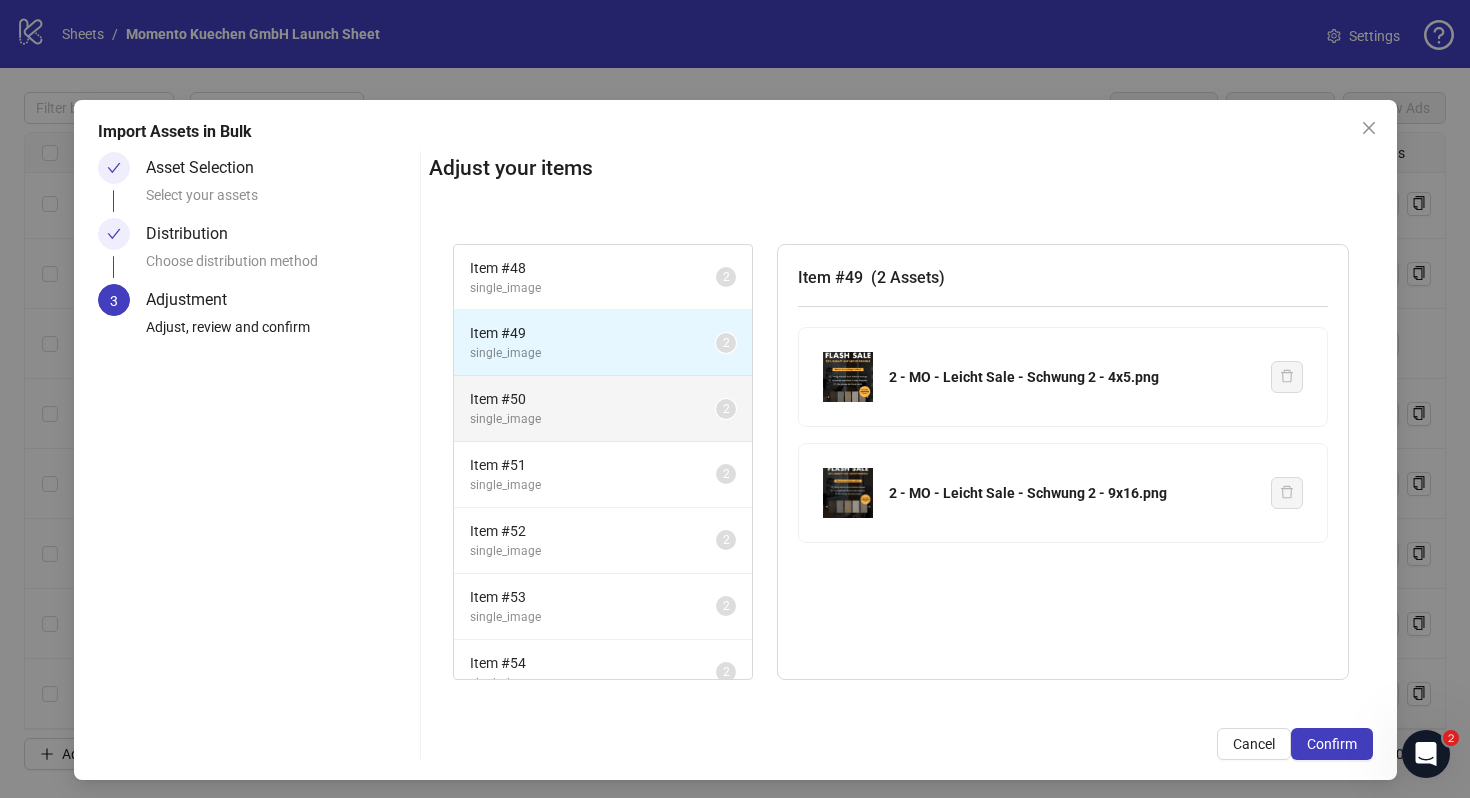 click on "single_image" at bounding box center (593, 419) 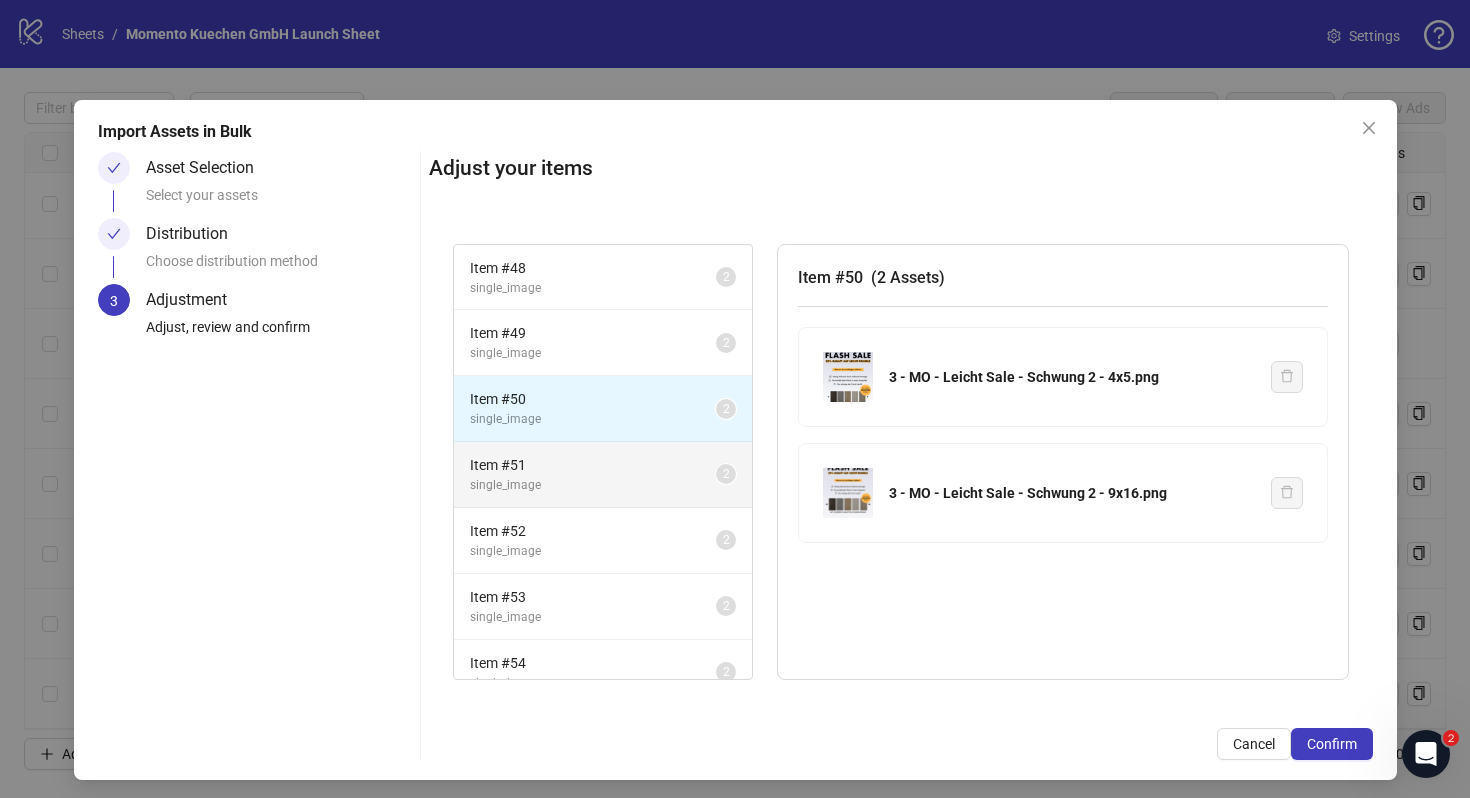 scroll, scrollTop: 618, scrollLeft: 0, axis: vertical 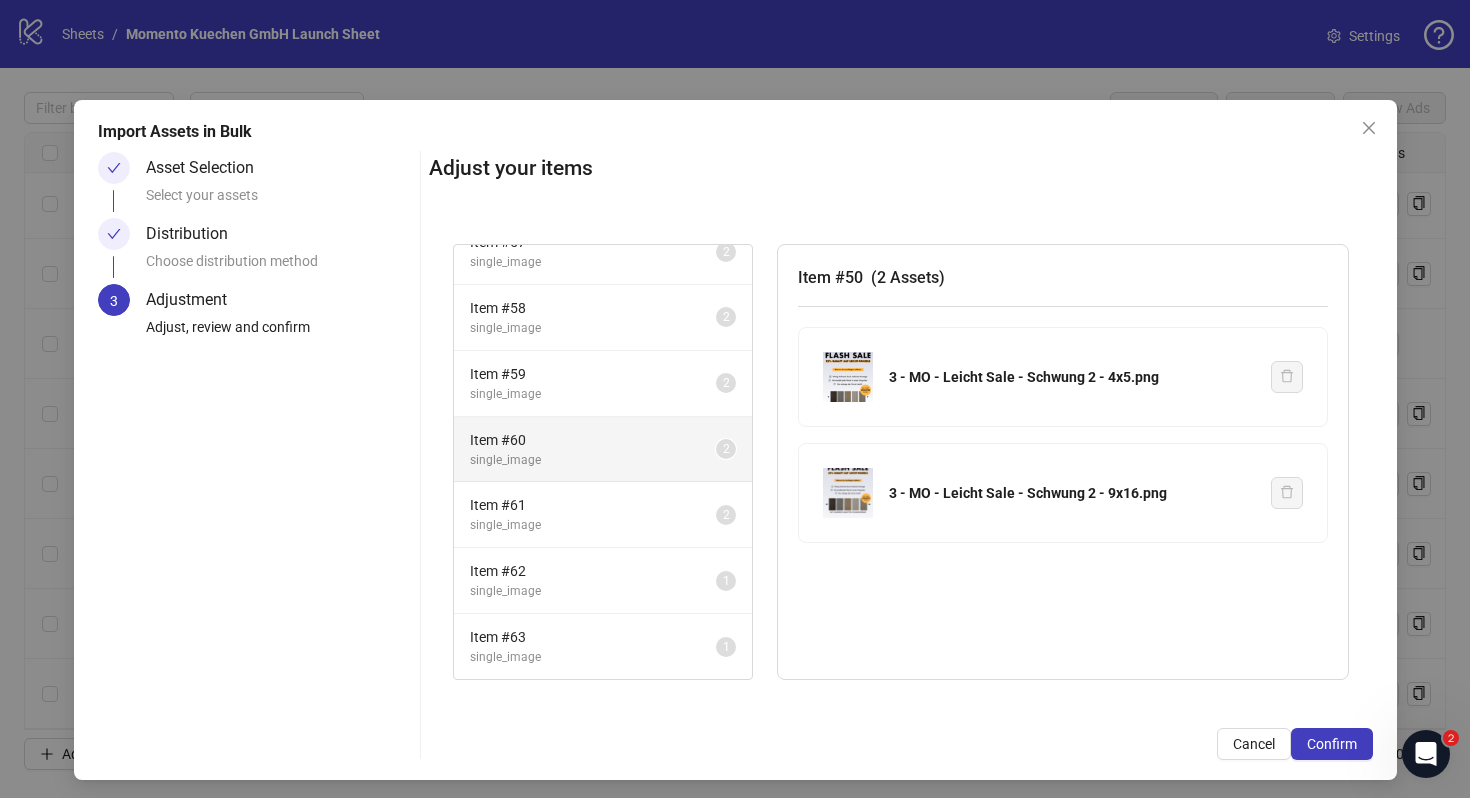 click on "Item # 60 single_image 2" at bounding box center (603, 450) 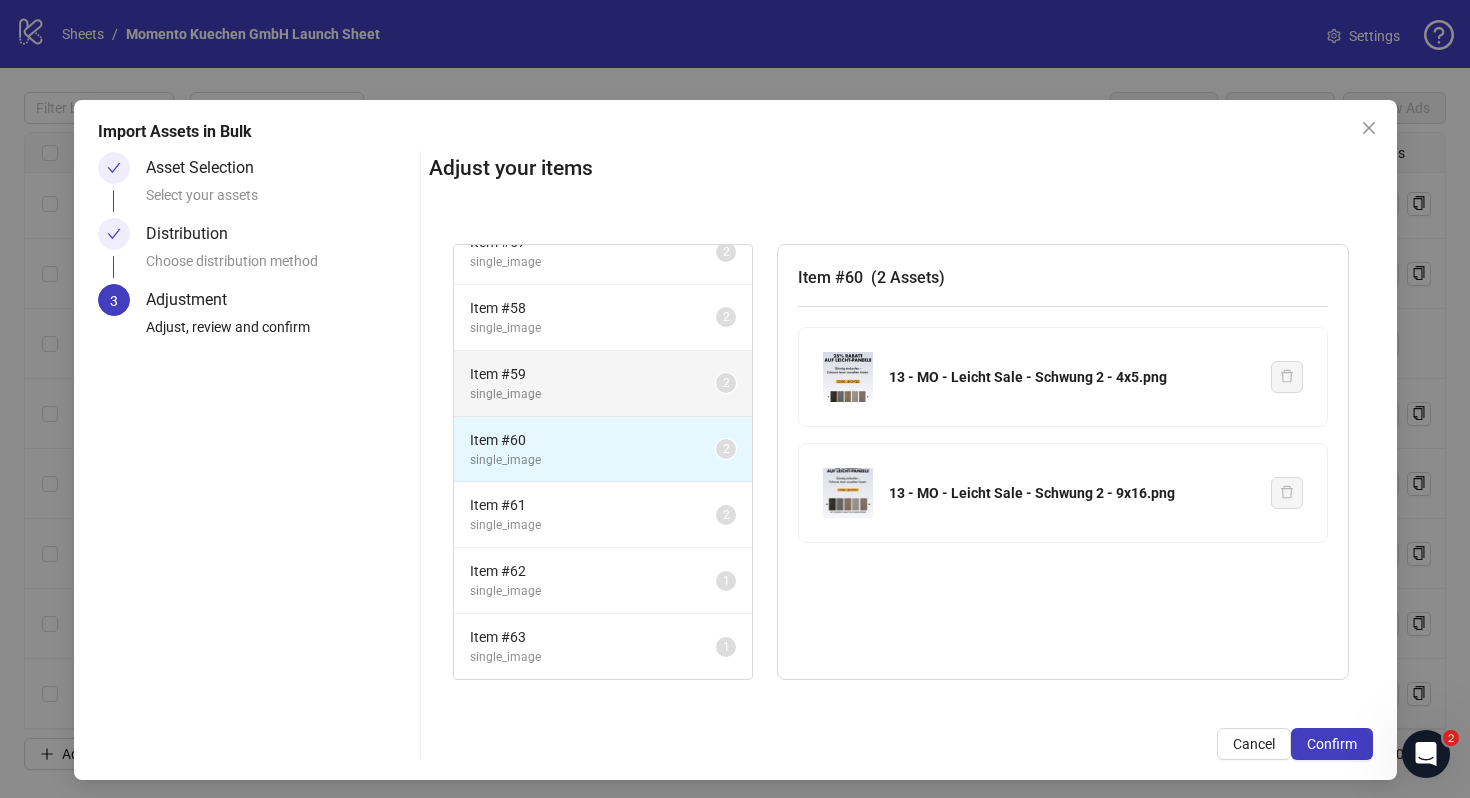click on "single_image" at bounding box center [593, 394] 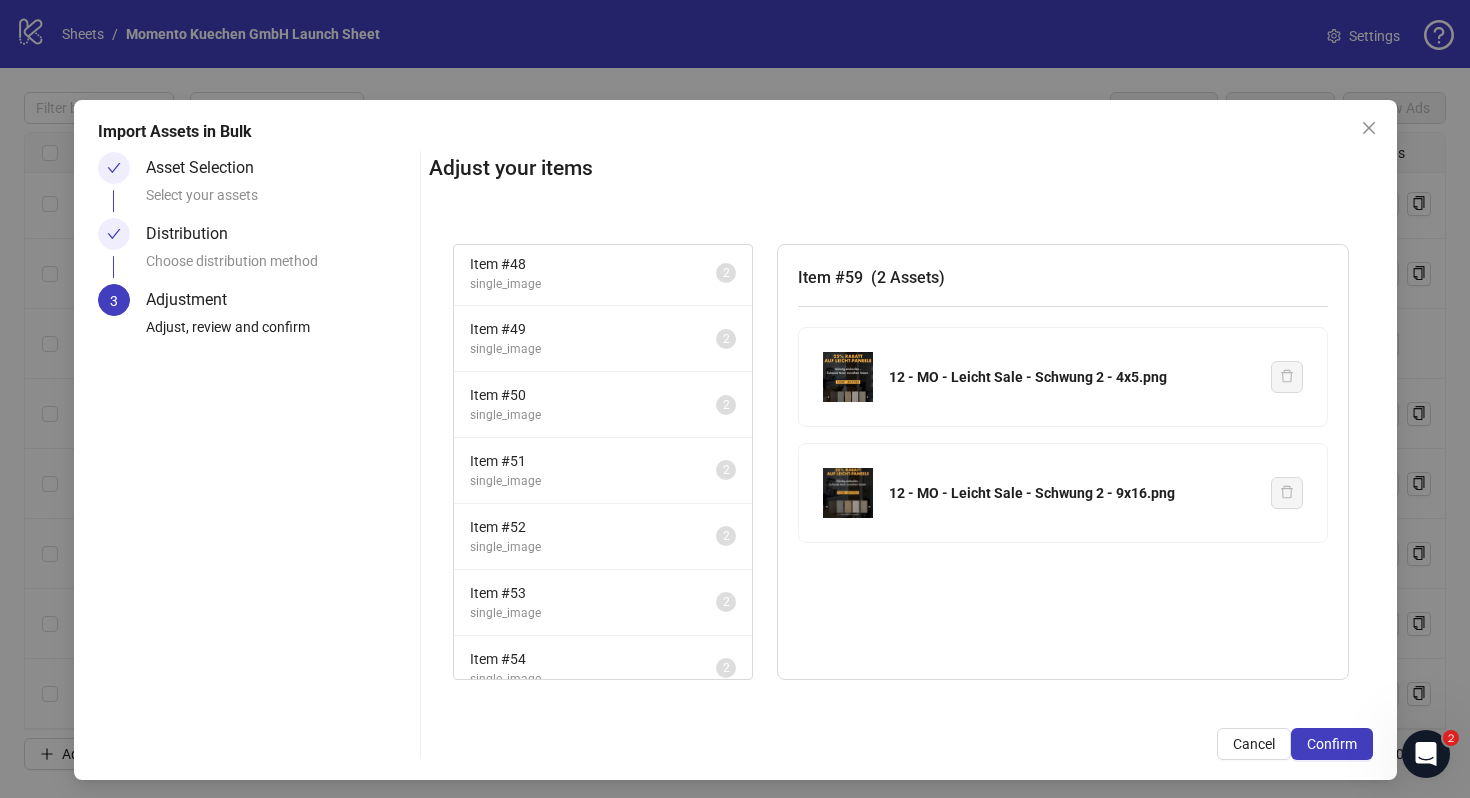 scroll, scrollTop: 0, scrollLeft: 0, axis: both 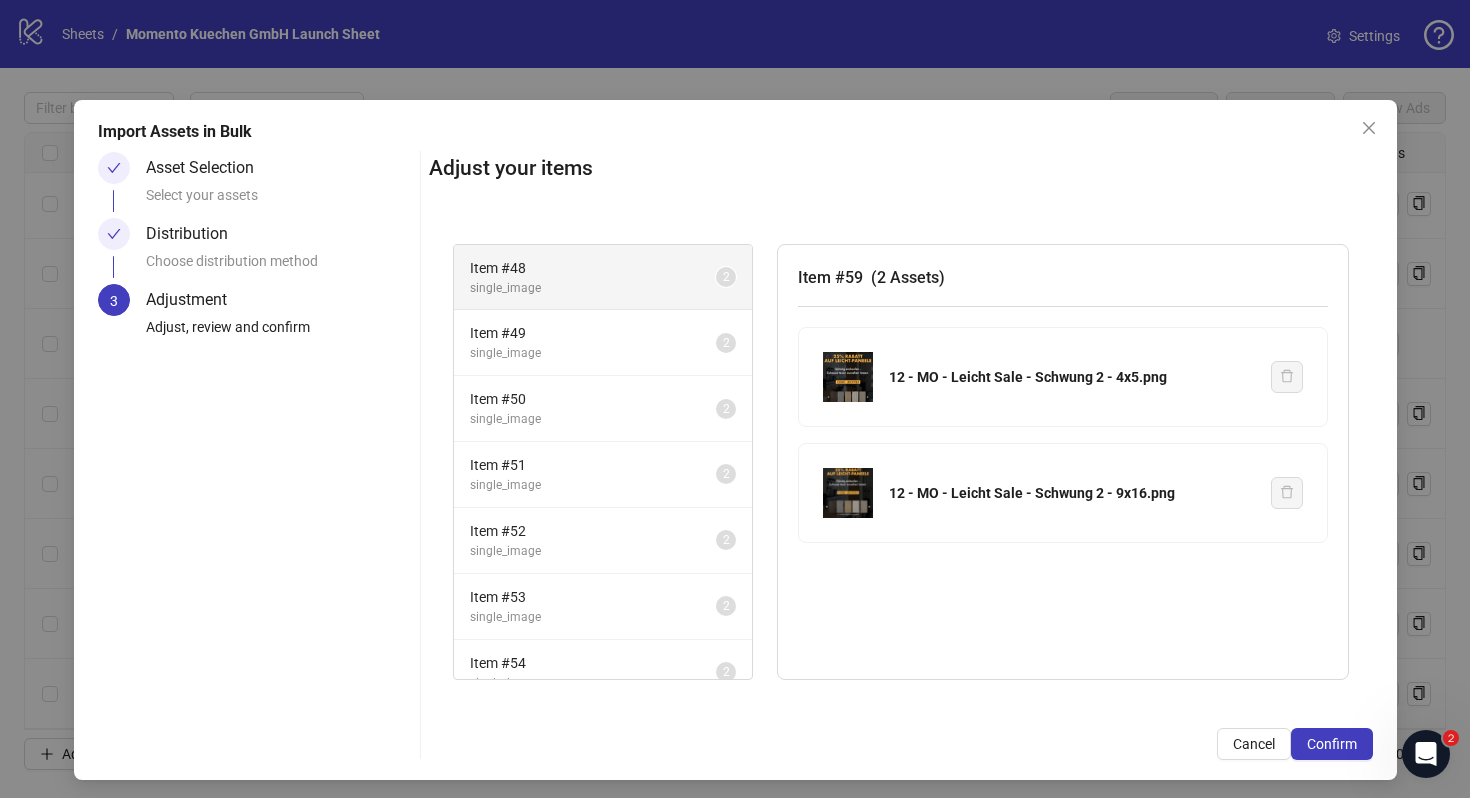 click on "Item # 48 single_image 2" at bounding box center (603, 278) 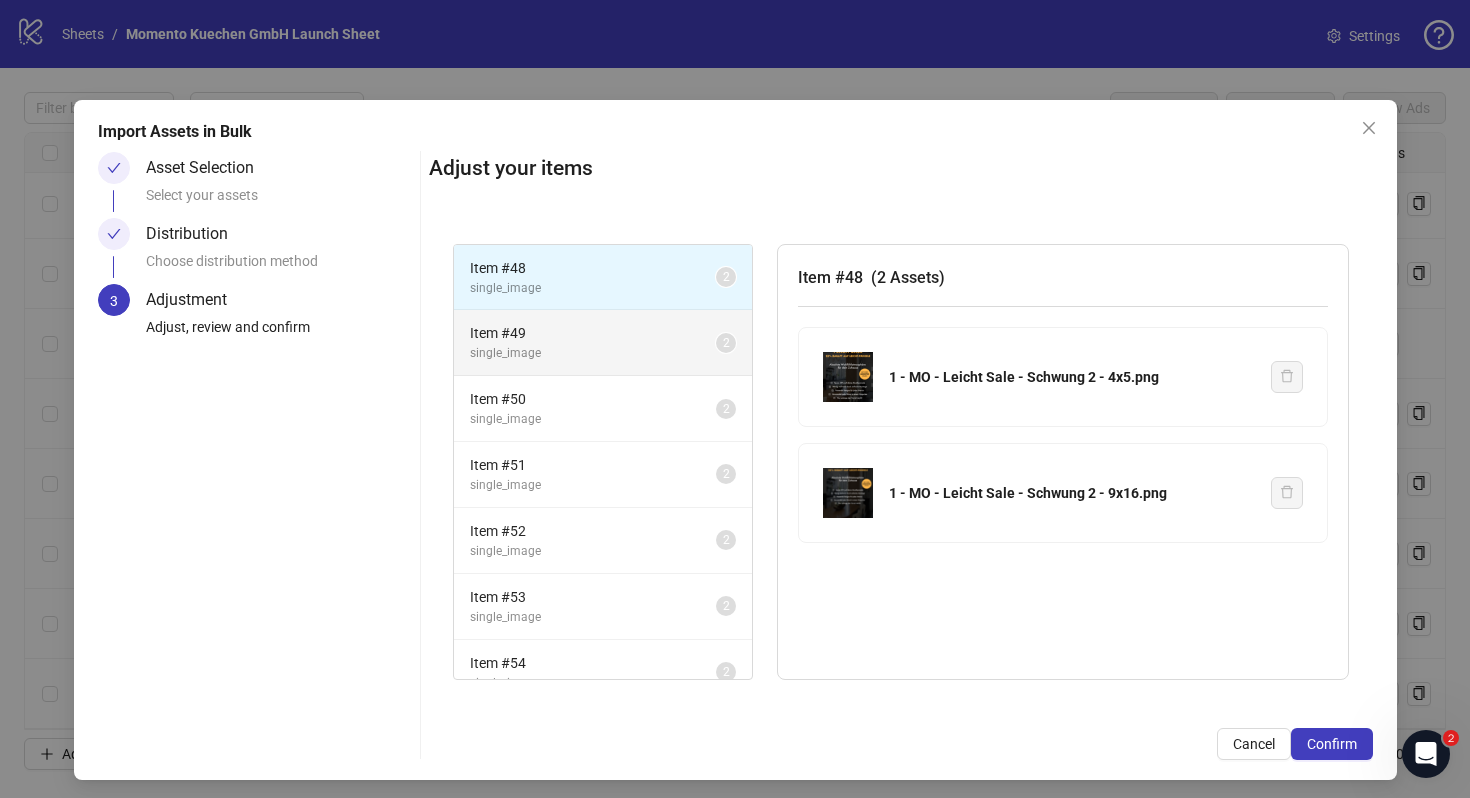 click on "Item # 49 single_image 2" at bounding box center (603, 343) 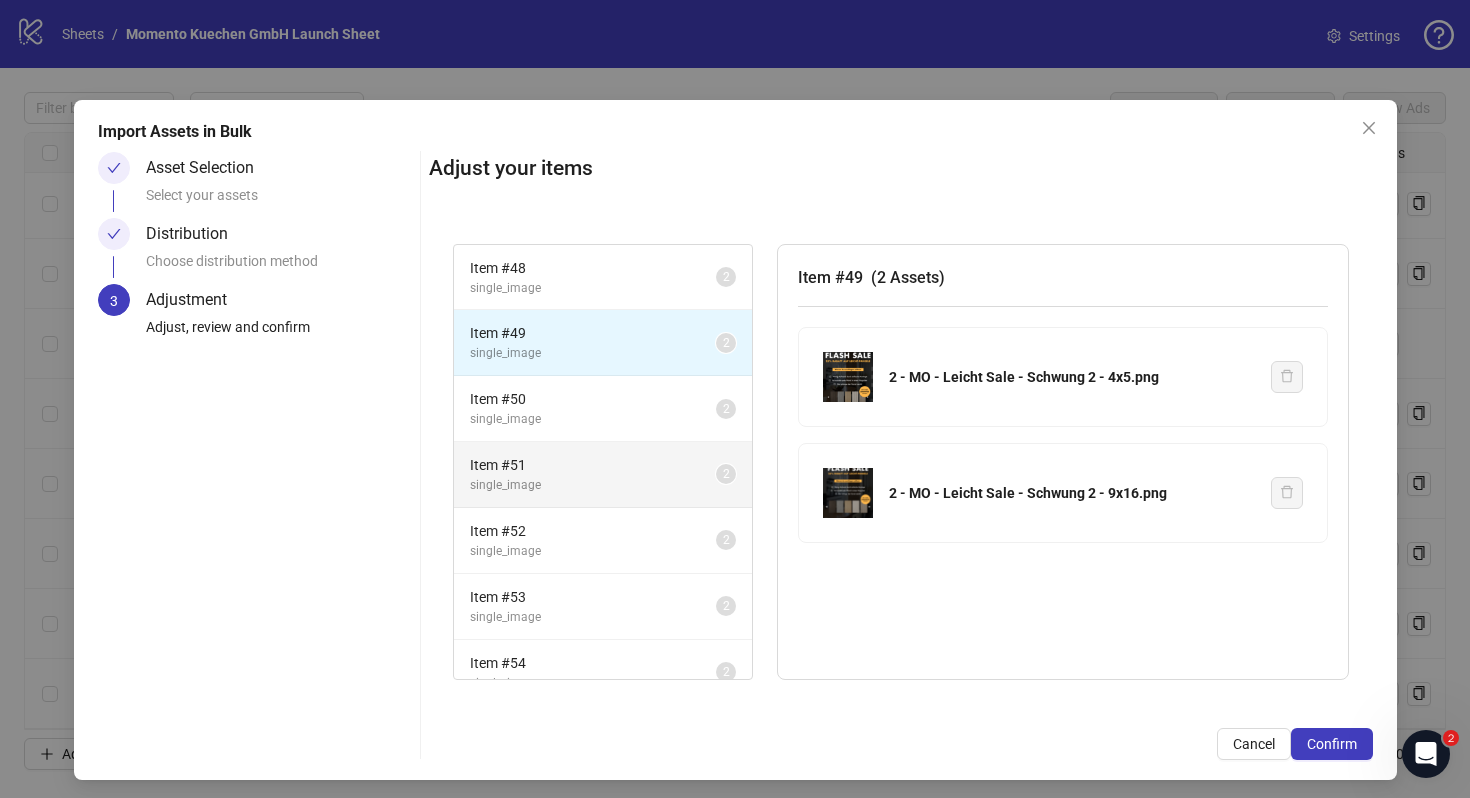 click on "Item # 51 single_image 2" at bounding box center (603, 475) 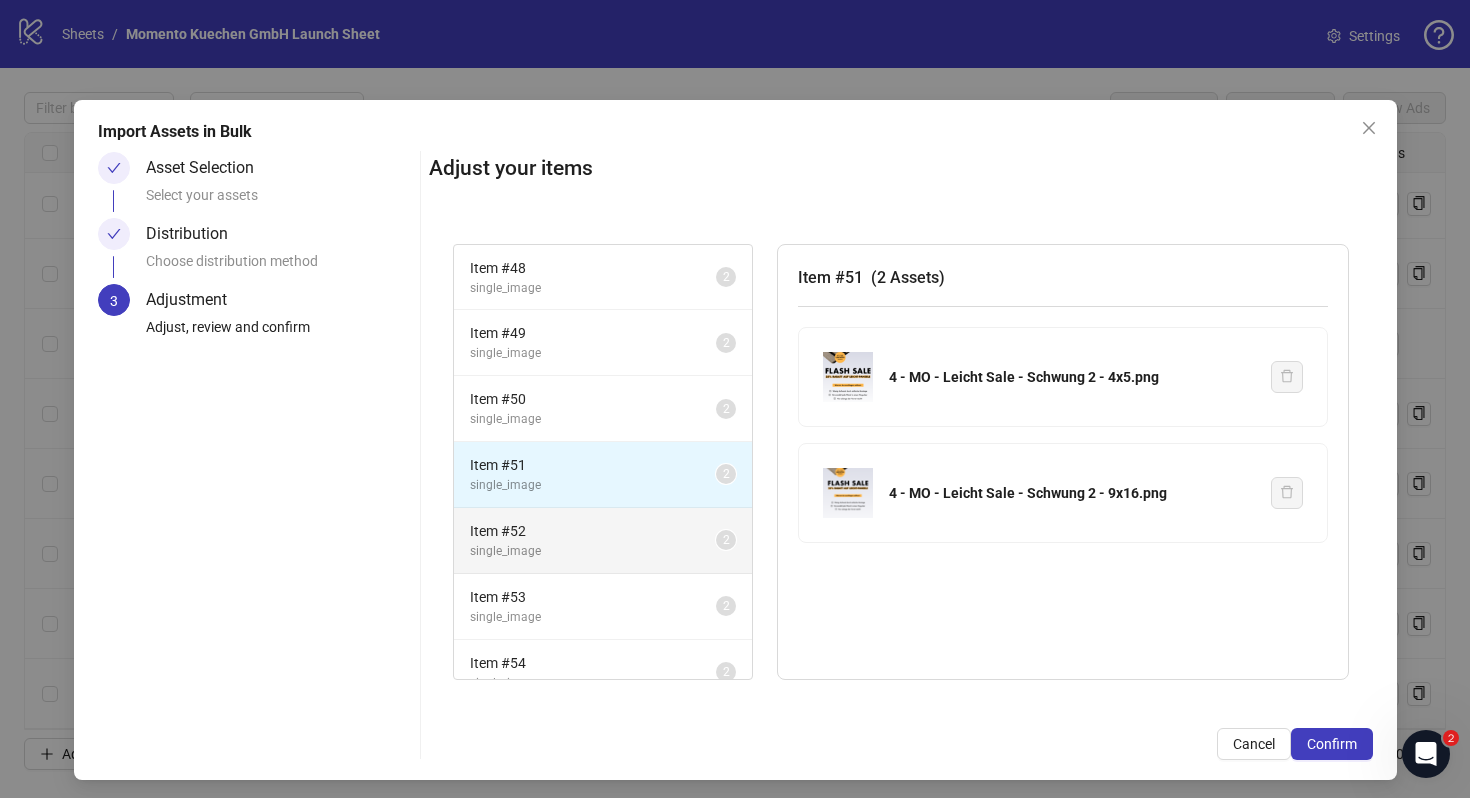 click on "single_image" at bounding box center (593, 551) 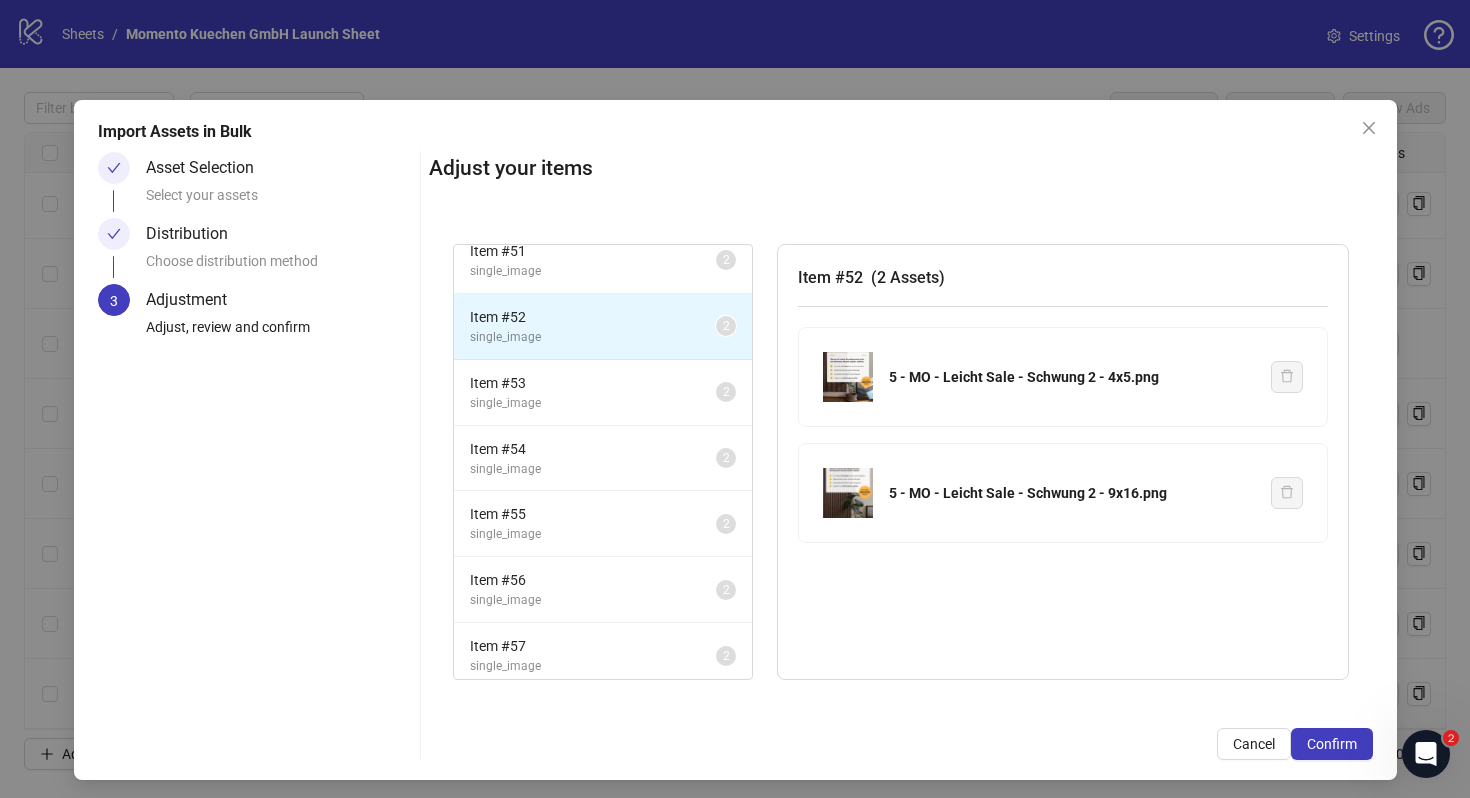 scroll, scrollTop: 519, scrollLeft: 0, axis: vertical 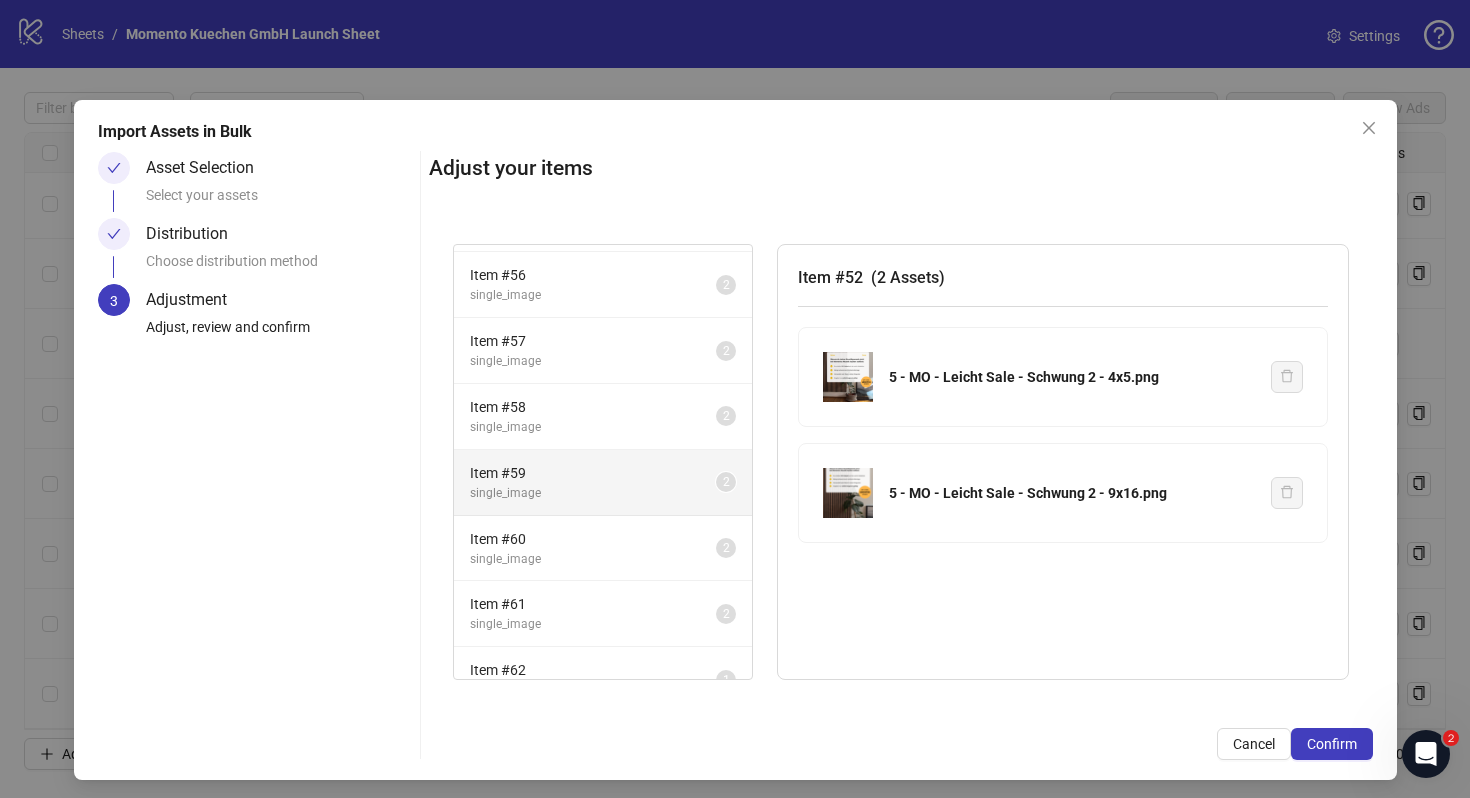 click on "Item # 59" at bounding box center (593, 473) 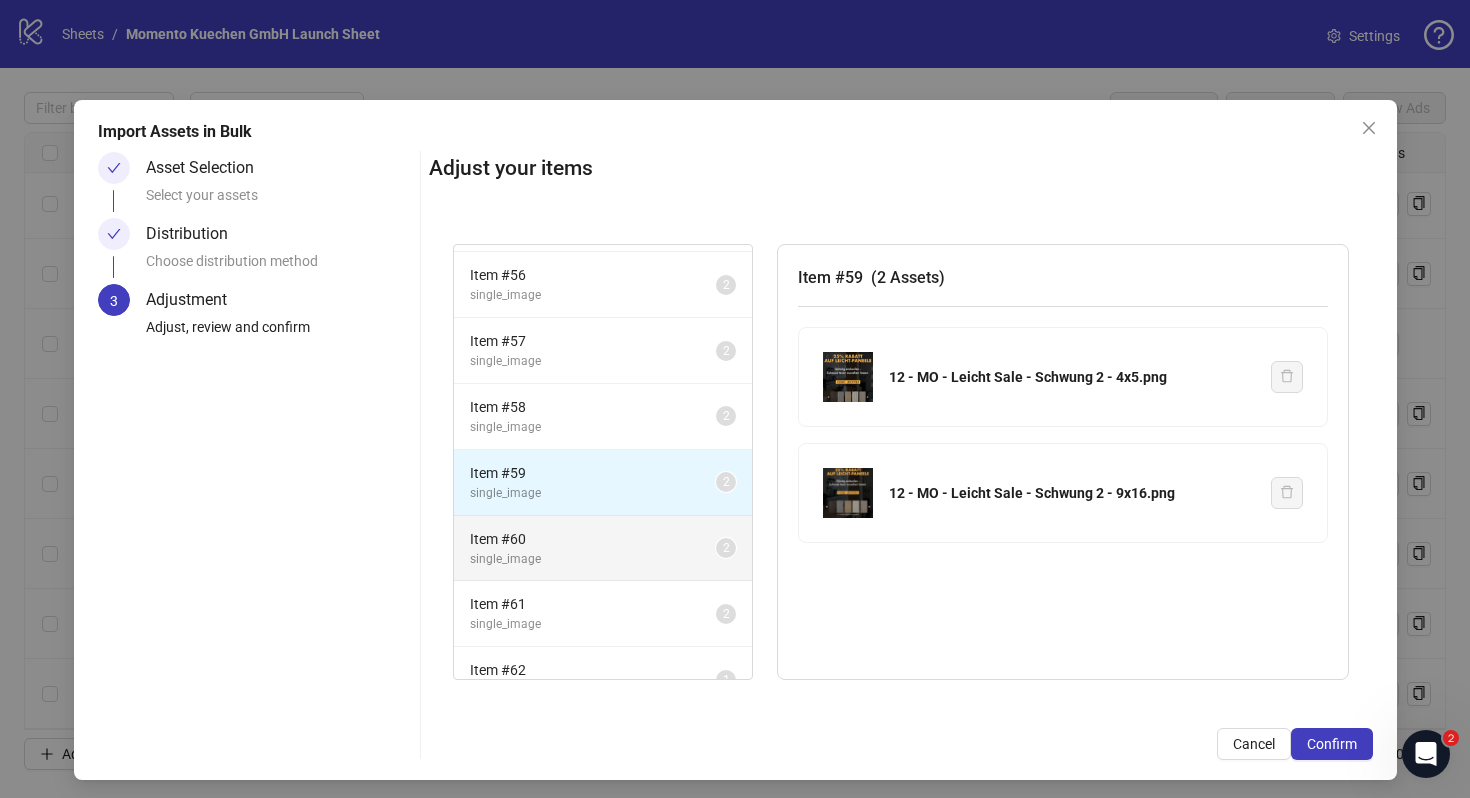 click on "Item # 60" at bounding box center [593, 539] 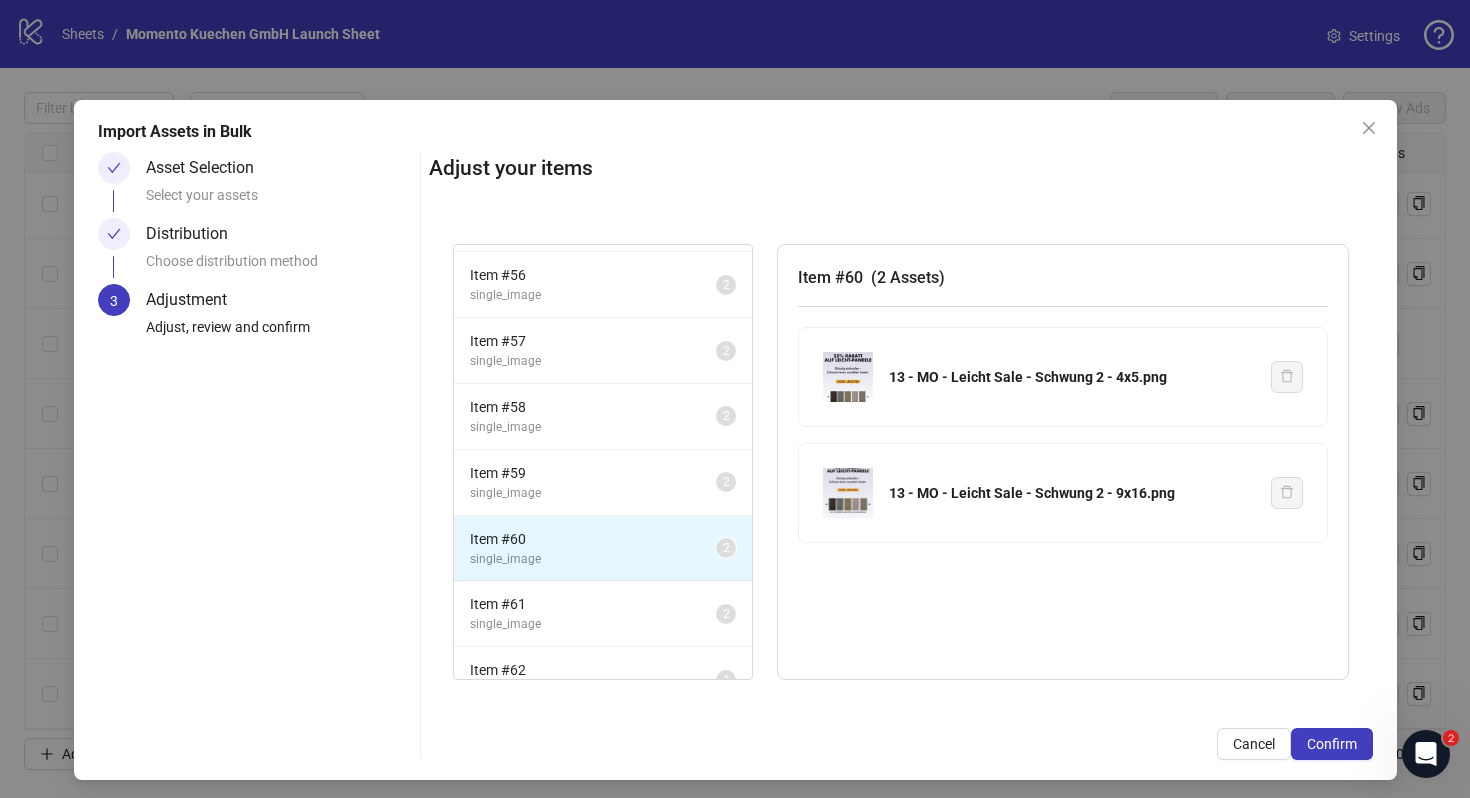 scroll, scrollTop: 618, scrollLeft: 0, axis: vertical 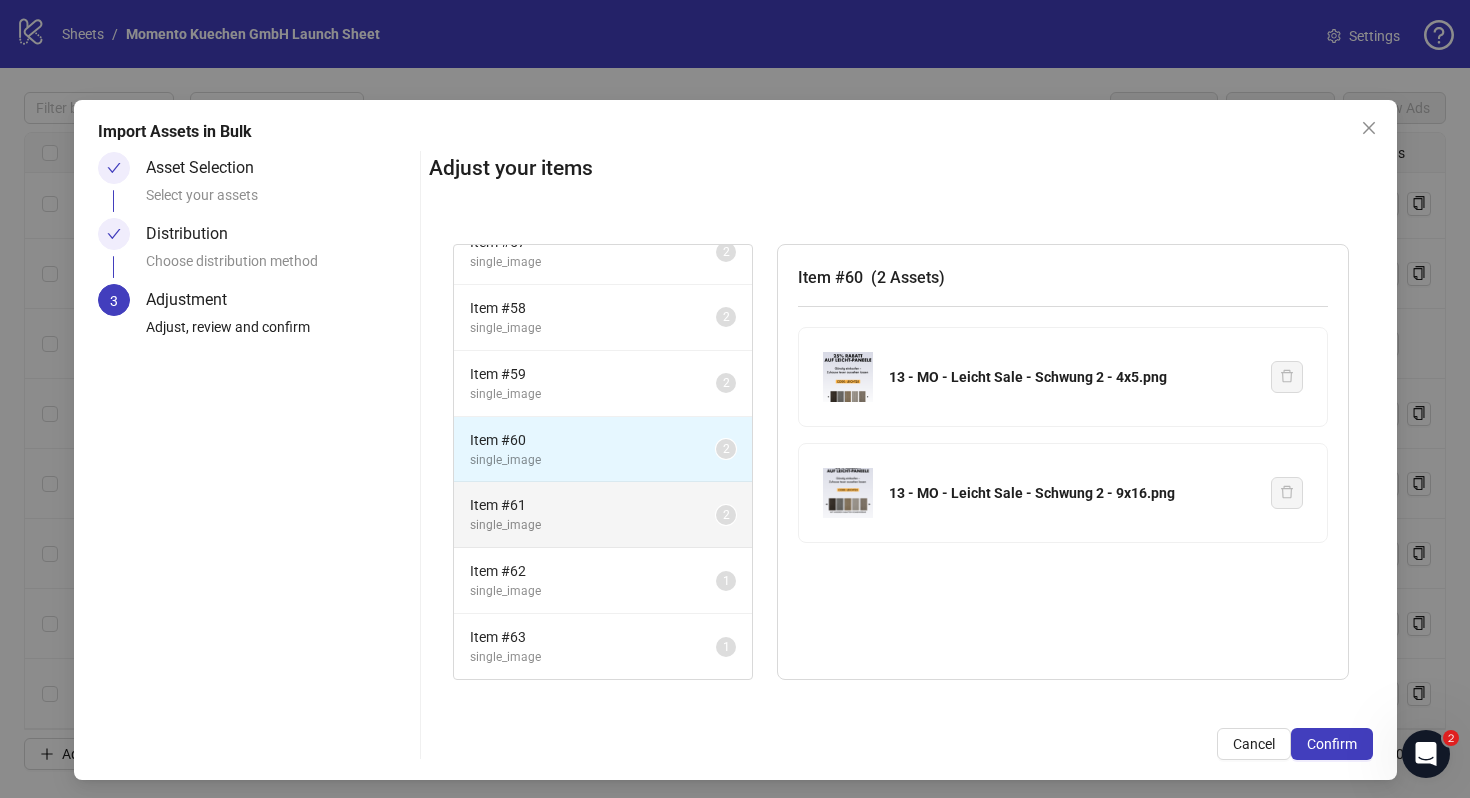click on "Item # 61" at bounding box center [593, 505] 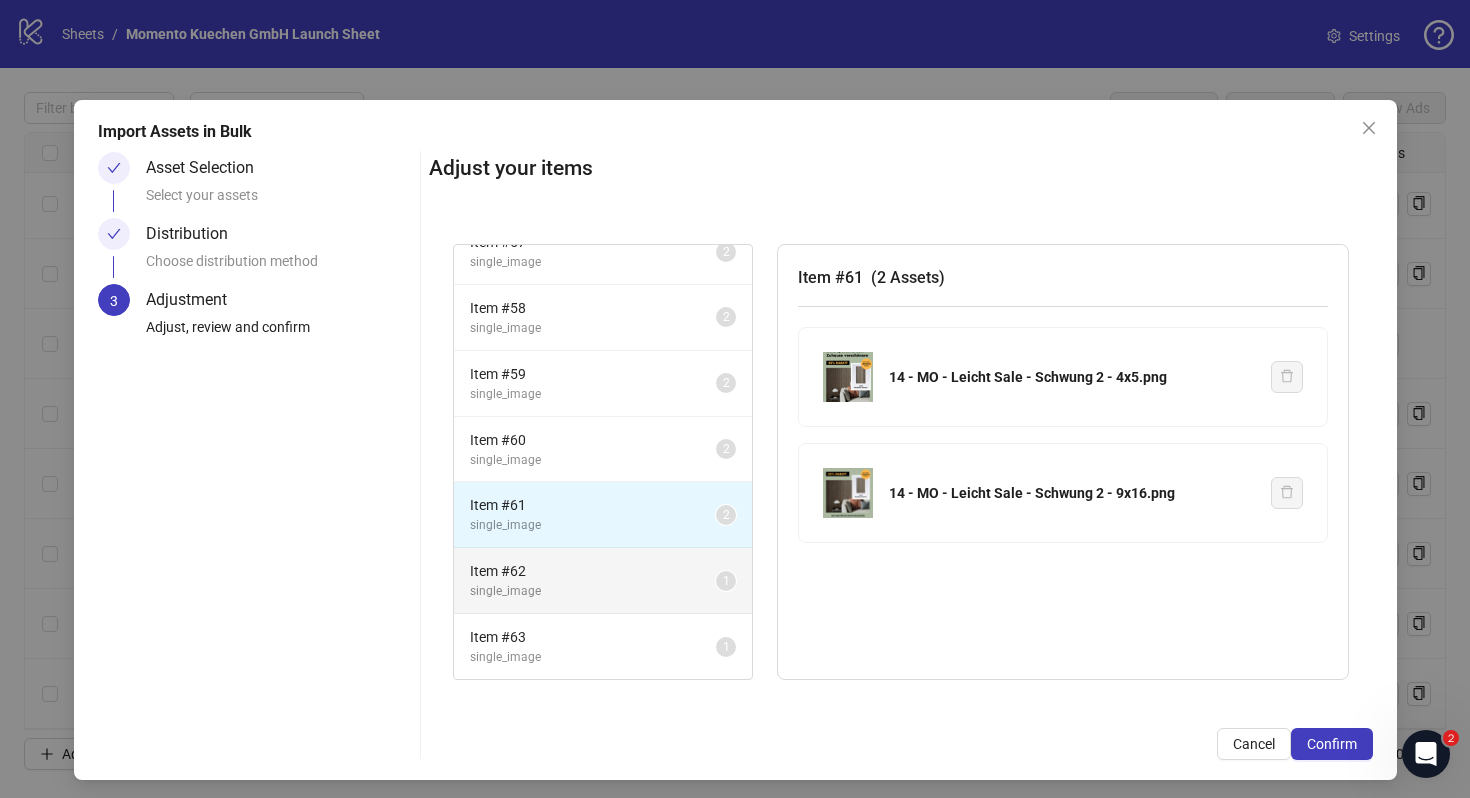 click on "Item # 62" at bounding box center (593, 571) 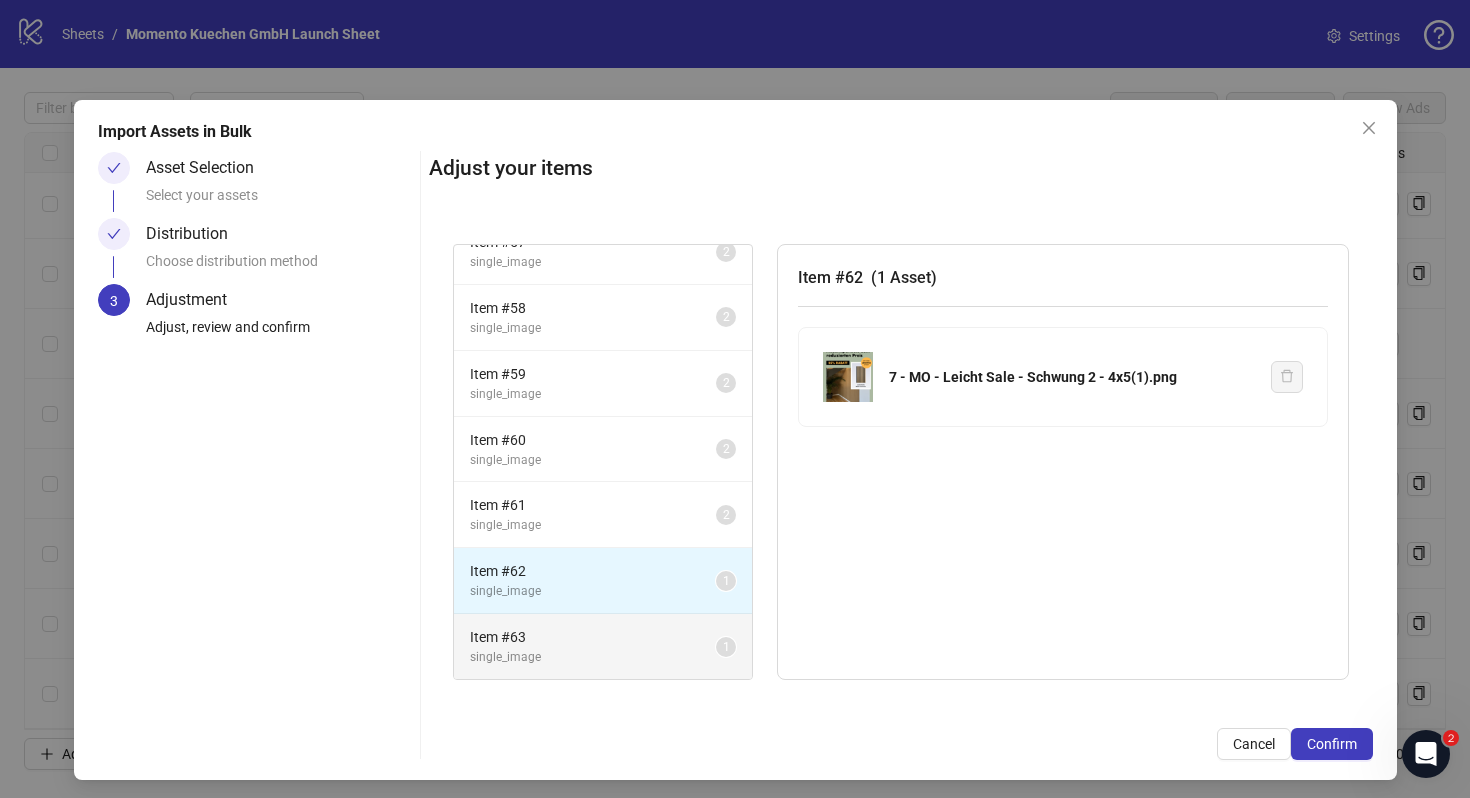 click on "Item # 63" at bounding box center [593, 637] 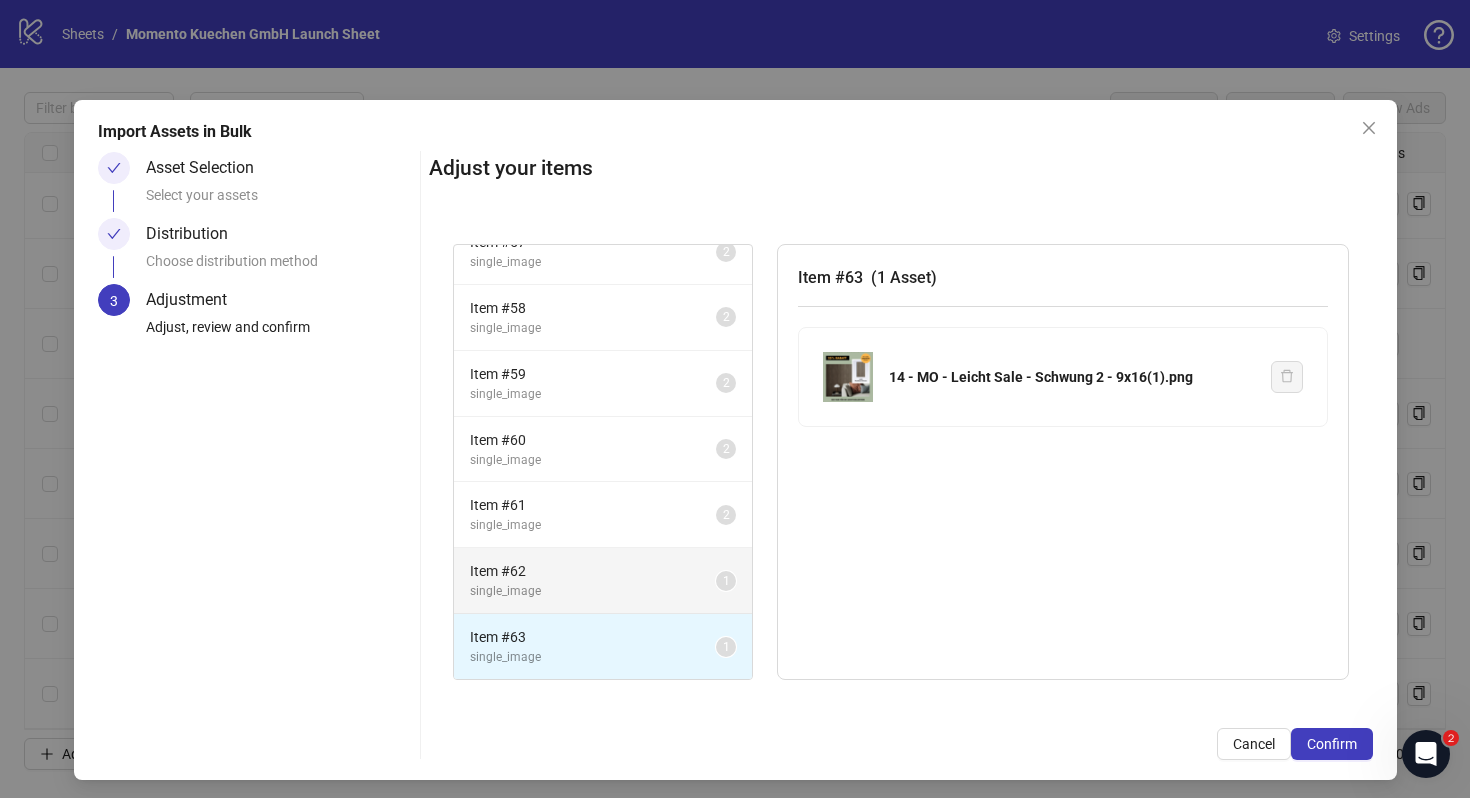 click on "single_image" at bounding box center (593, 591) 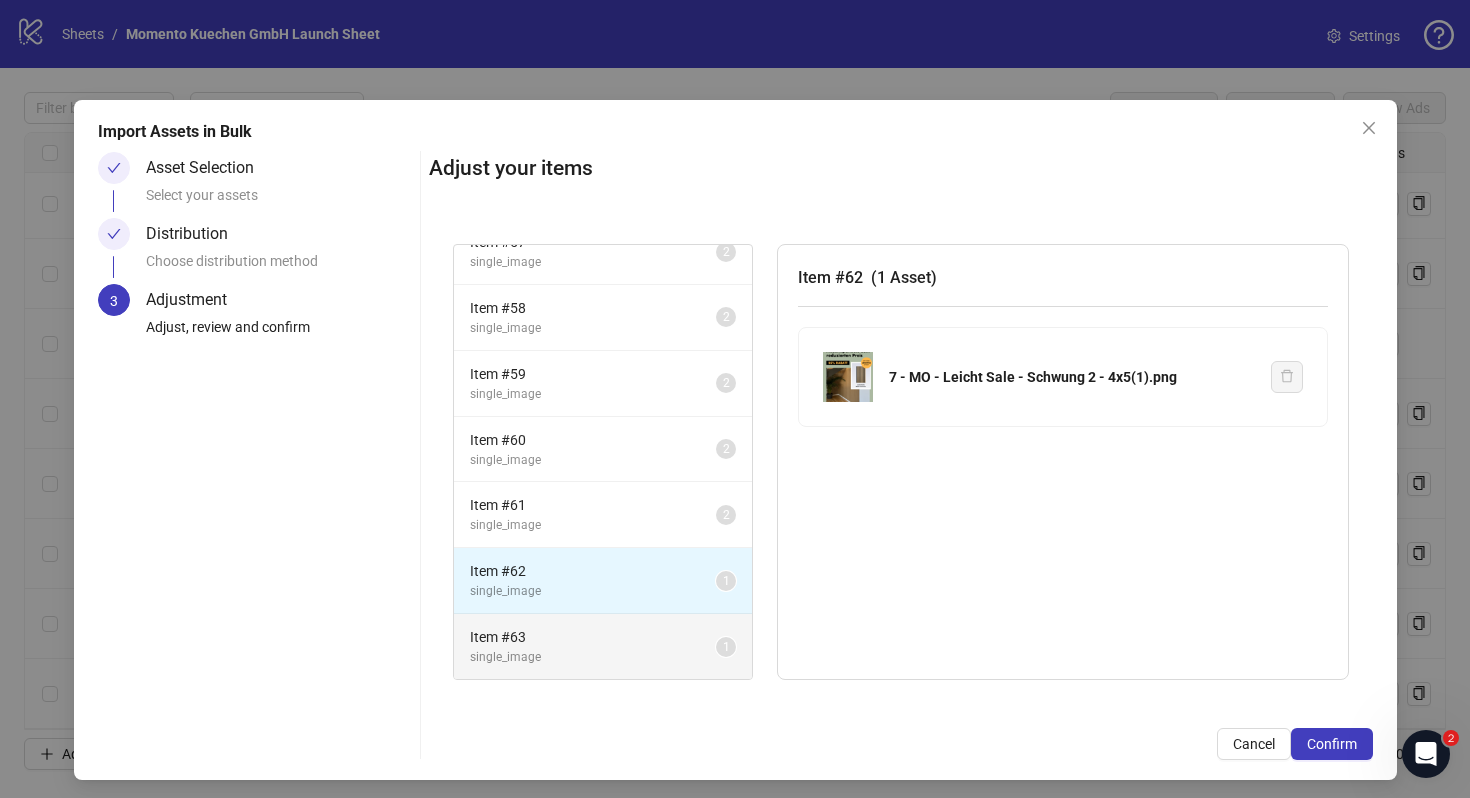 click on "Item # 63" at bounding box center (593, 637) 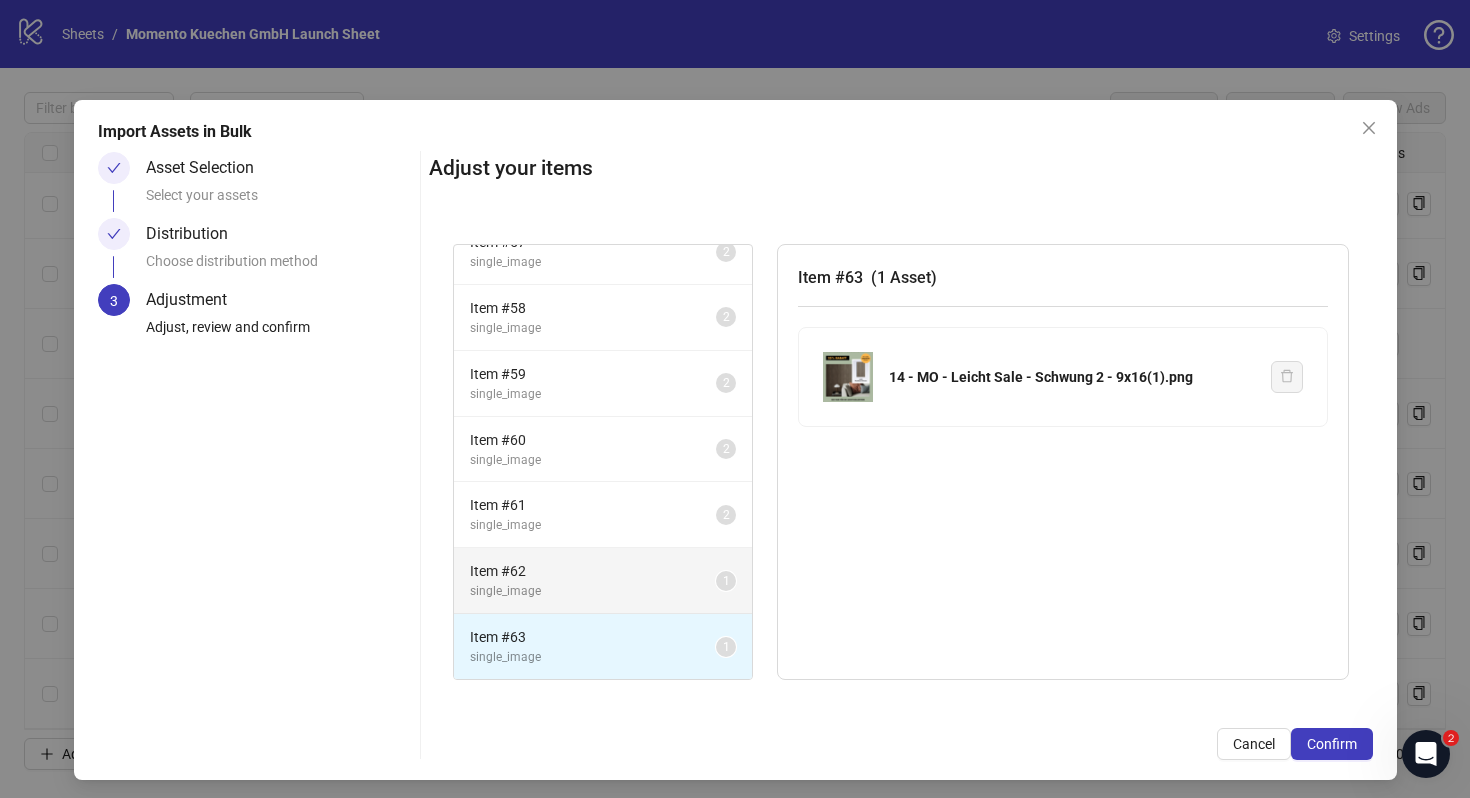 click on "Item # 62 single_image 1" at bounding box center (603, 581) 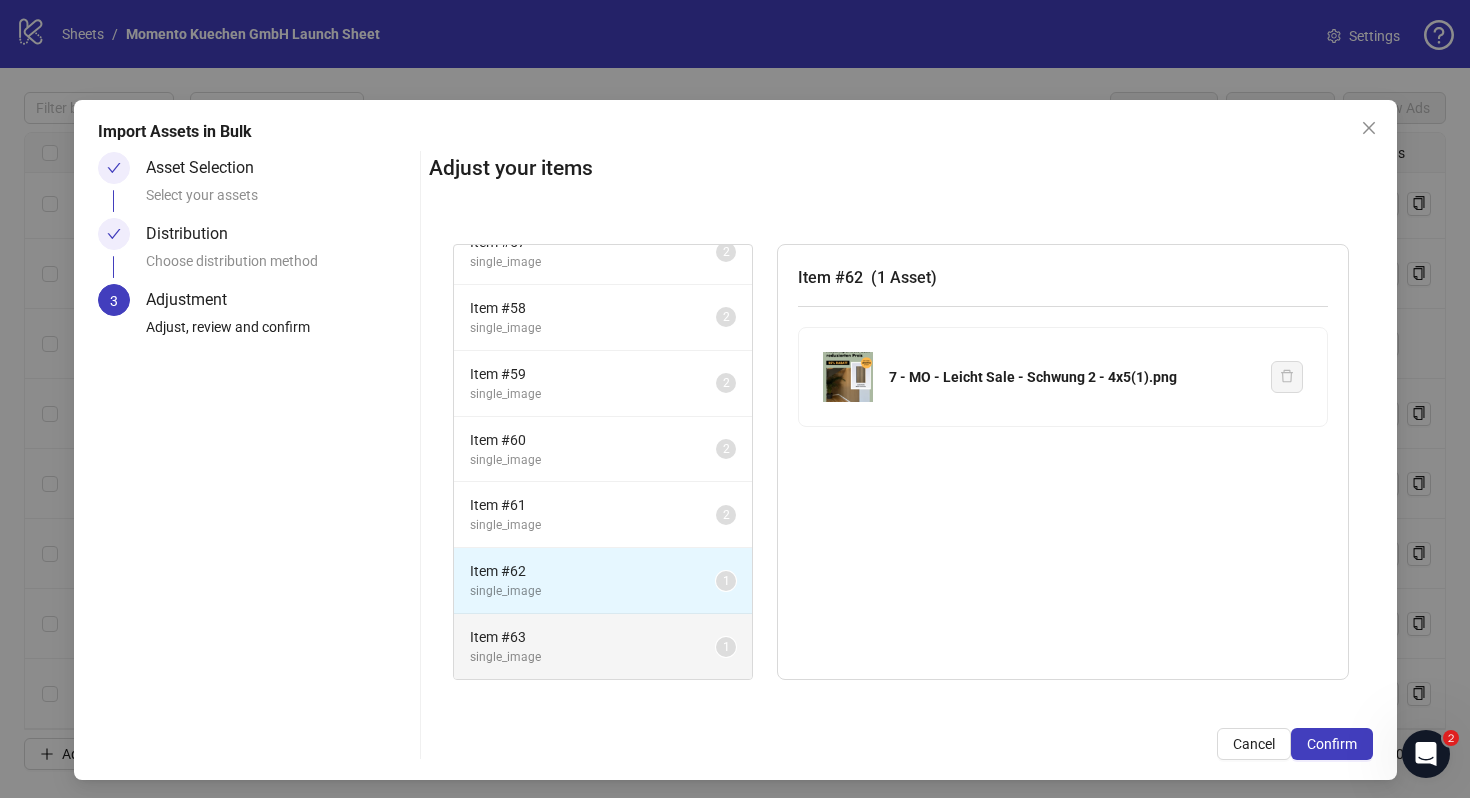 click on "single_image" at bounding box center [593, 657] 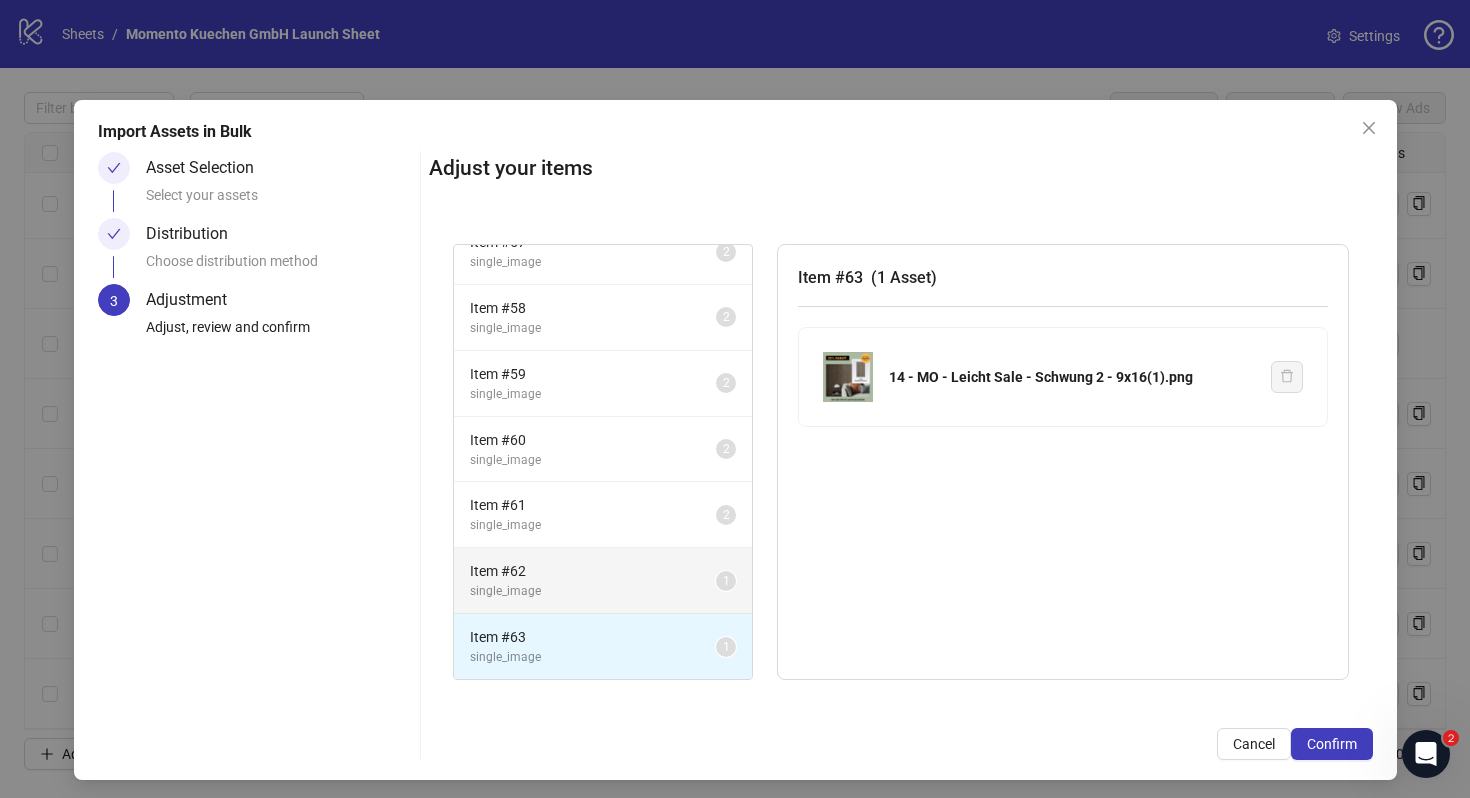 click on "Item # 62 single_image 1" at bounding box center (603, 581) 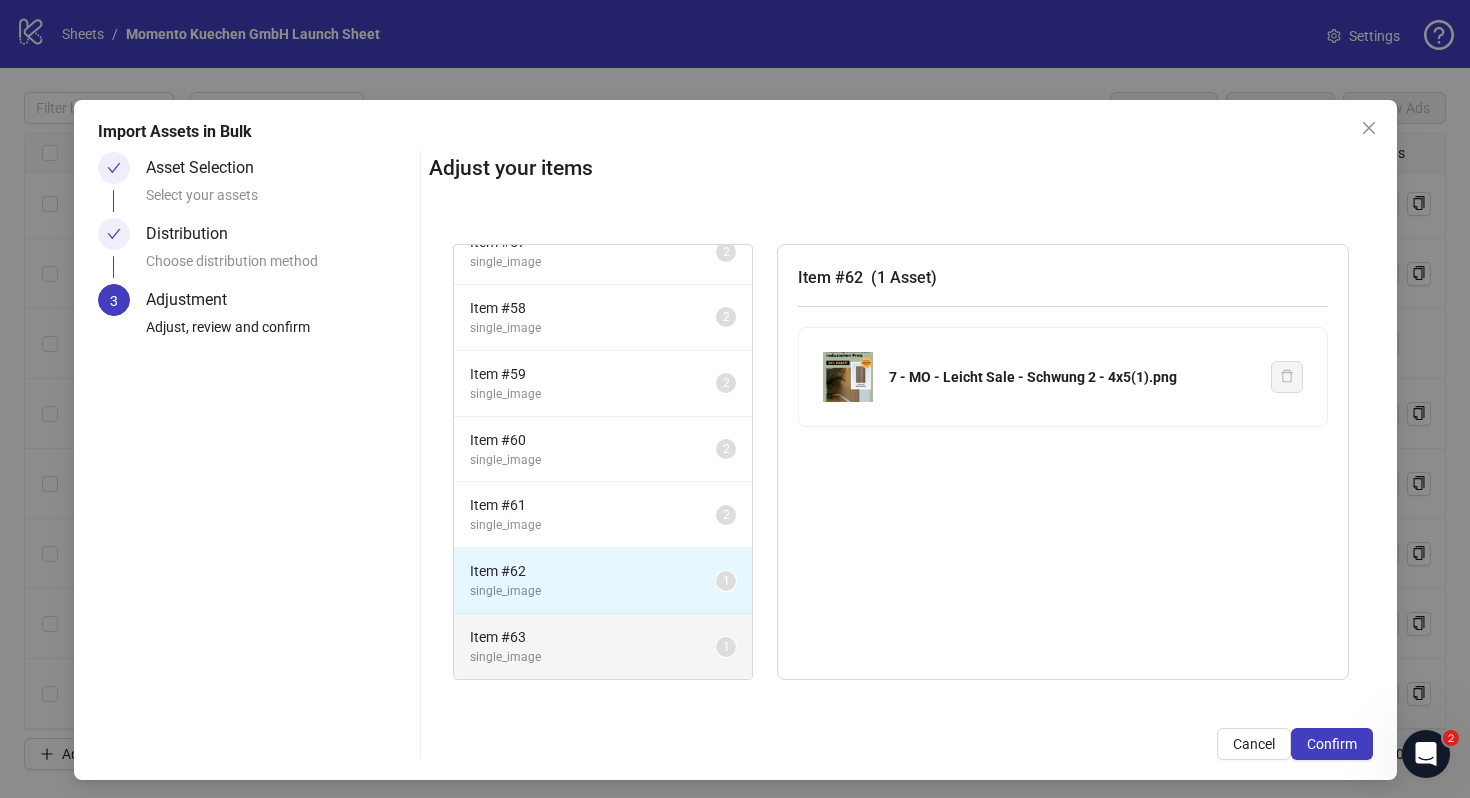 click on "Item # 63" at bounding box center [593, 637] 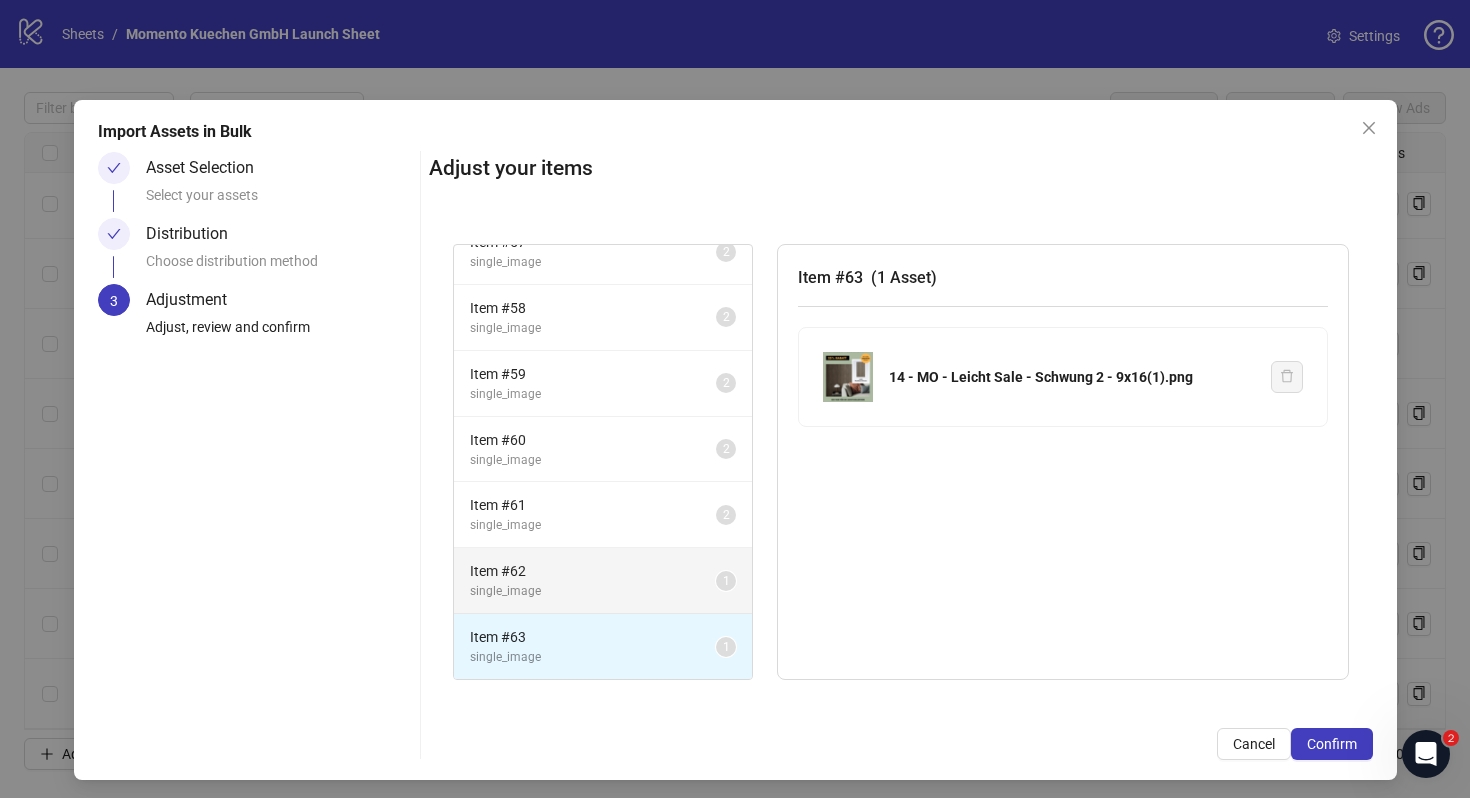 click on "Item # 62" at bounding box center [593, 571] 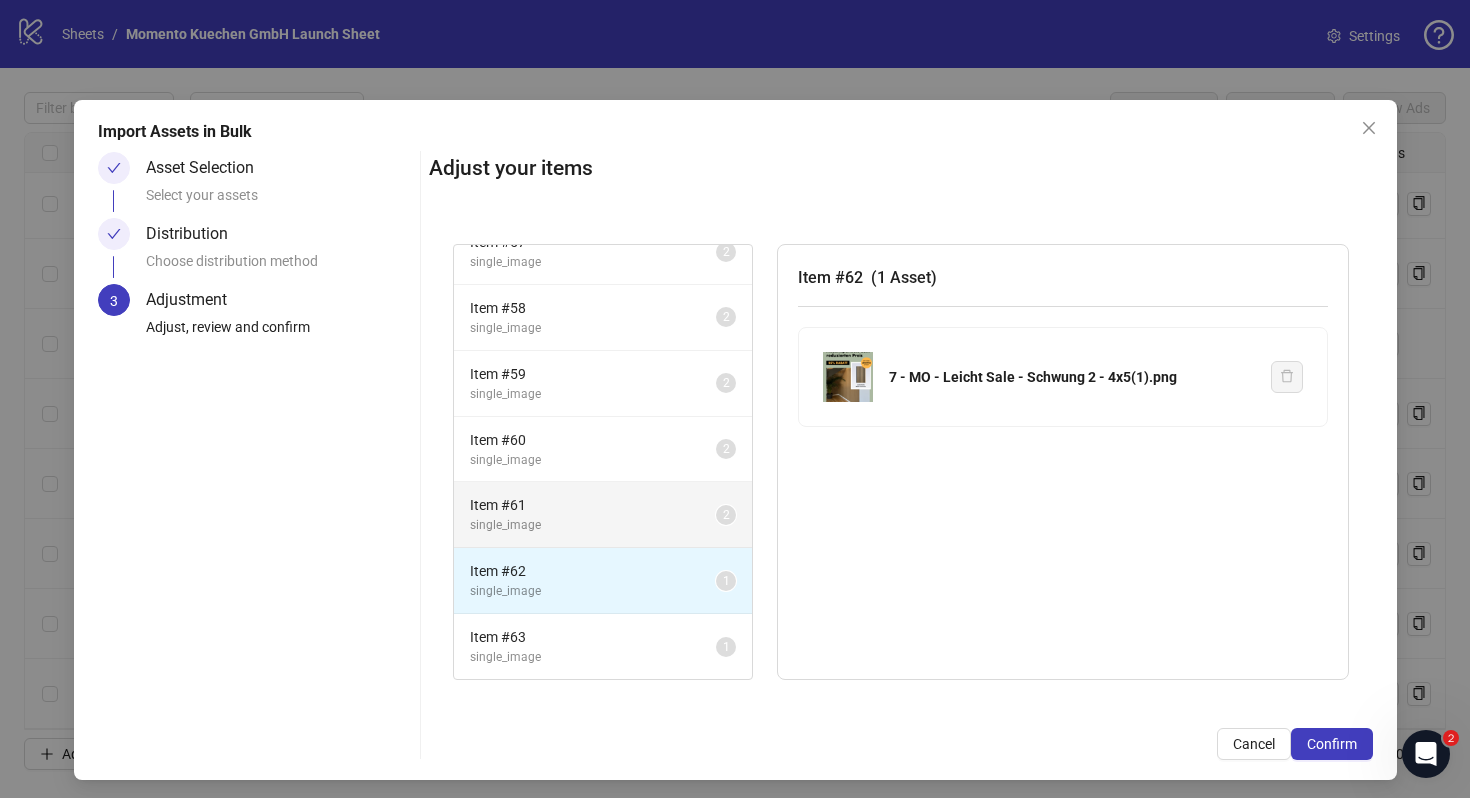 click on "single_image" at bounding box center [593, 525] 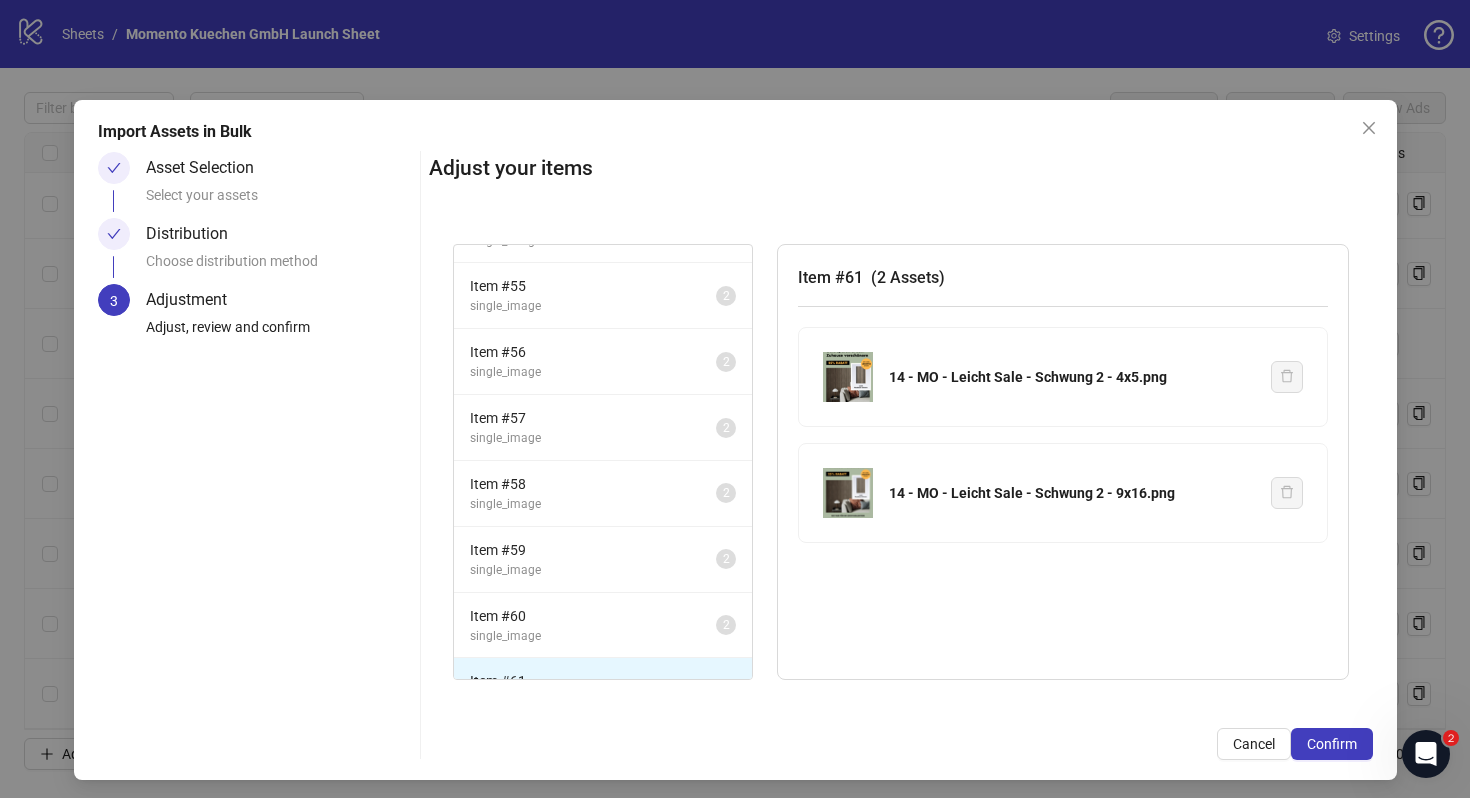 scroll, scrollTop: 618, scrollLeft: 0, axis: vertical 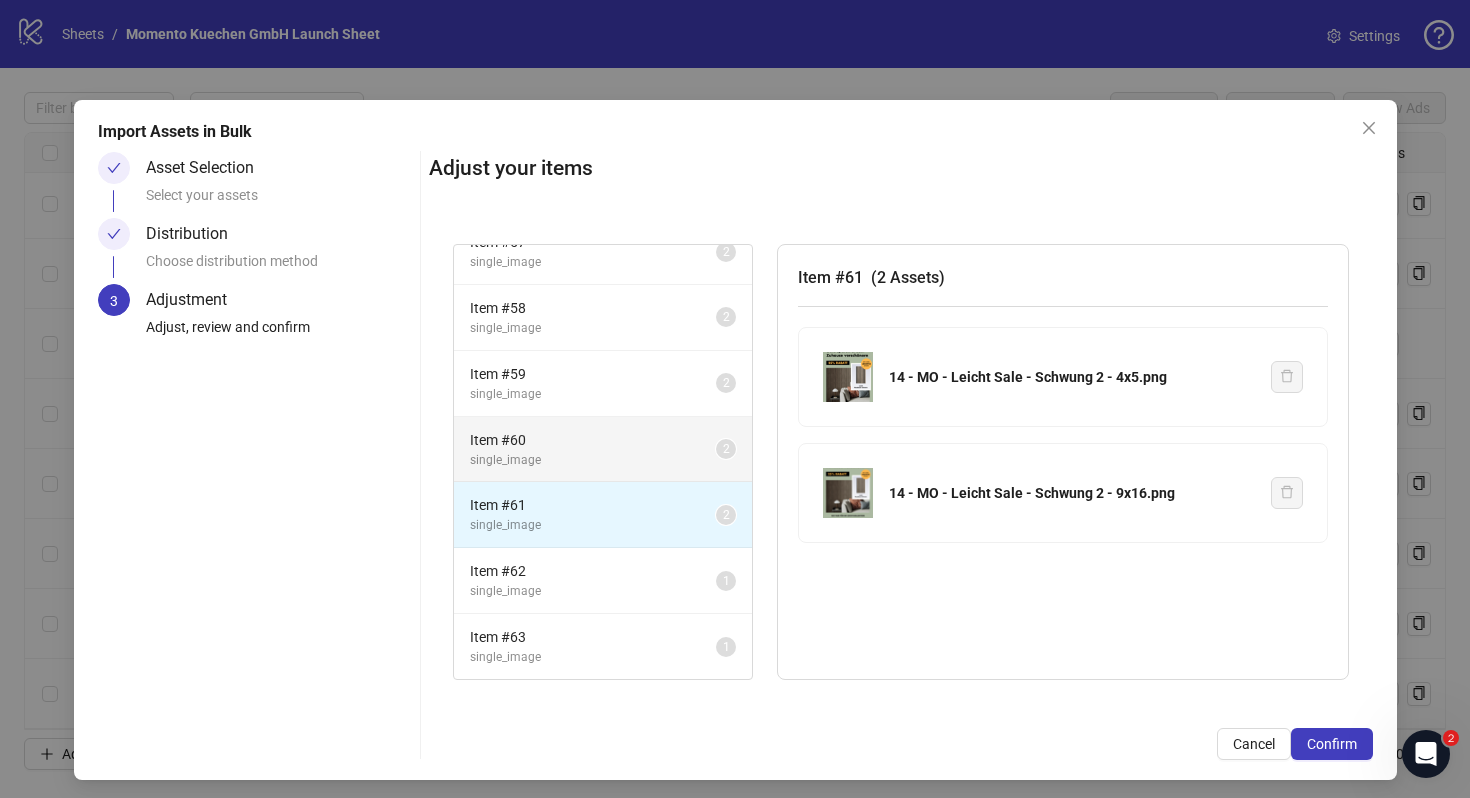 click on "single_image" at bounding box center [593, 460] 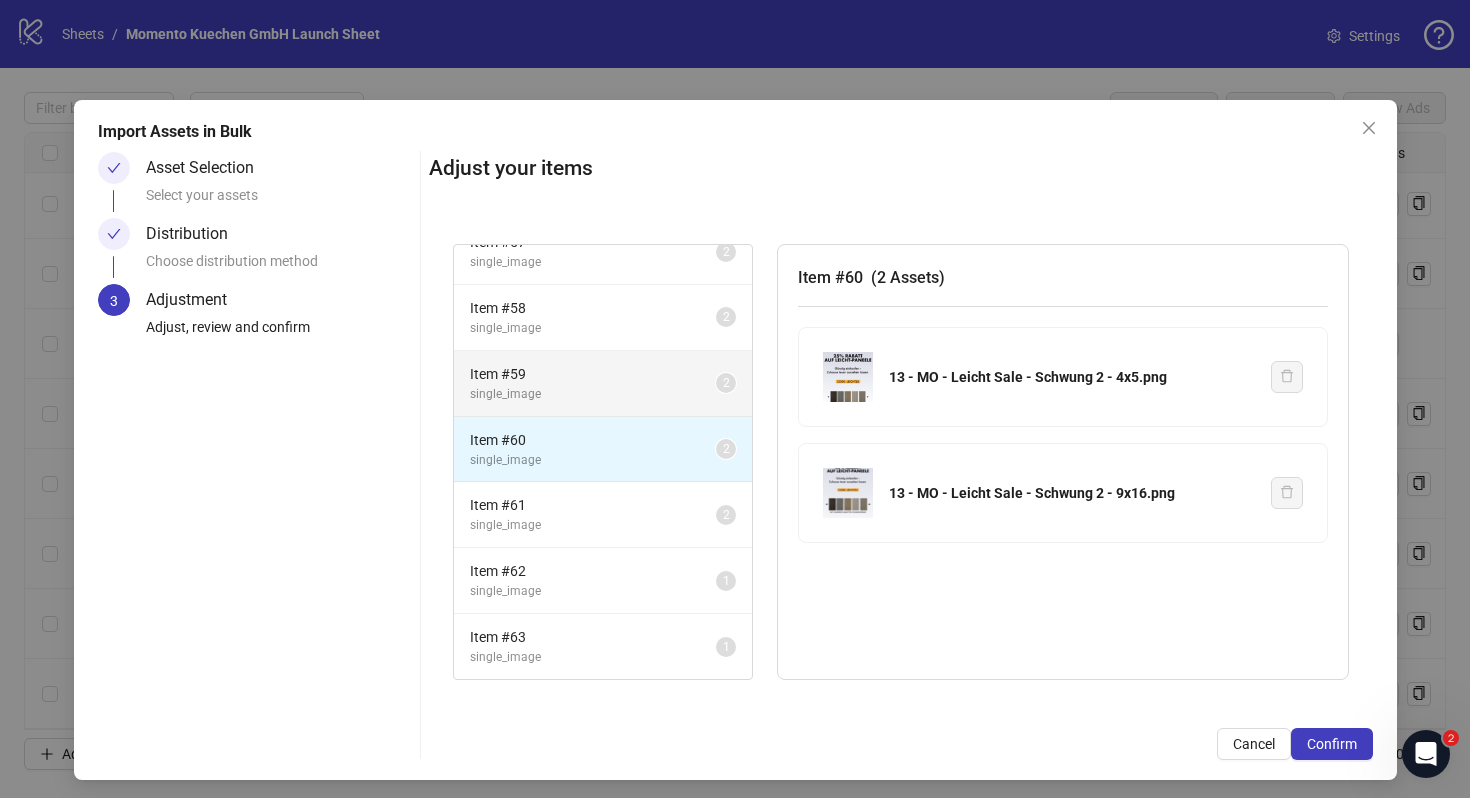 click on "Item # 59 single_image 2" at bounding box center [603, 384] 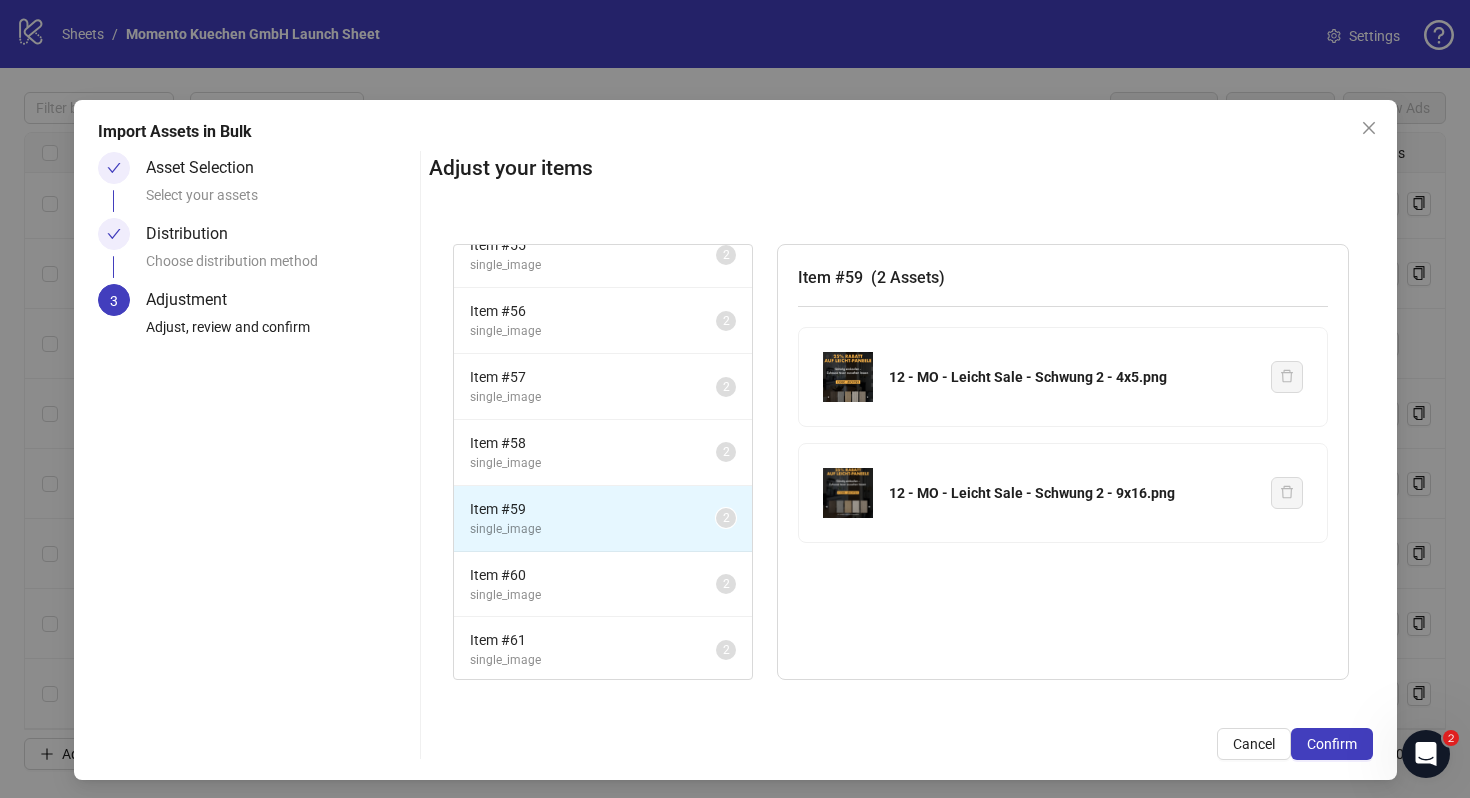 scroll, scrollTop: 391, scrollLeft: 0, axis: vertical 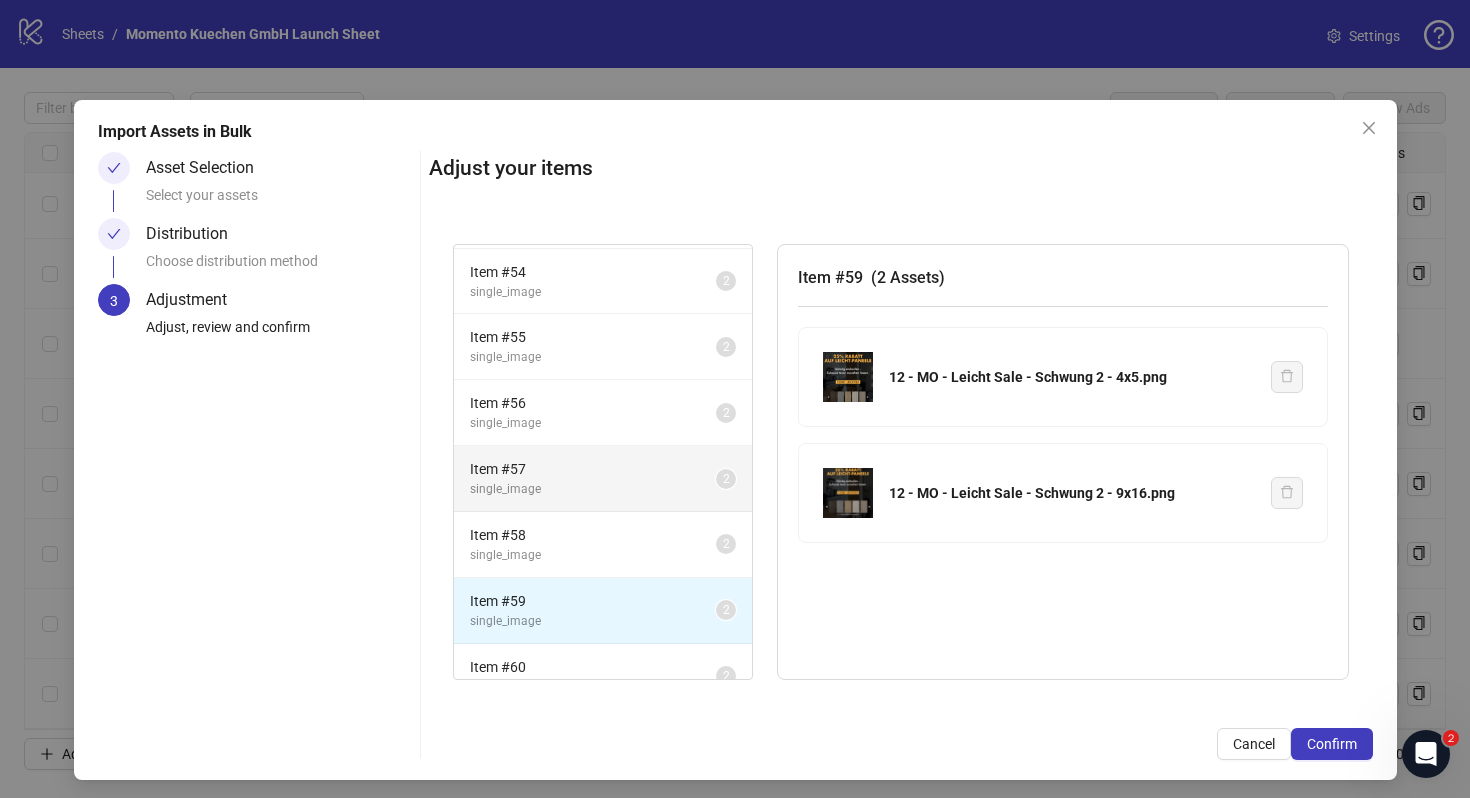 click on "Item # 57 single_image 2" at bounding box center [603, 479] 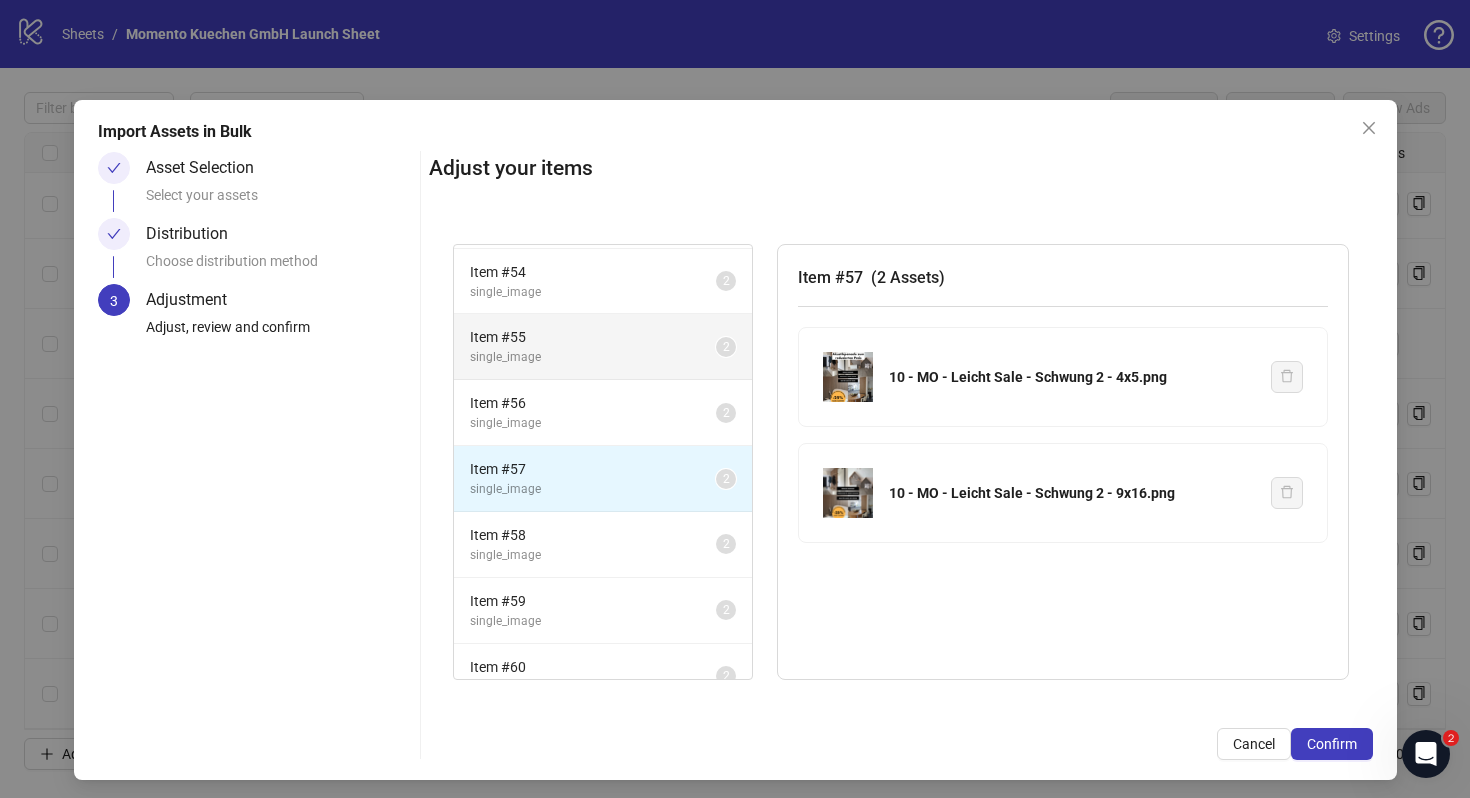 click on "single_image" at bounding box center [593, 357] 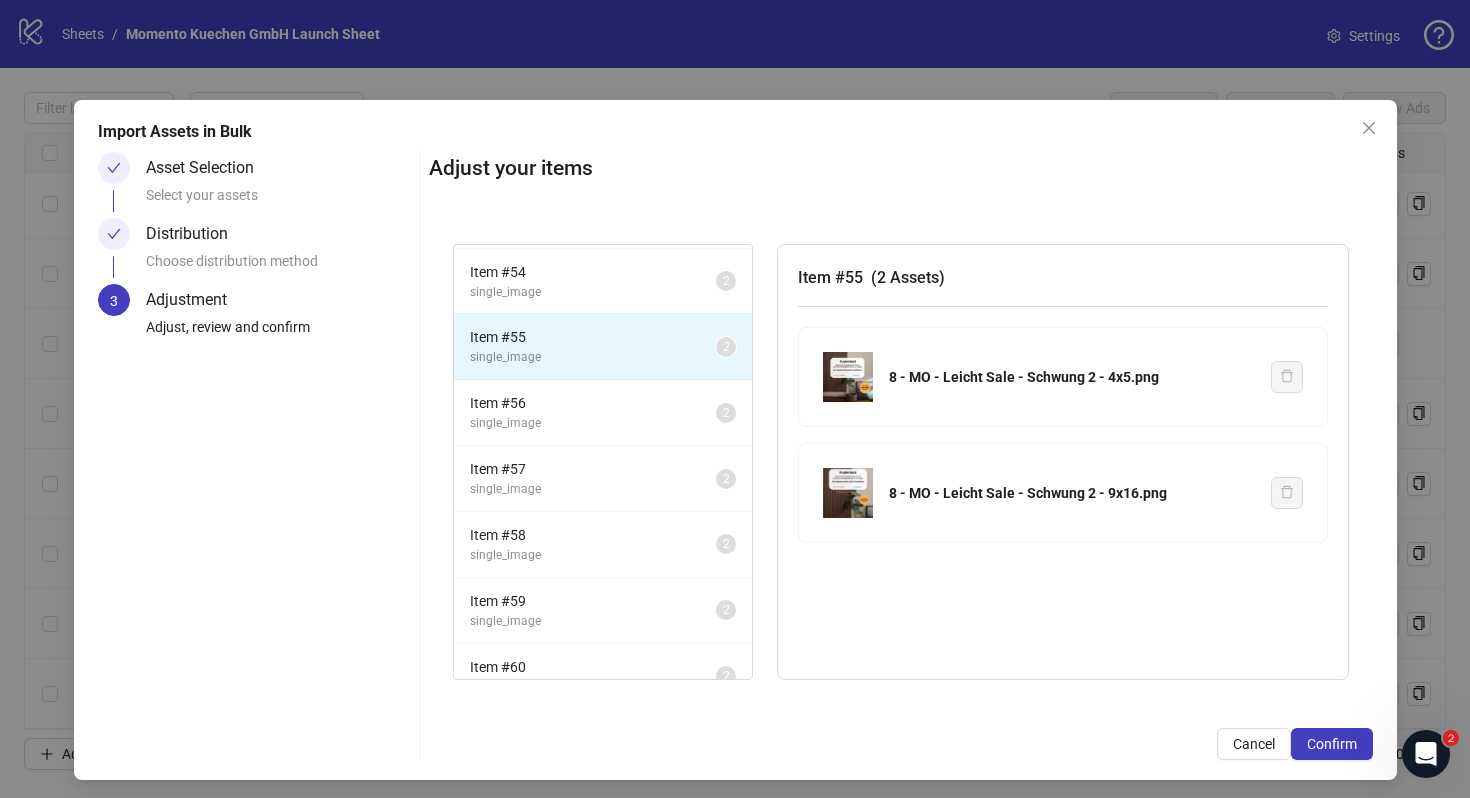 scroll, scrollTop: 0, scrollLeft: 0, axis: both 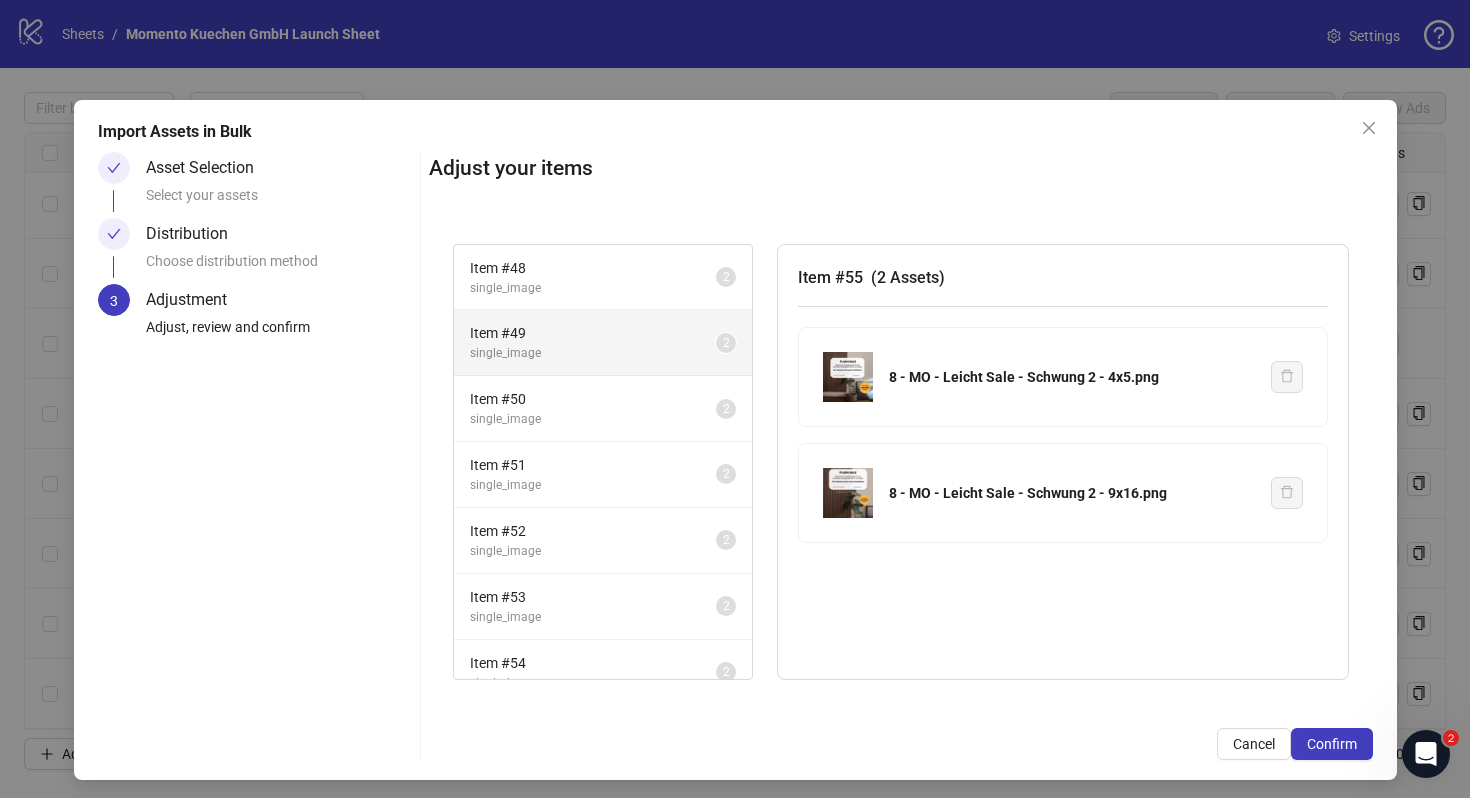 click on "Item # 49 single_image 2" at bounding box center (603, 343) 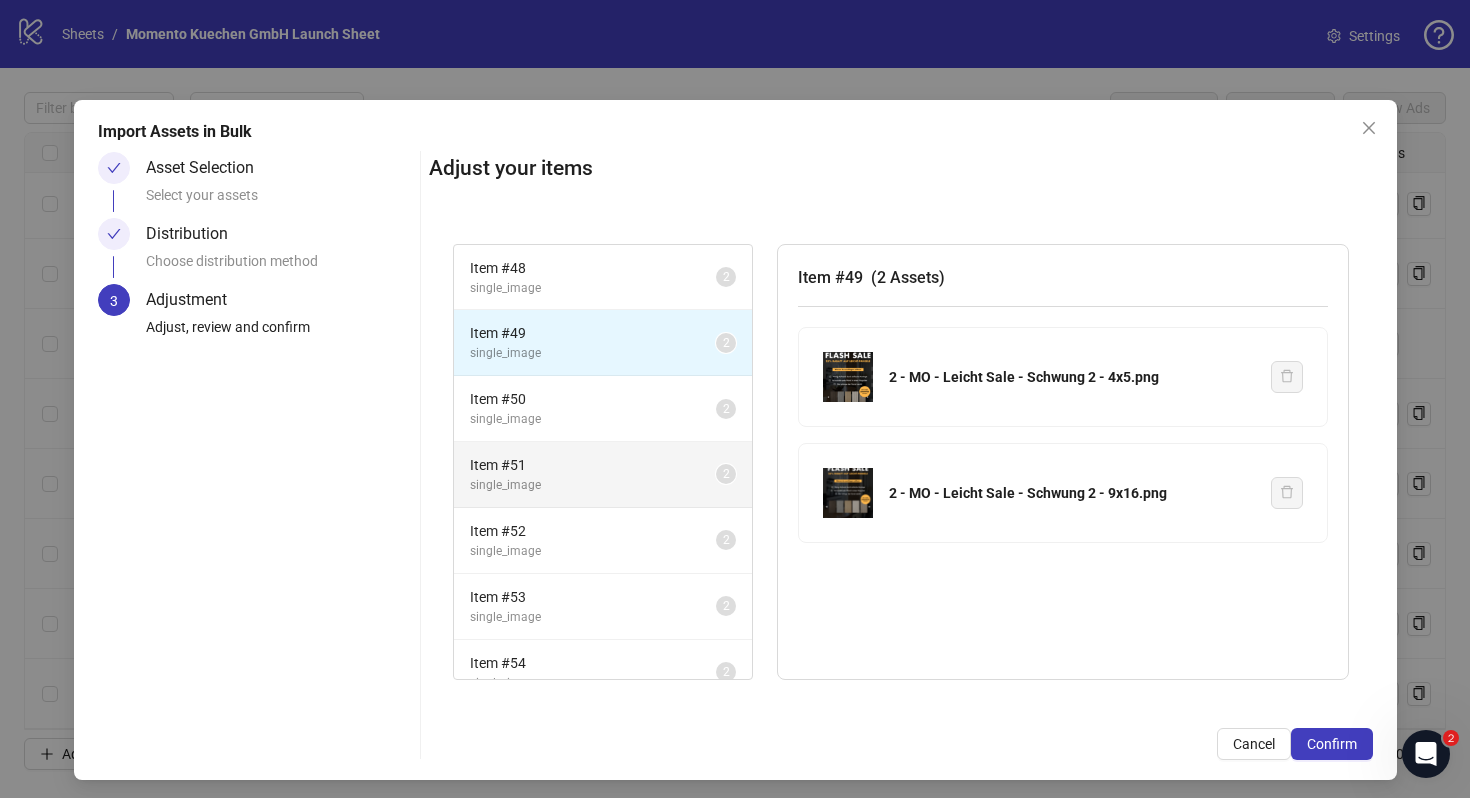 click on "Item # 51" at bounding box center (593, 465) 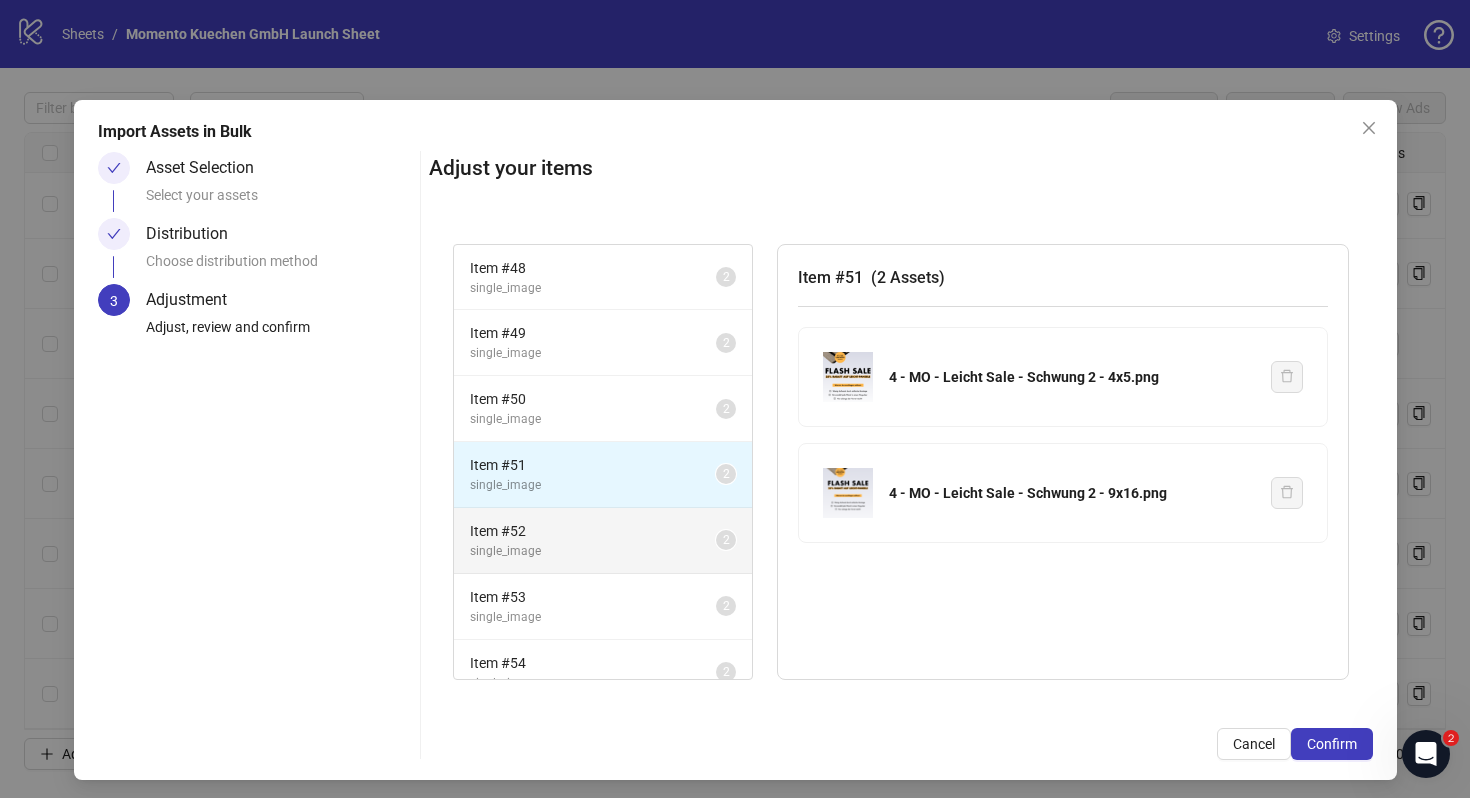 click on "Item # 52" at bounding box center (593, 531) 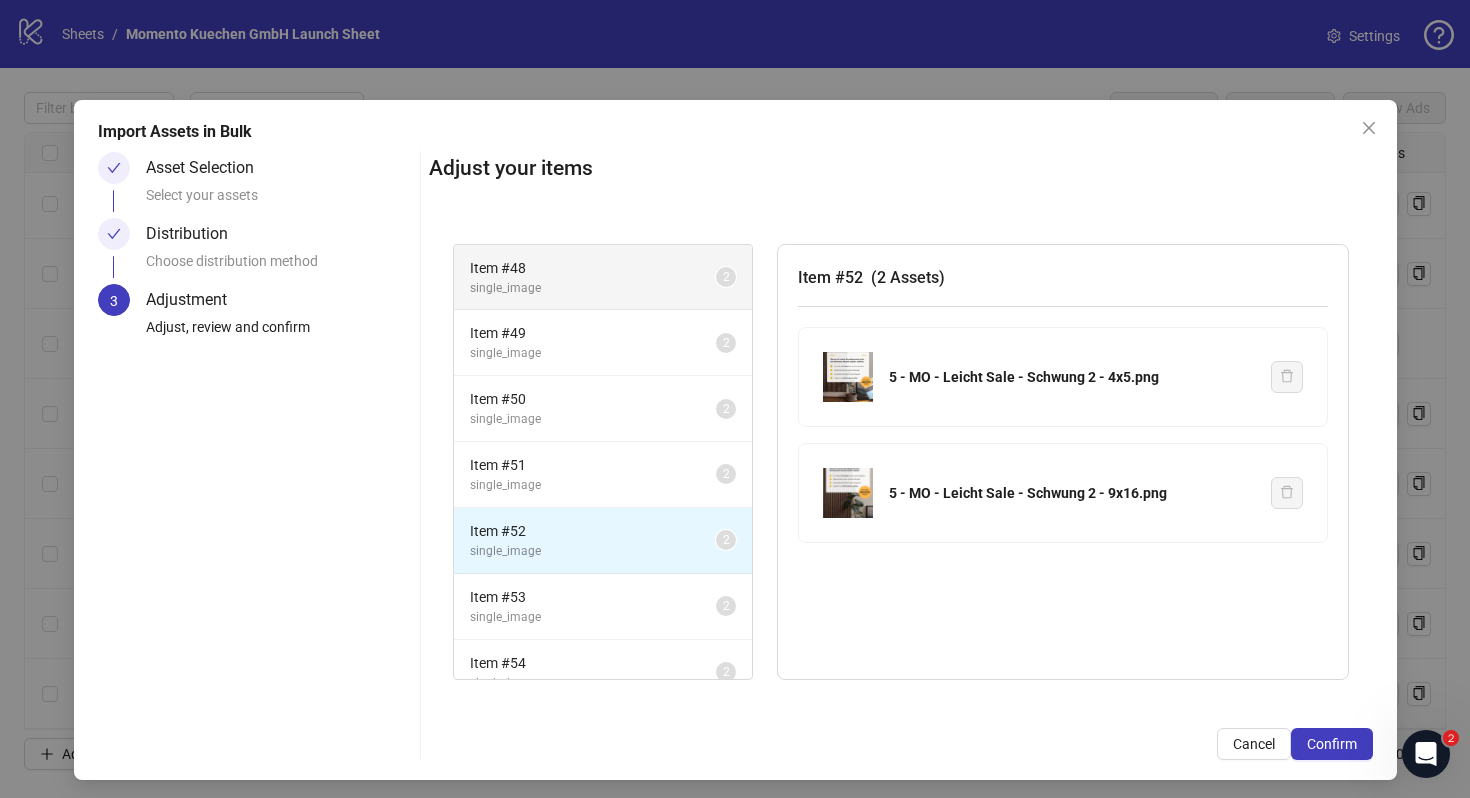 click on "Item # 48" at bounding box center (593, 268) 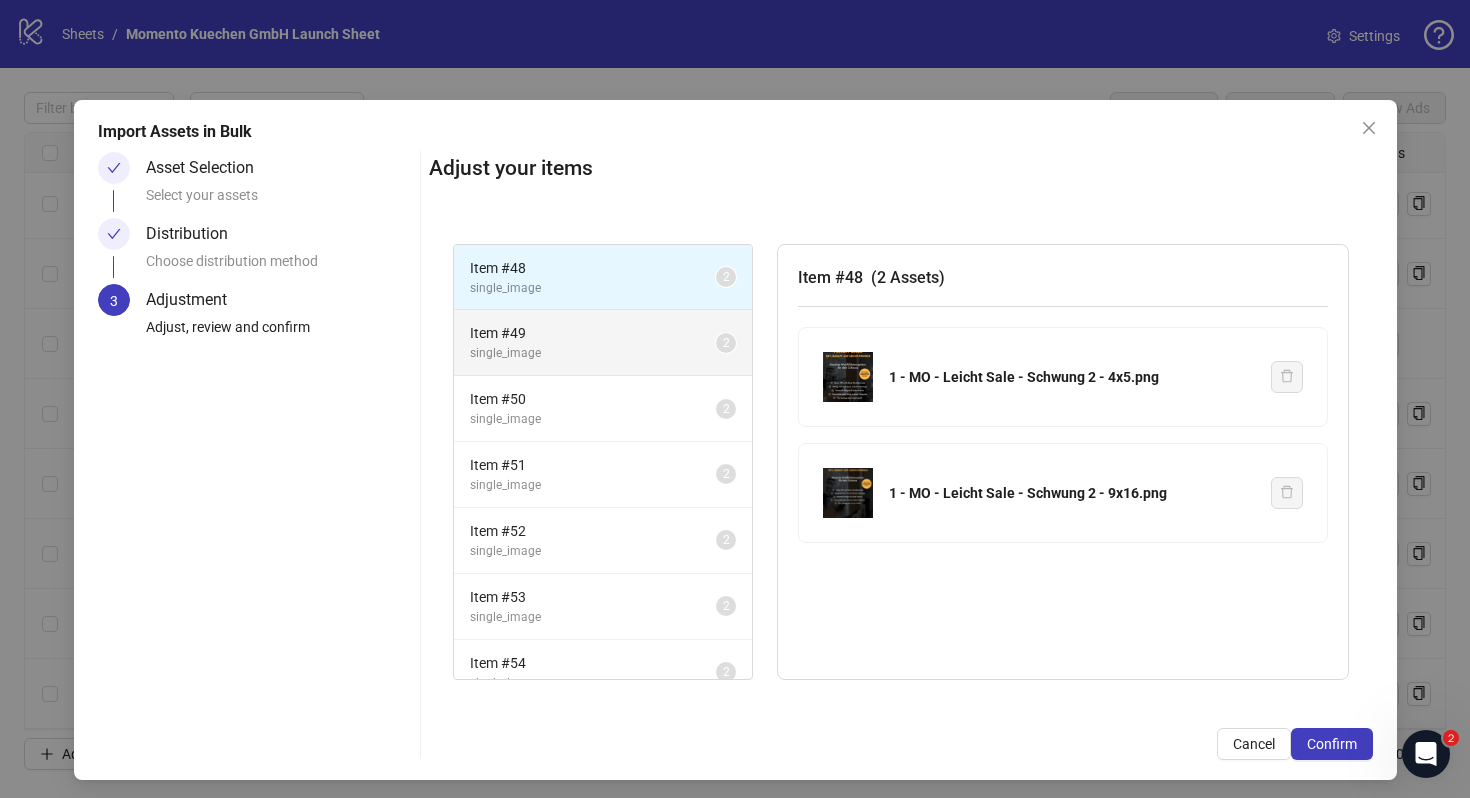 click on "single_image" at bounding box center [593, 353] 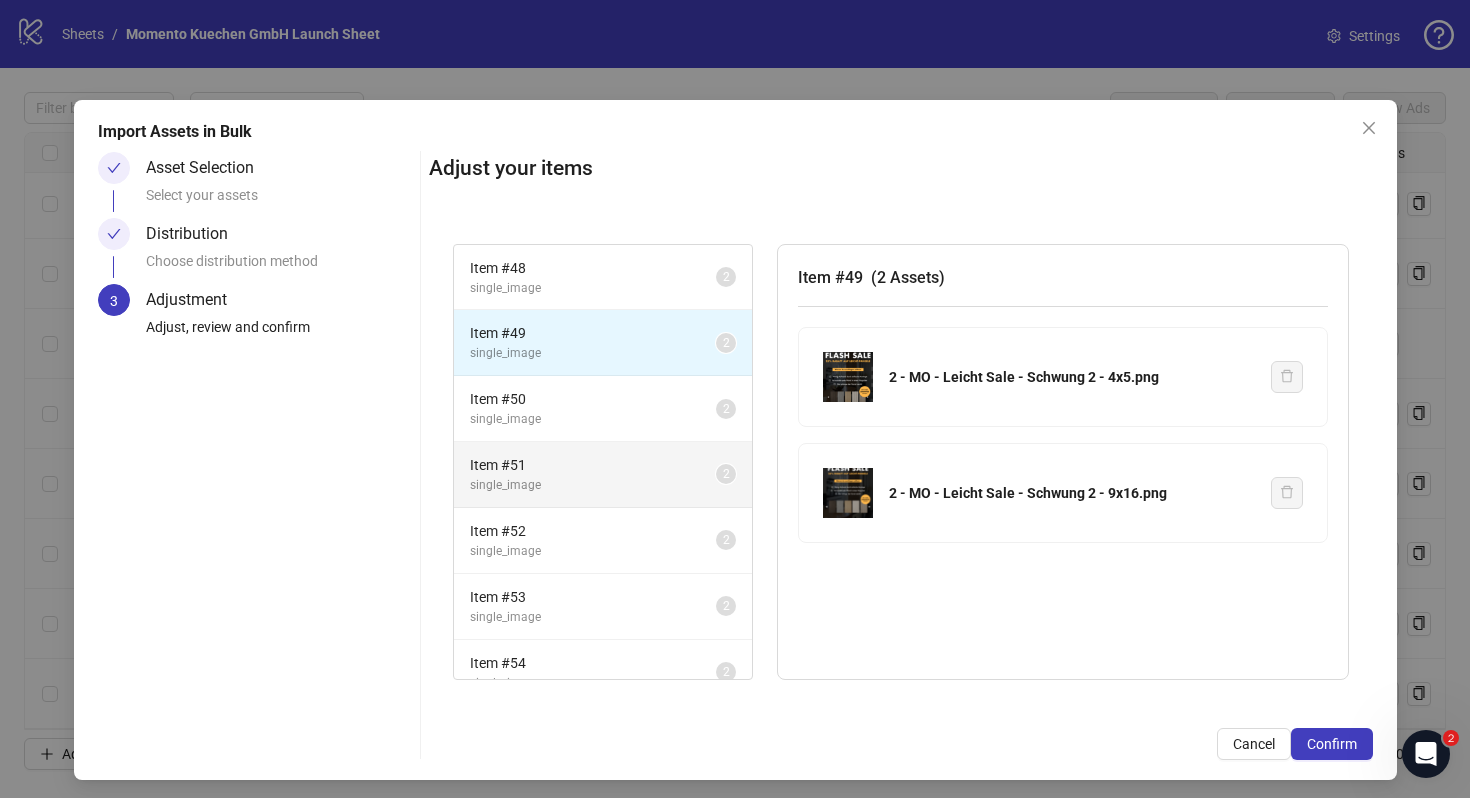 click on "Item # 51 single_image 2" at bounding box center (603, 475) 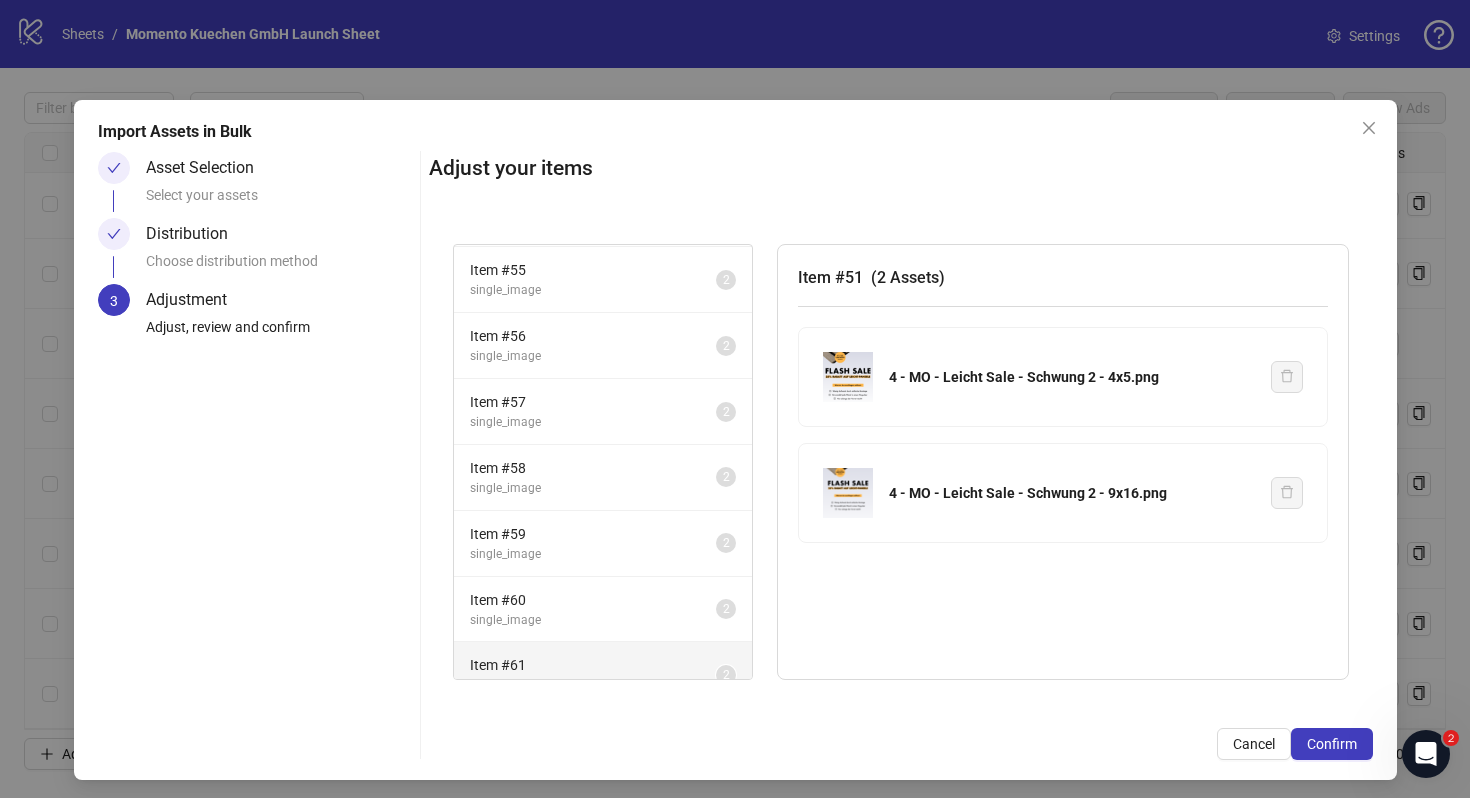 scroll, scrollTop: 618, scrollLeft: 0, axis: vertical 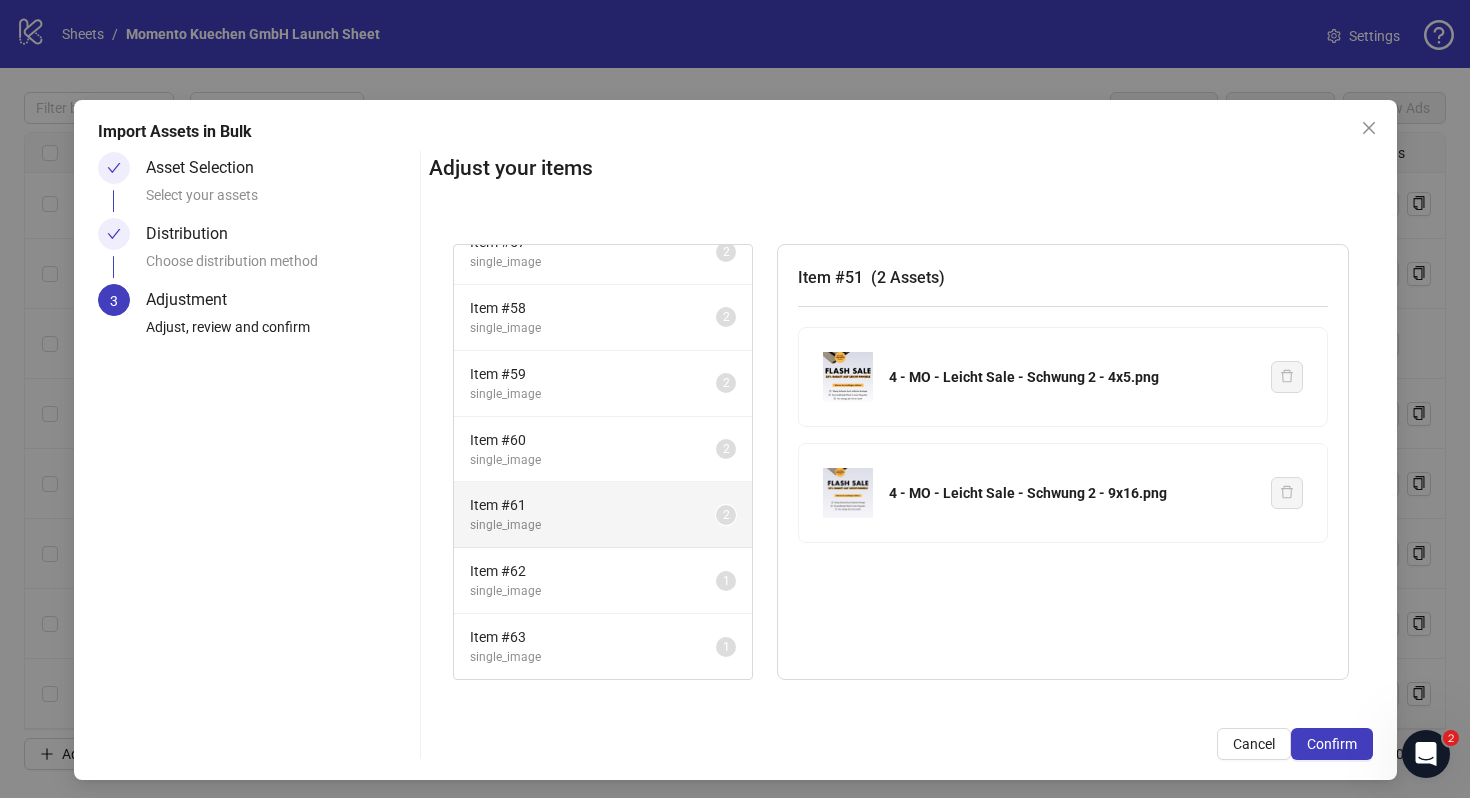 click on "Item # 61" at bounding box center (593, 505) 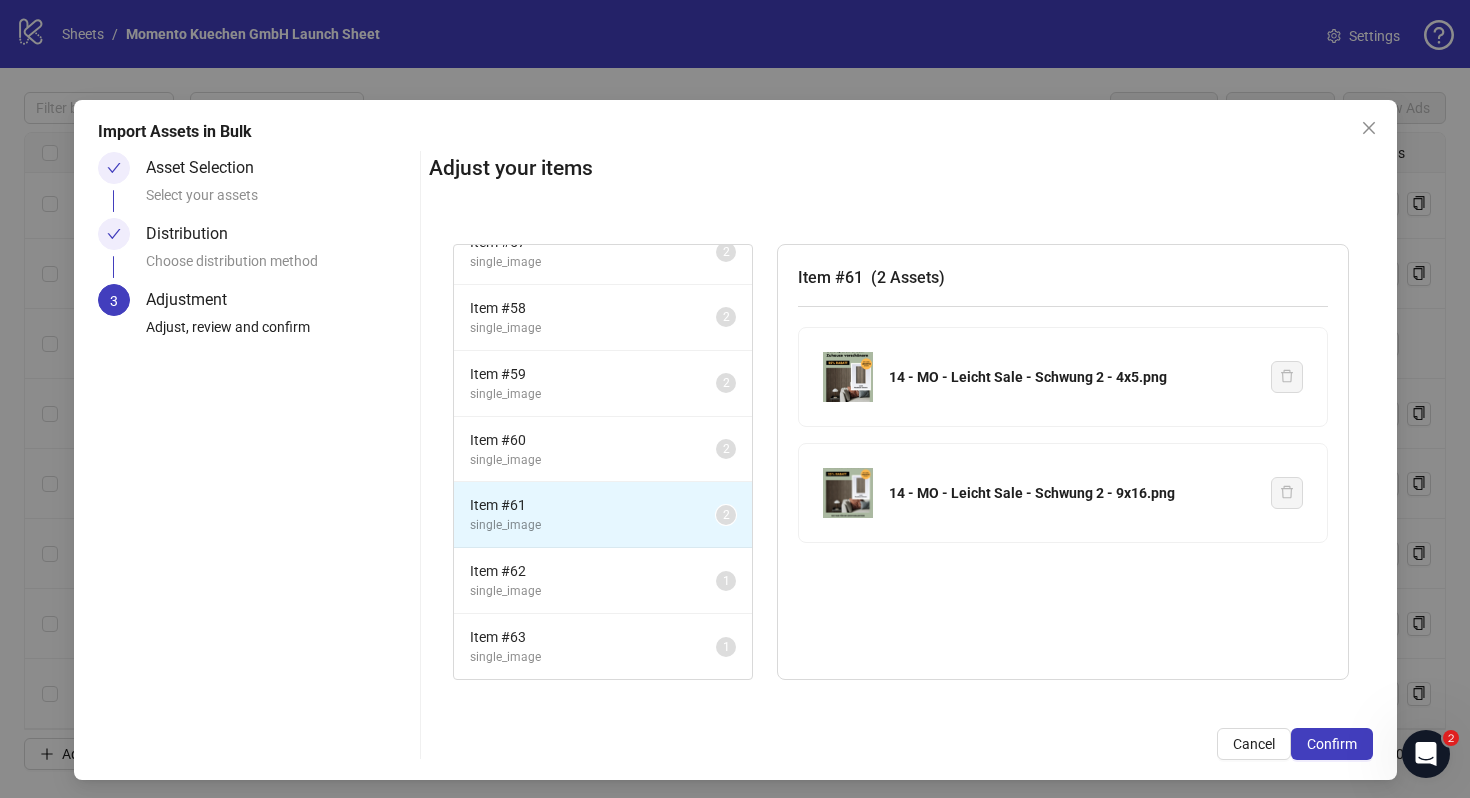 scroll, scrollTop: 6, scrollLeft: 0, axis: vertical 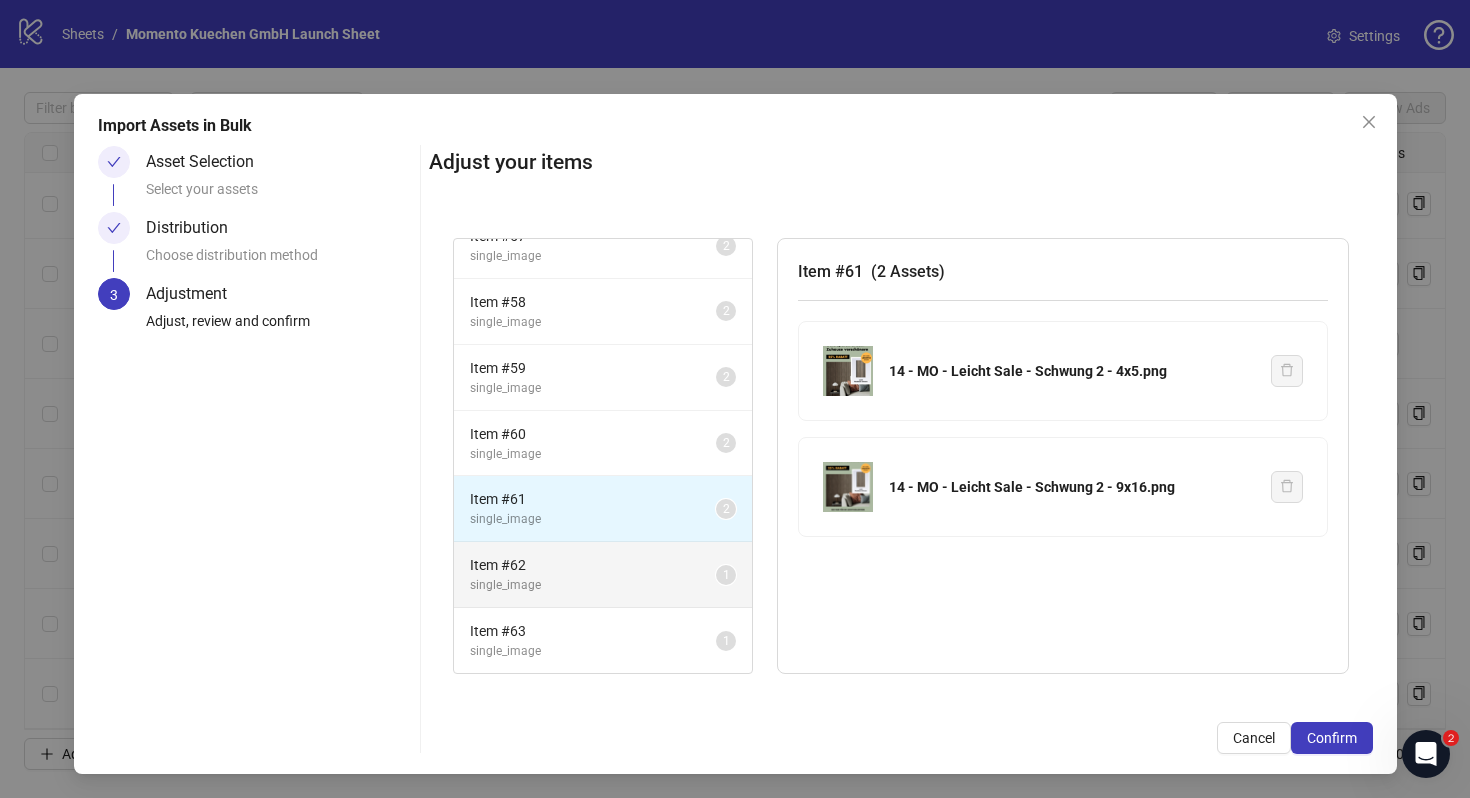 click on "Item # 62" at bounding box center (593, 565) 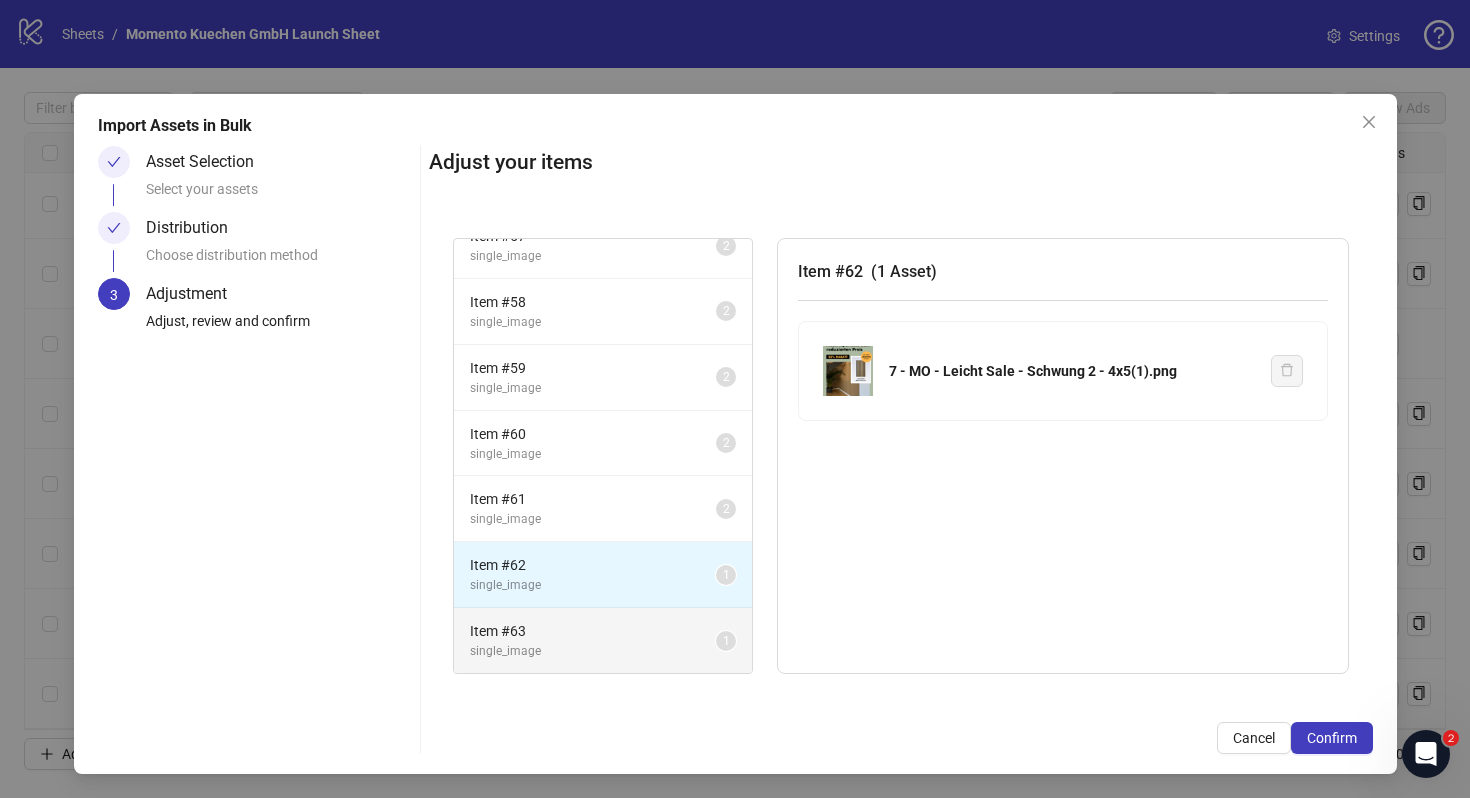click on "Item # 63" at bounding box center (593, 631) 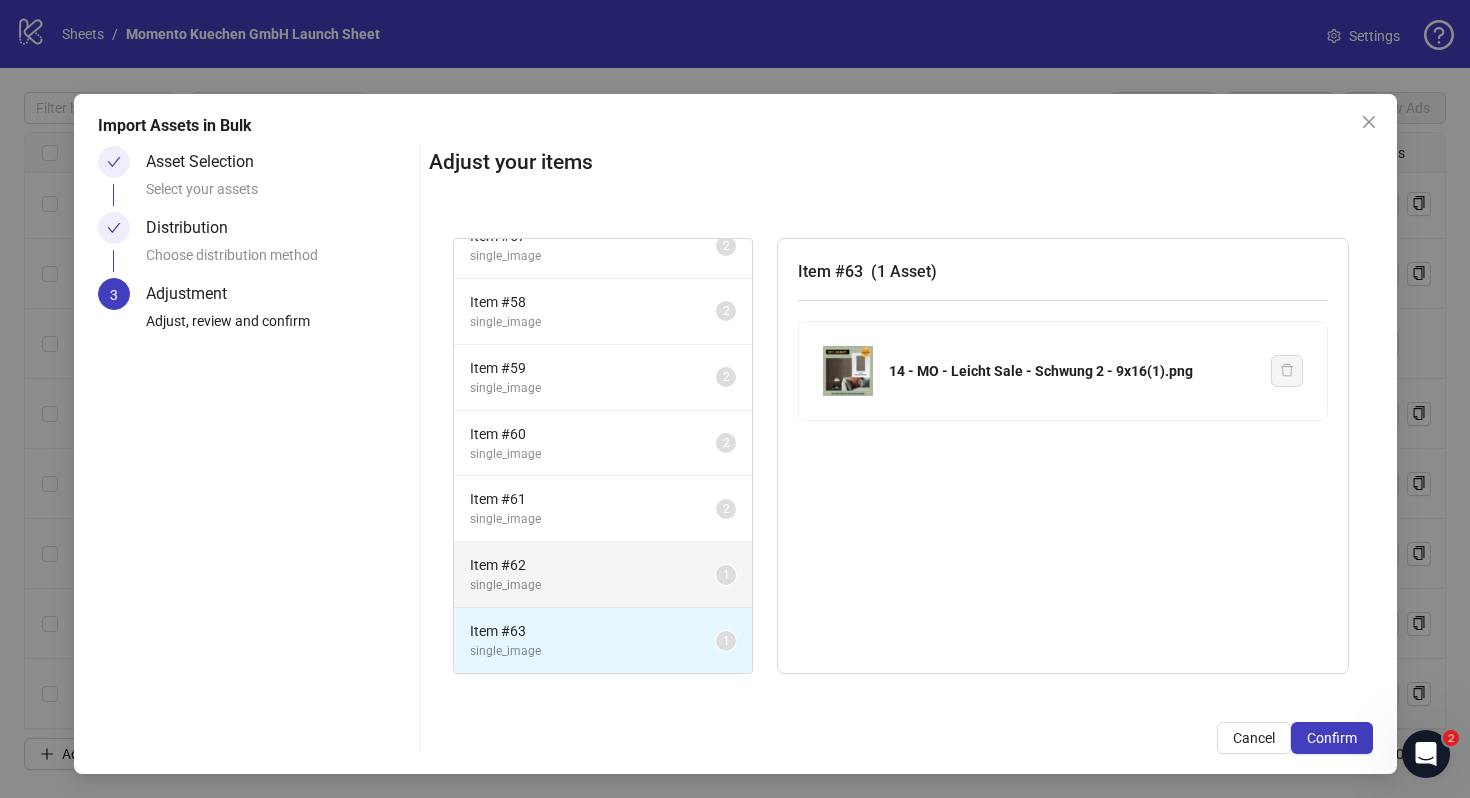 click on "Item # 62" at bounding box center [593, 565] 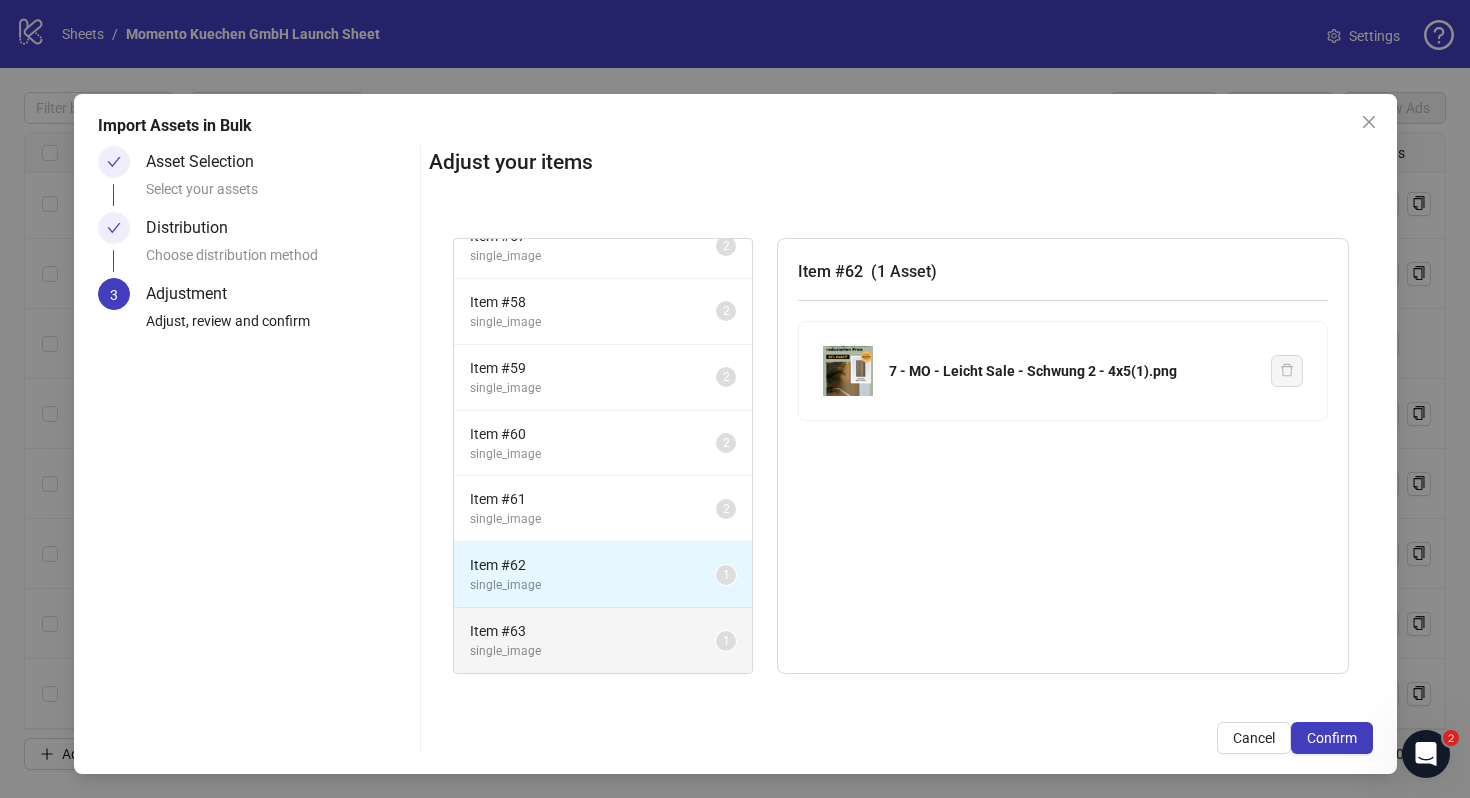 click on "single_image" at bounding box center [593, 651] 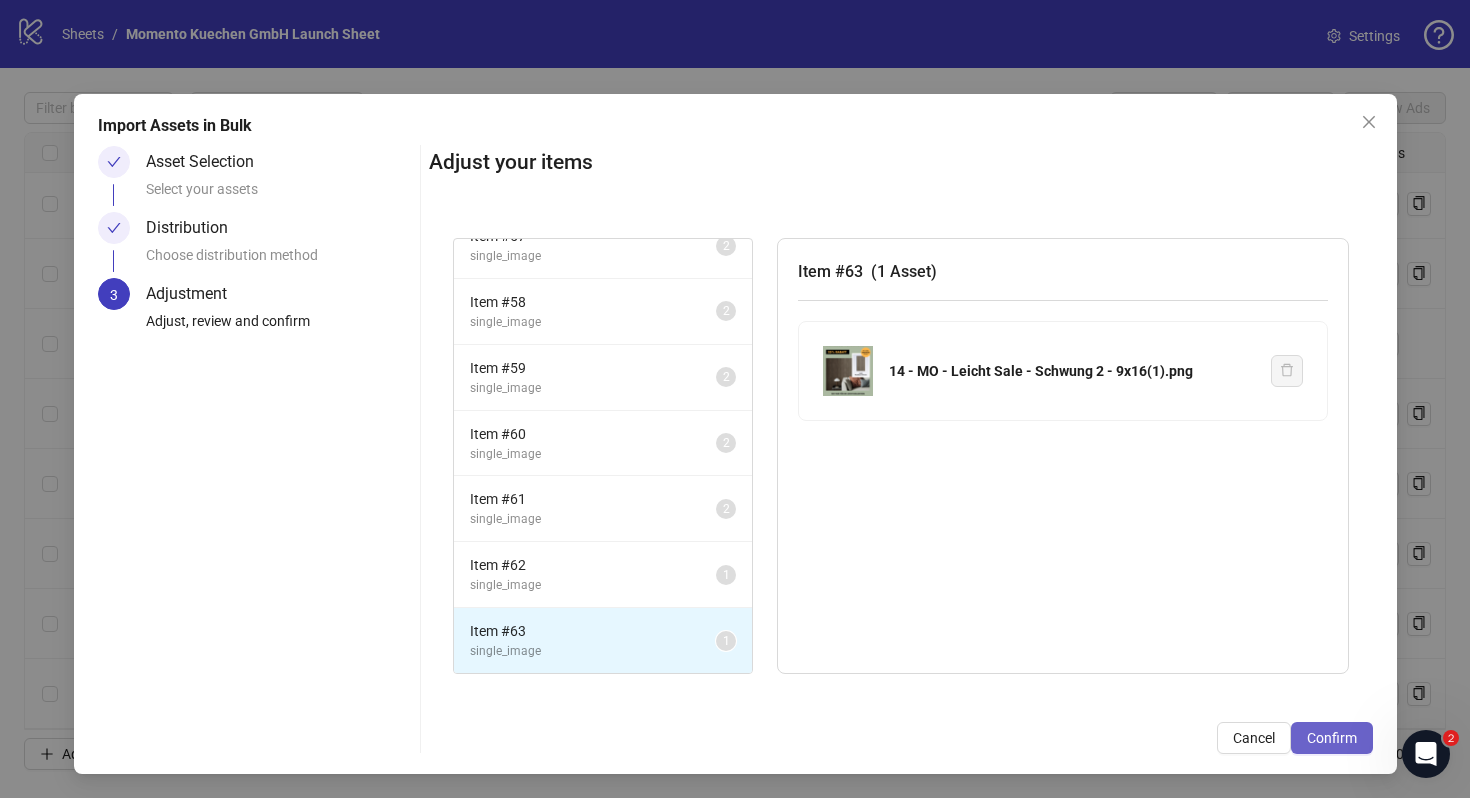 click on "Confirm" at bounding box center (1332, 738) 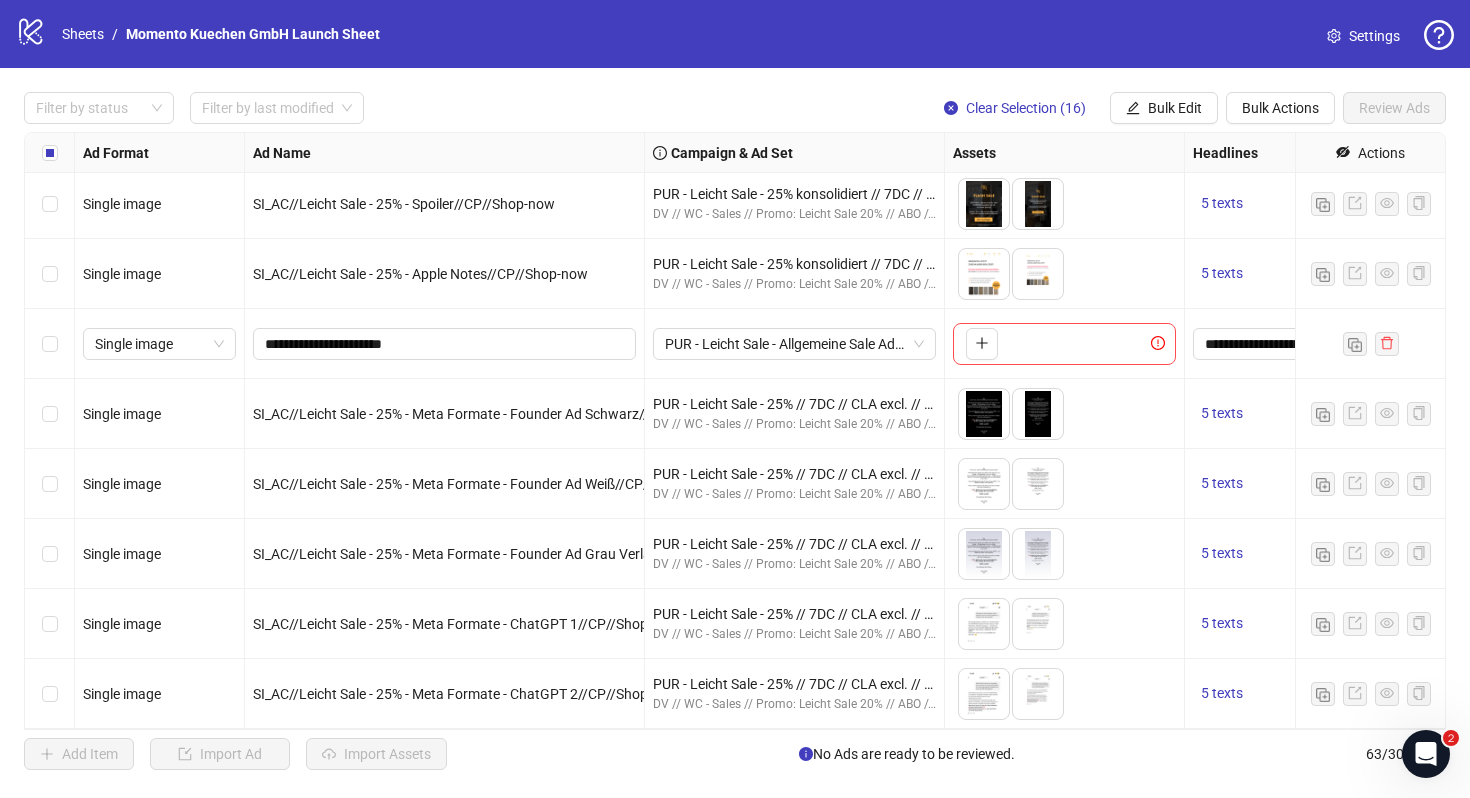 scroll, scrollTop: 3113, scrollLeft: 0, axis: vertical 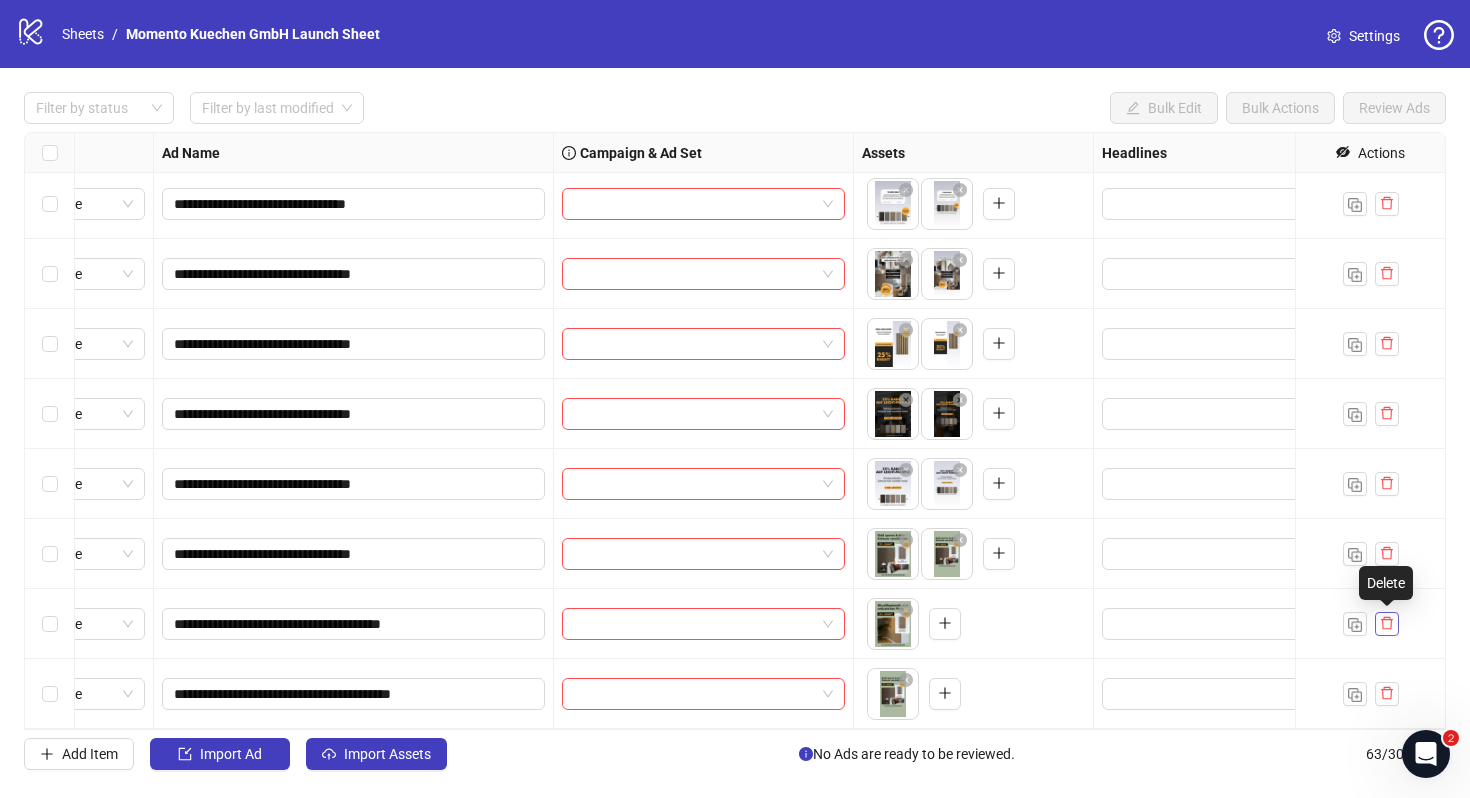 click 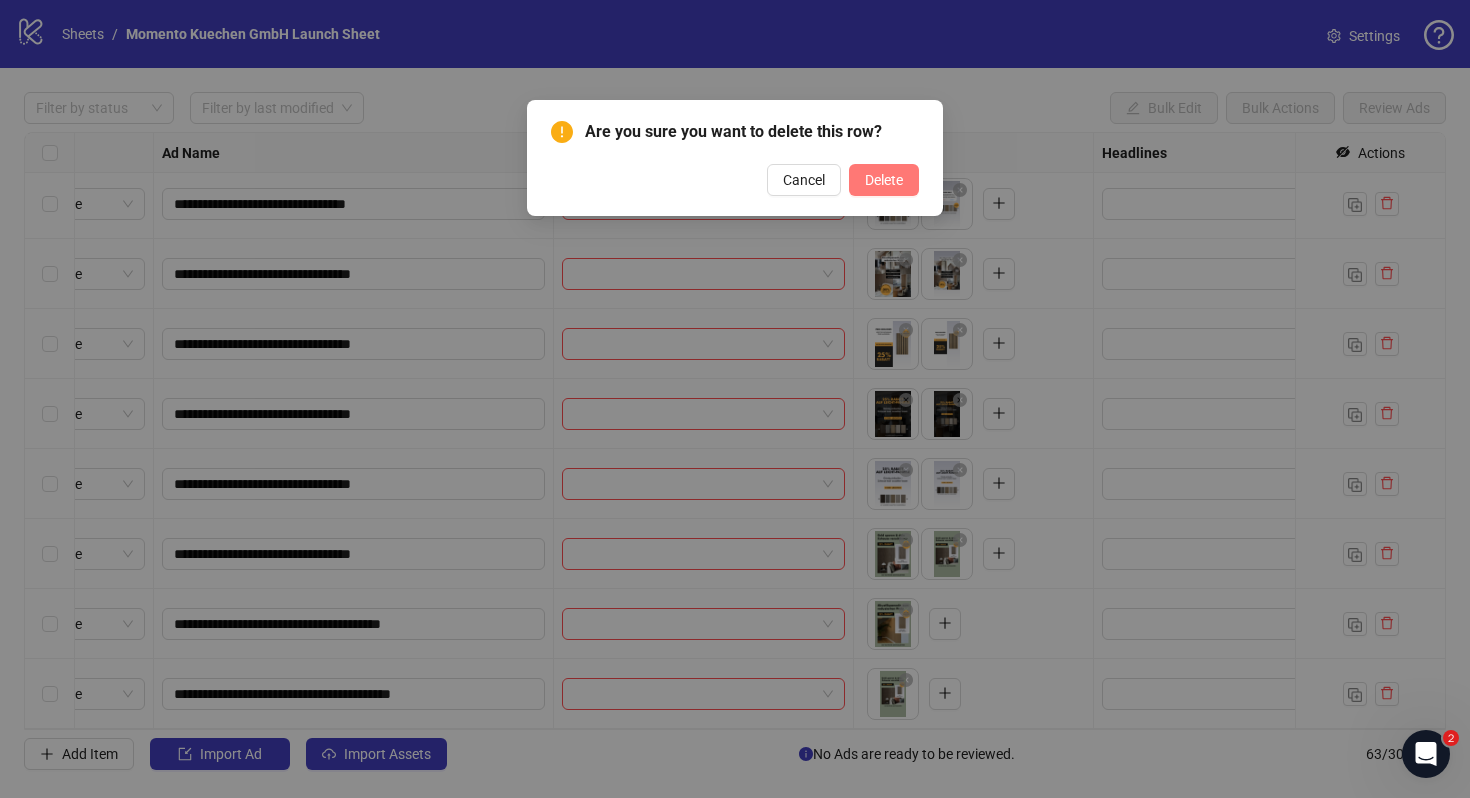 click on "Delete" at bounding box center (884, 180) 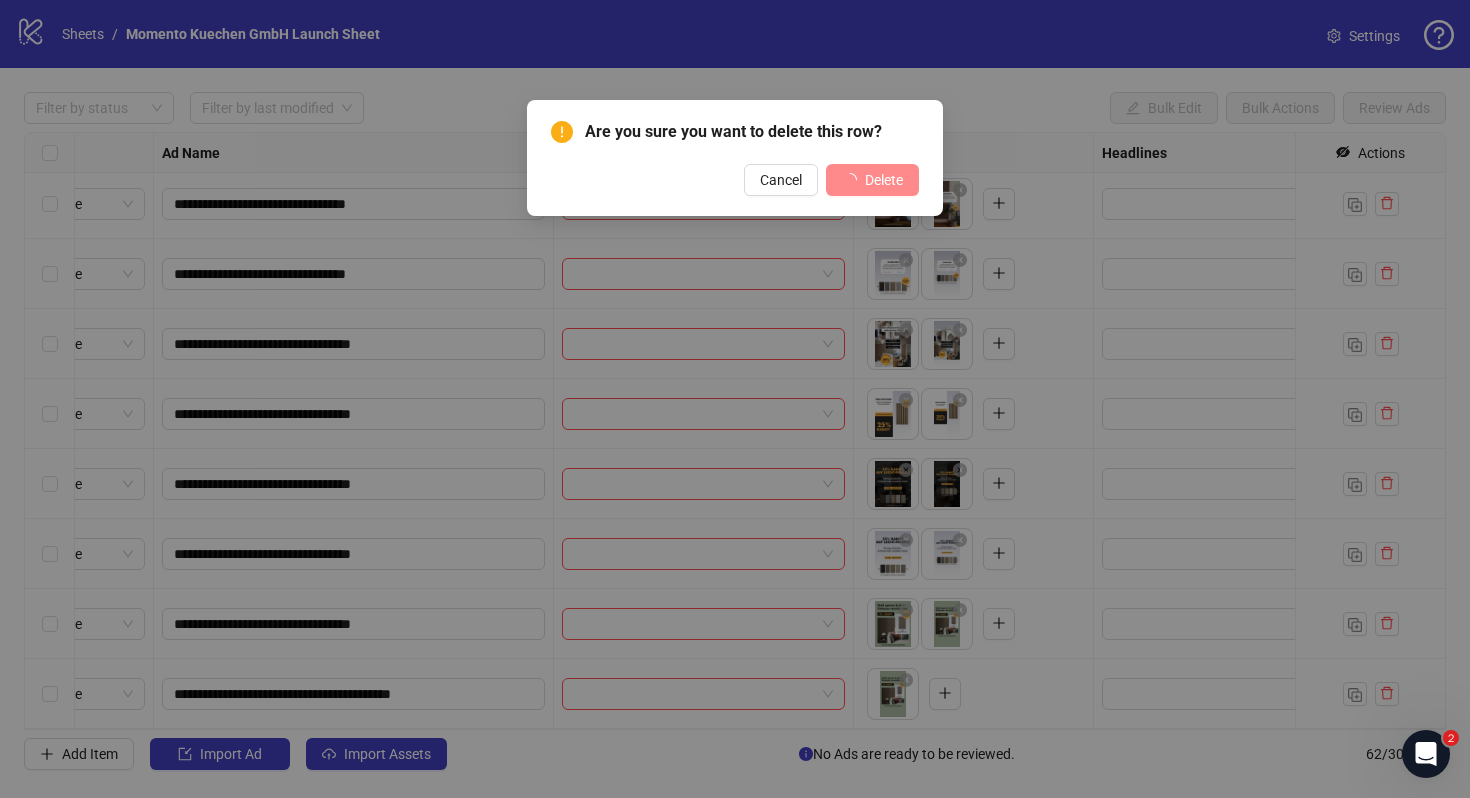 scroll, scrollTop: 3784, scrollLeft: 91, axis: both 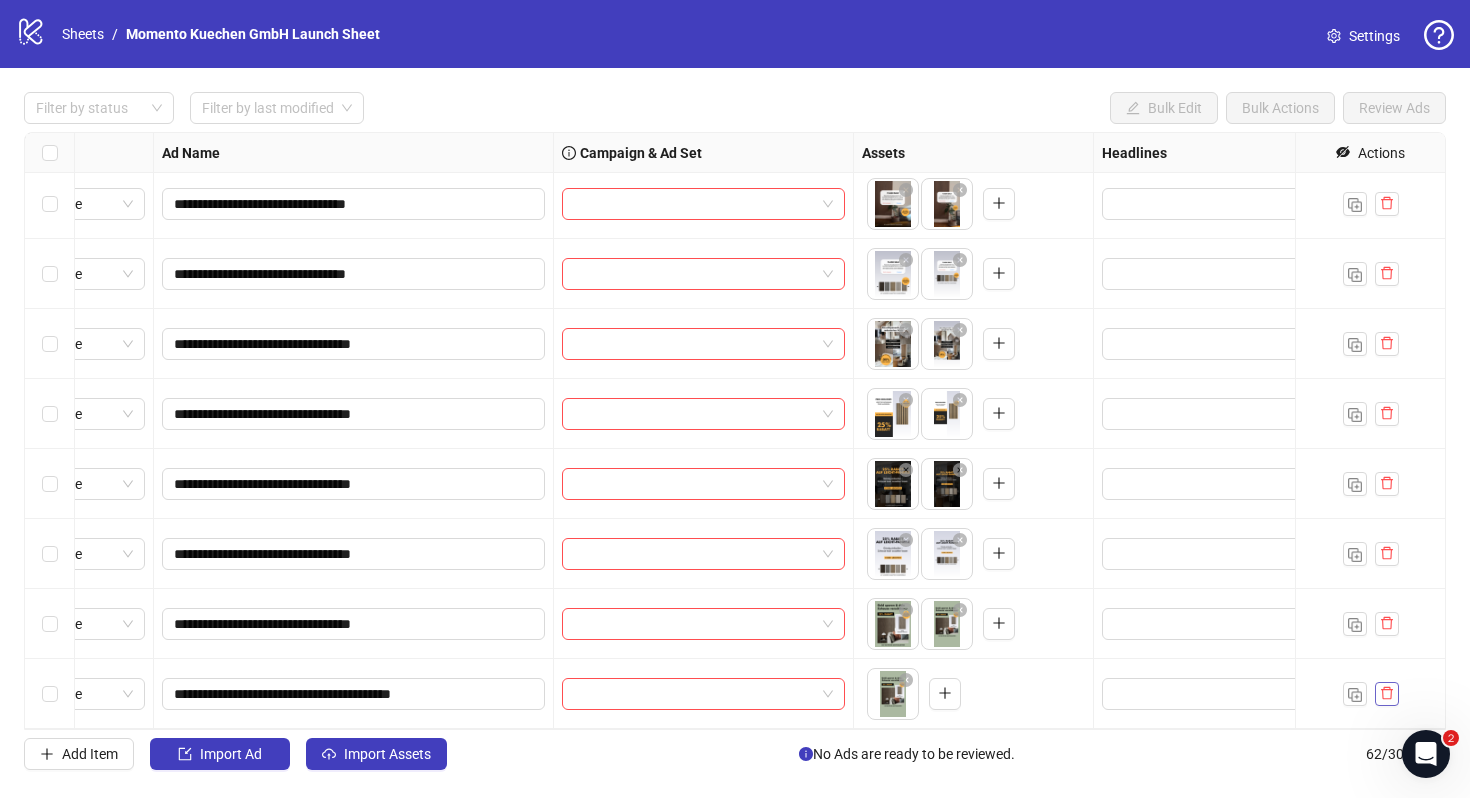 click 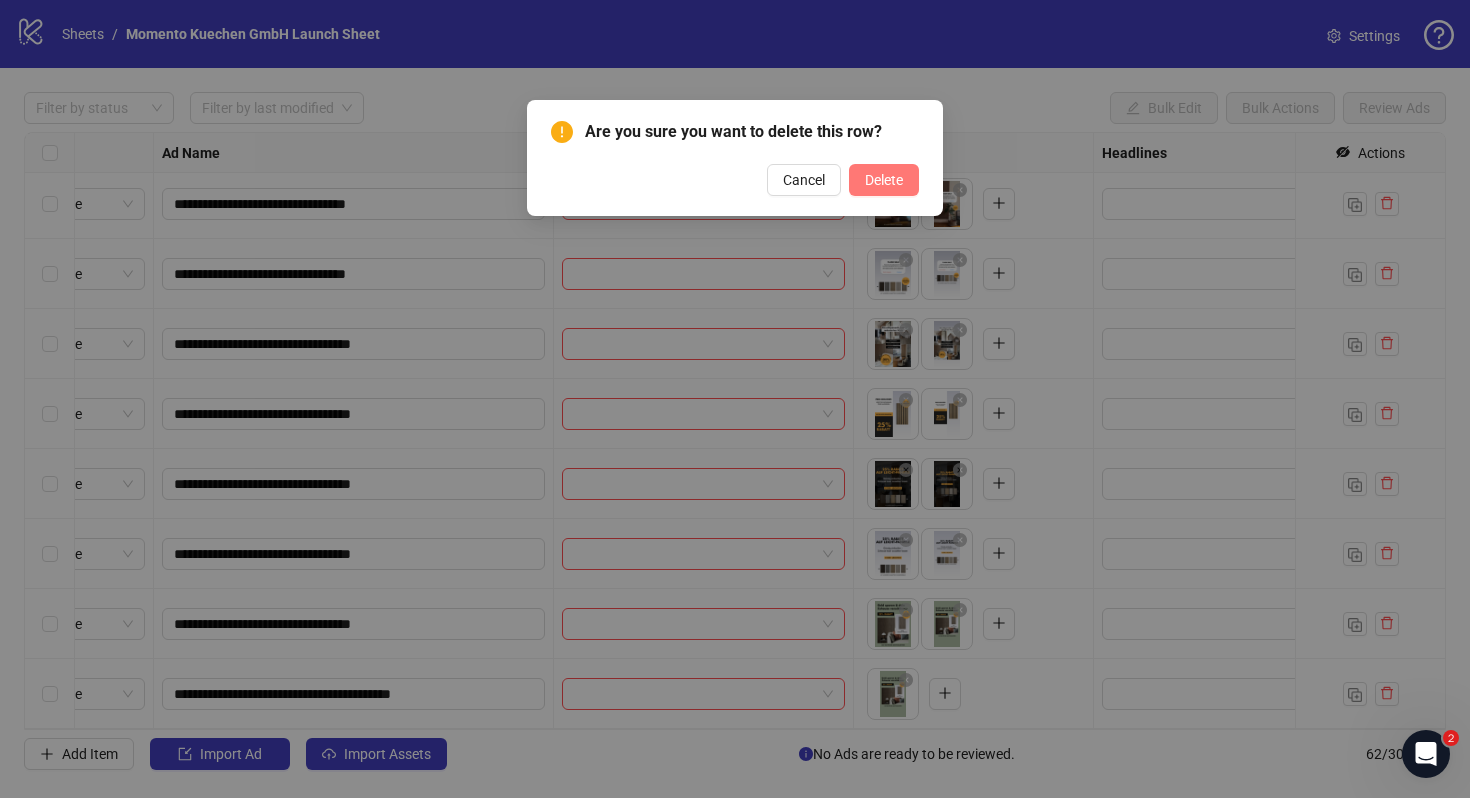 click on "Delete" at bounding box center [884, 180] 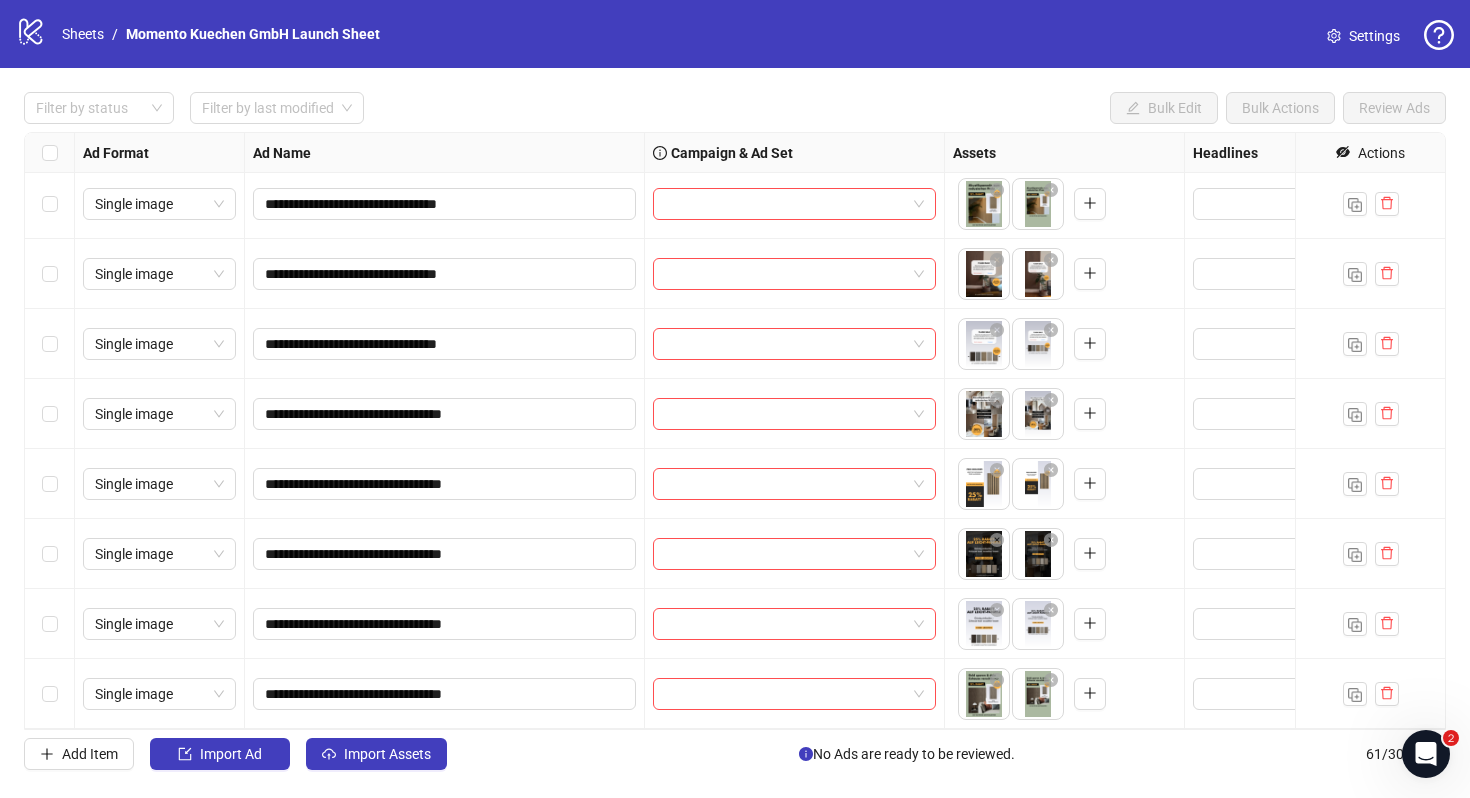 scroll, scrollTop: 3209, scrollLeft: 0, axis: vertical 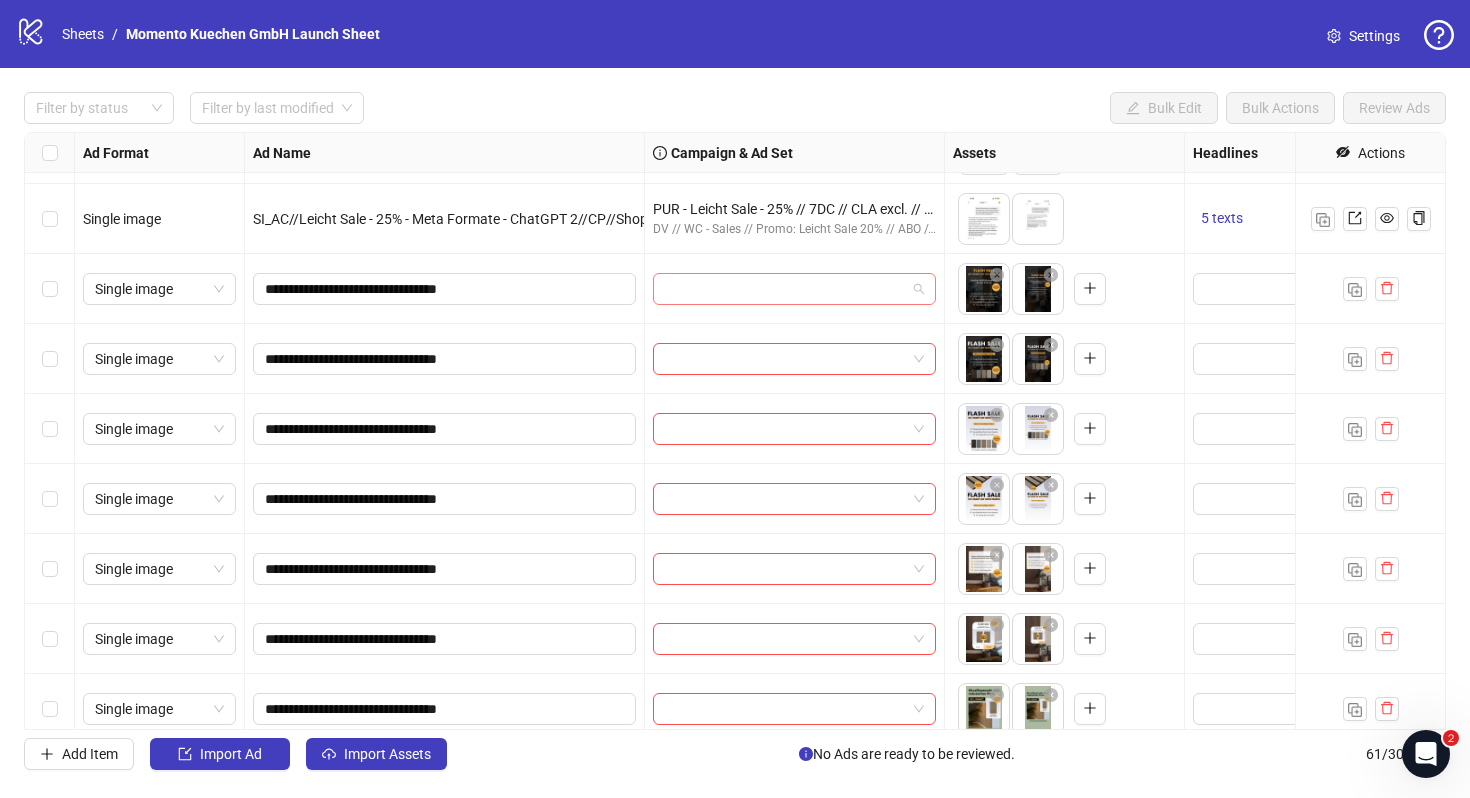 click at bounding box center (785, 289) 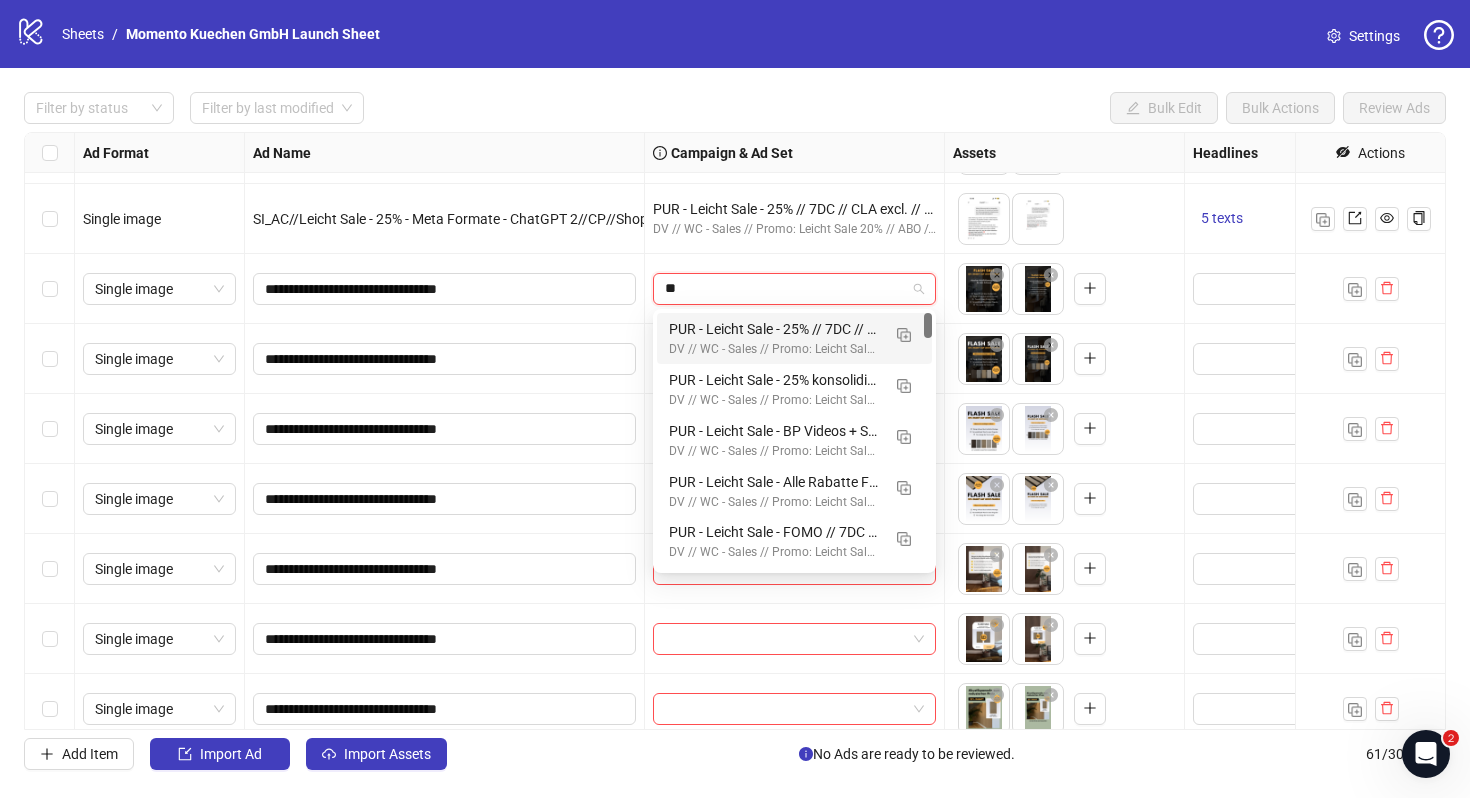 type on "***" 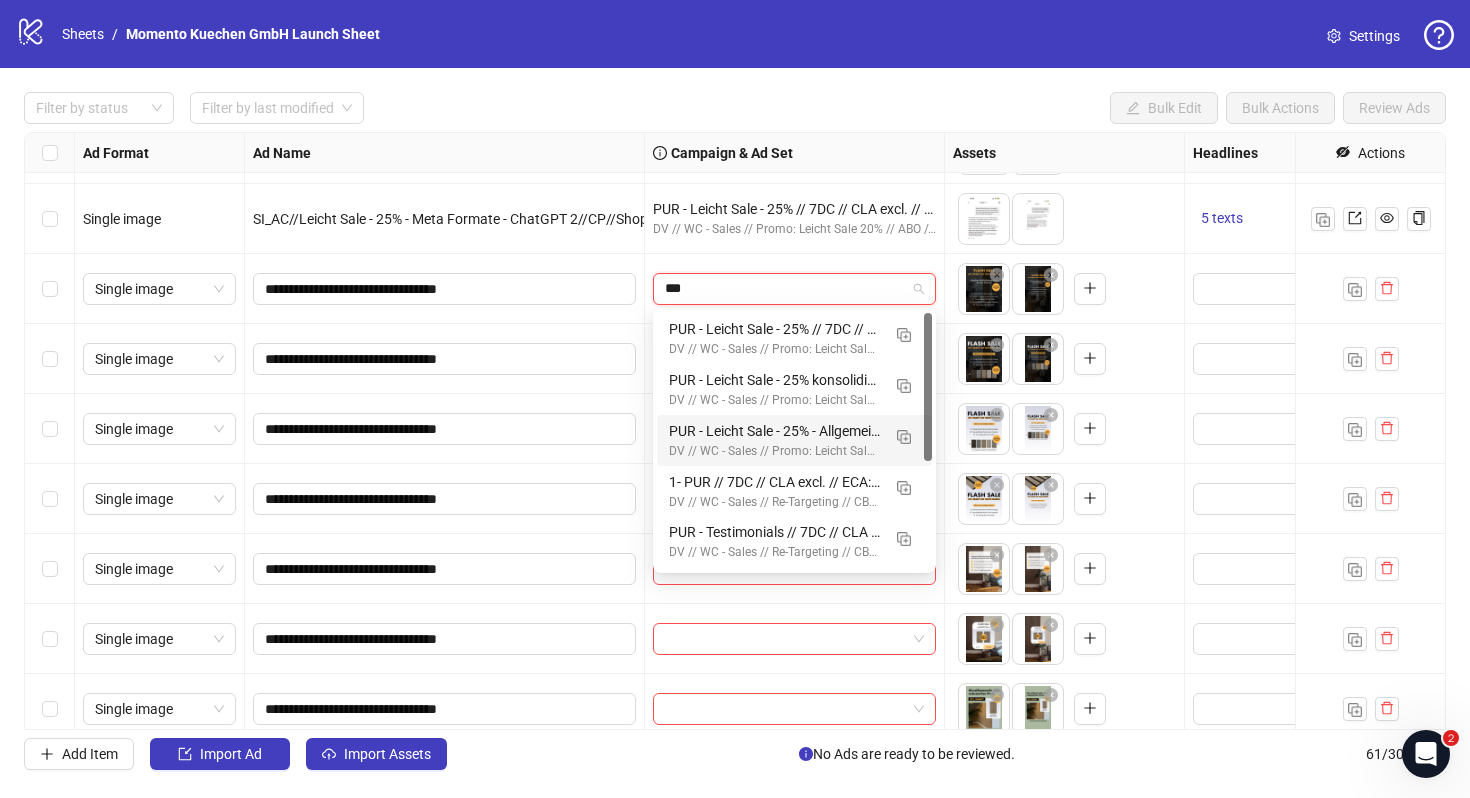 click on "PUR -  Leicht Sale - 25% - Allgemeine Sale Ads // 7DC // CLA excl. // ADV Broad - GER/AT - m/w - 25-65+ // Auto" at bounding box center [774, 431] 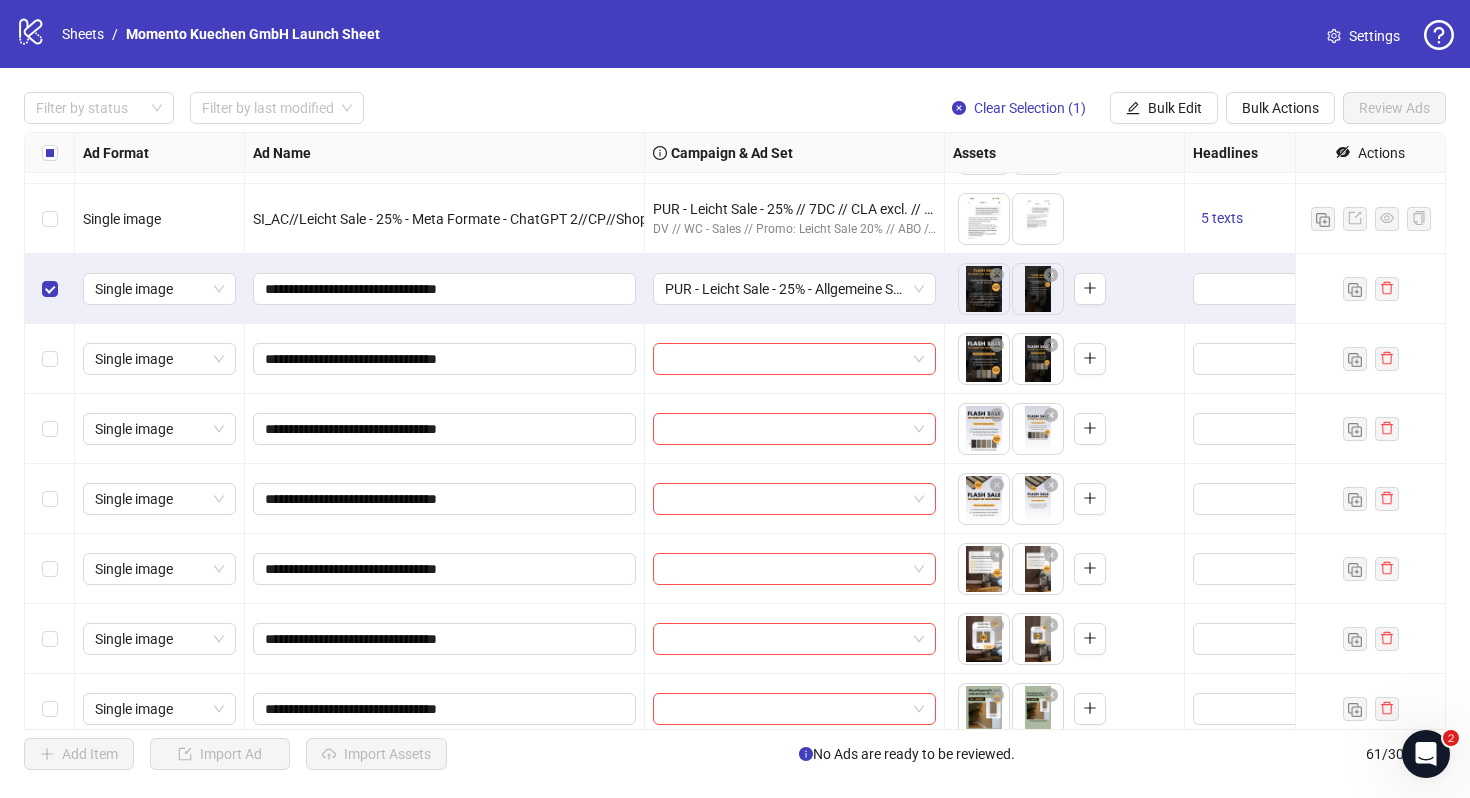 scroll, scrollTop: 3714, scrollLeft: 0, axis: vertical 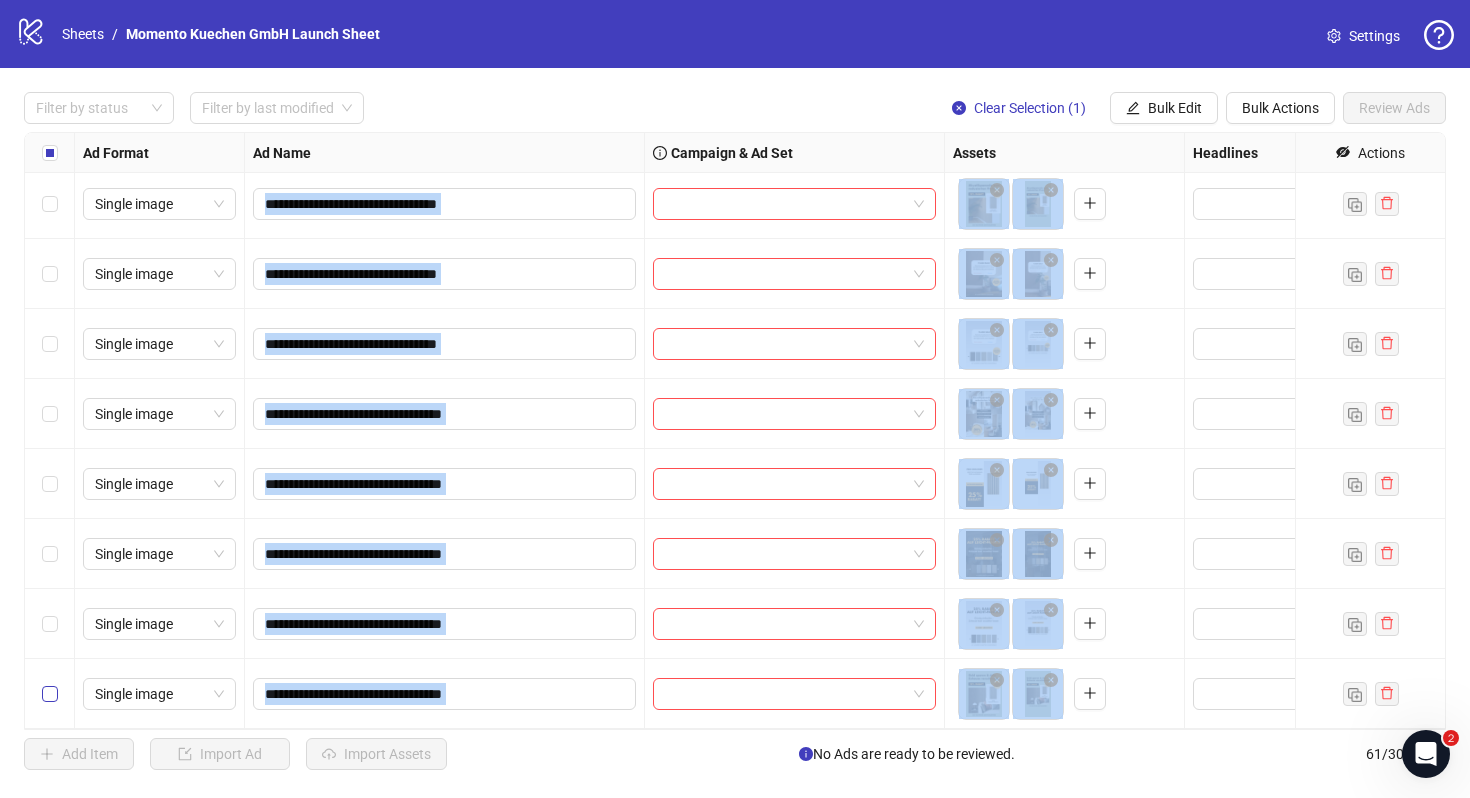 click at bounding box center [50, 694] 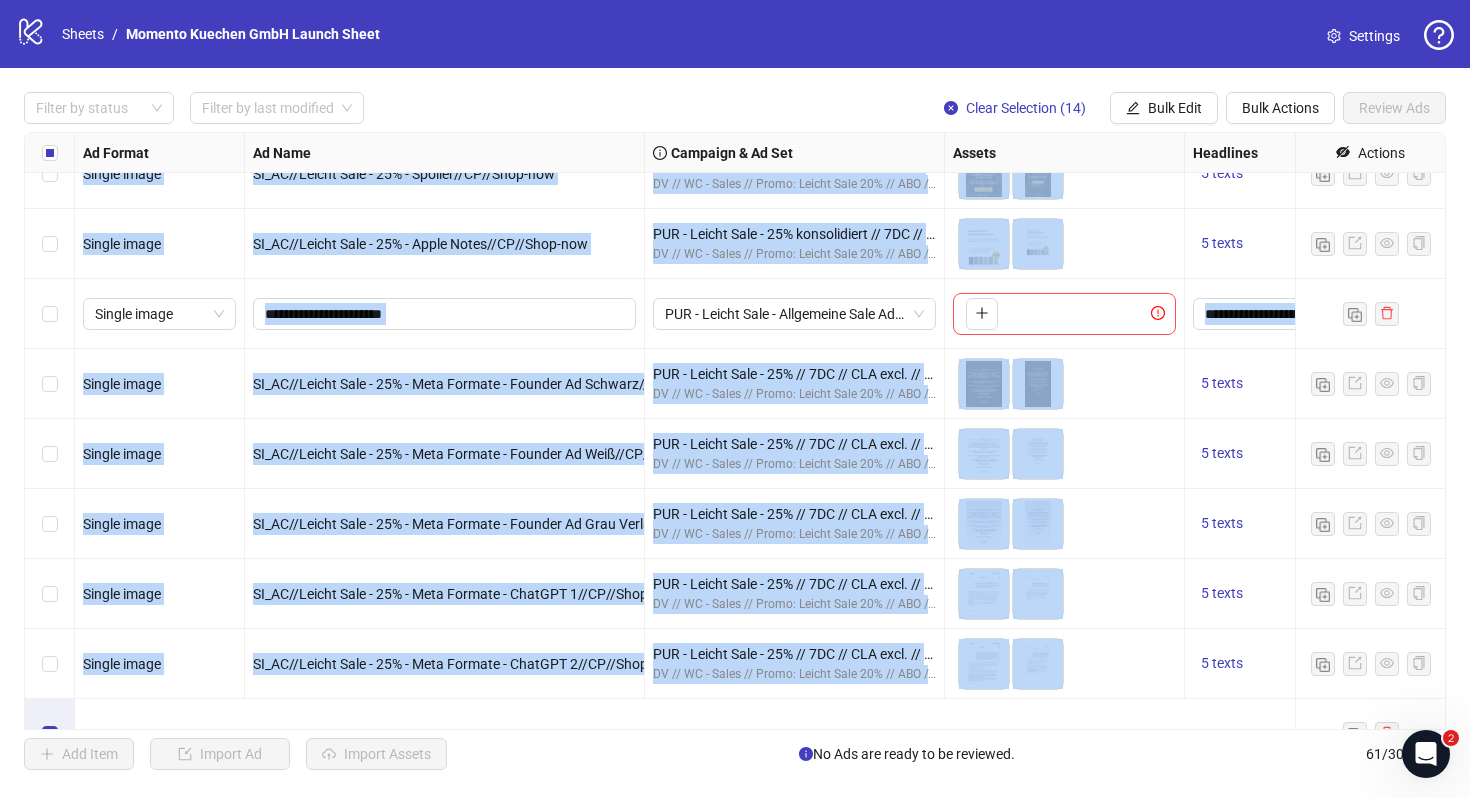scroll, scrollTop: 2660, scrollLeft: 0, axis: vertical 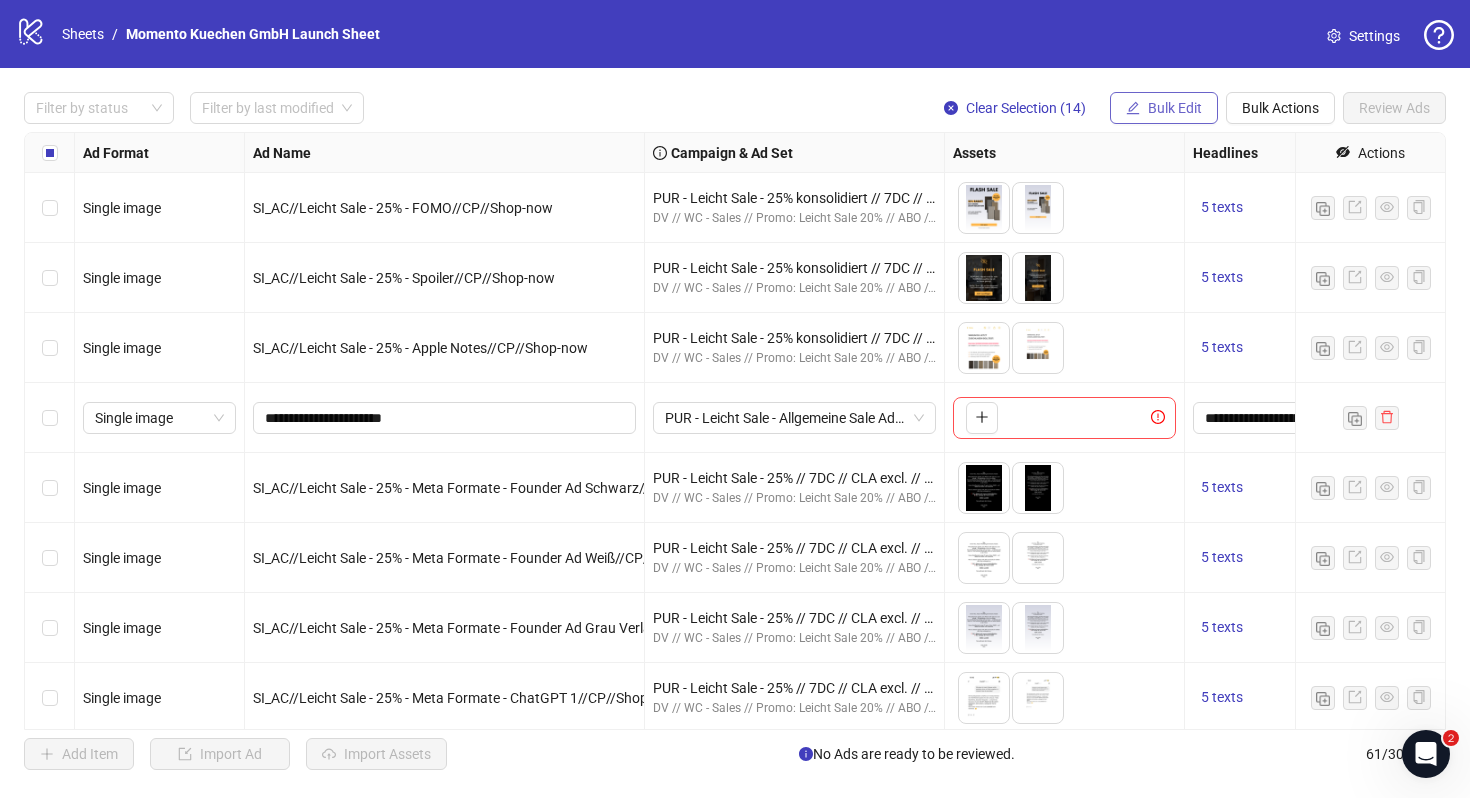 click on "Bulk Edit" at bounding box center (1175, 108) 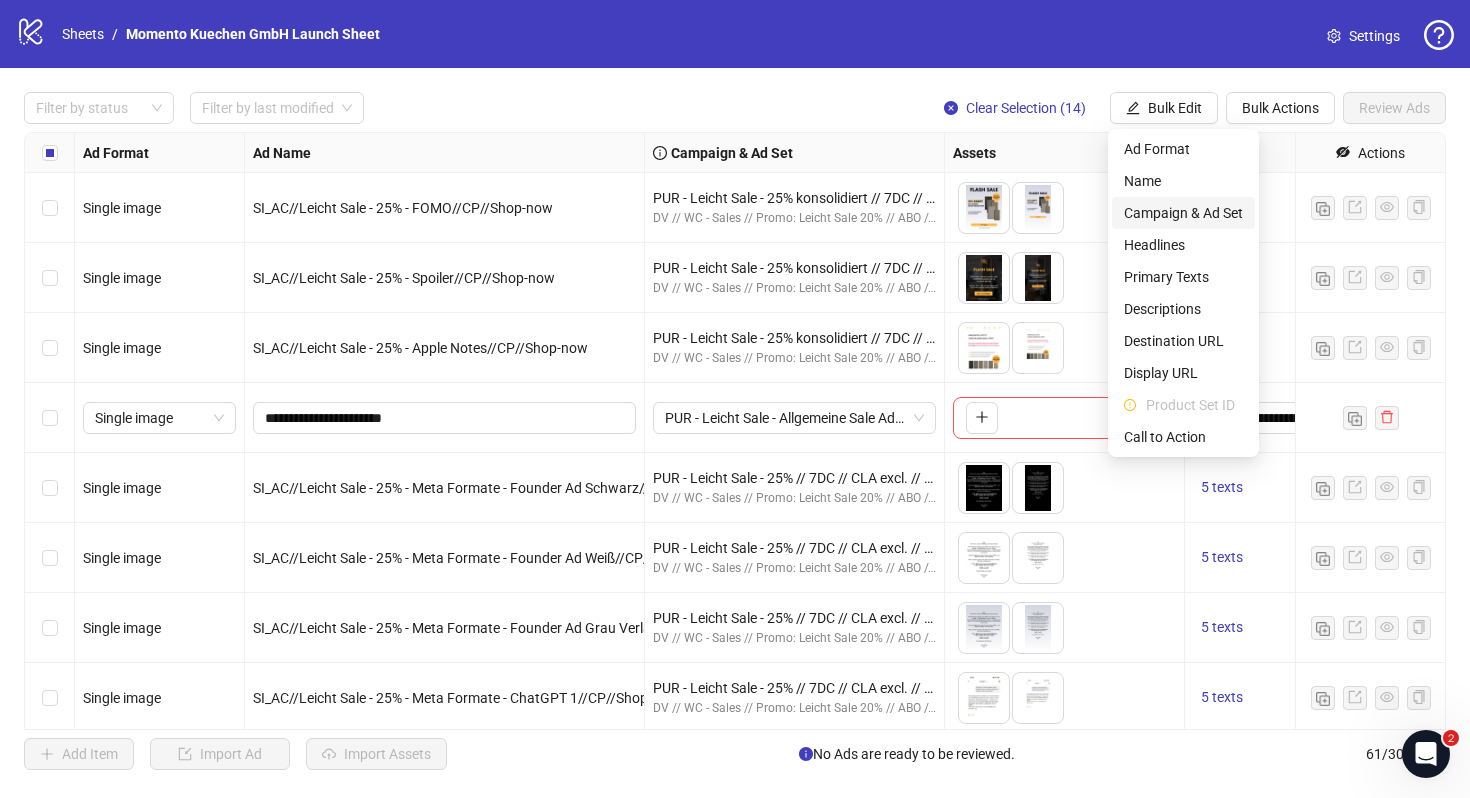 click on "Campaign & Ad Set" at bounding box center [1183, 213] 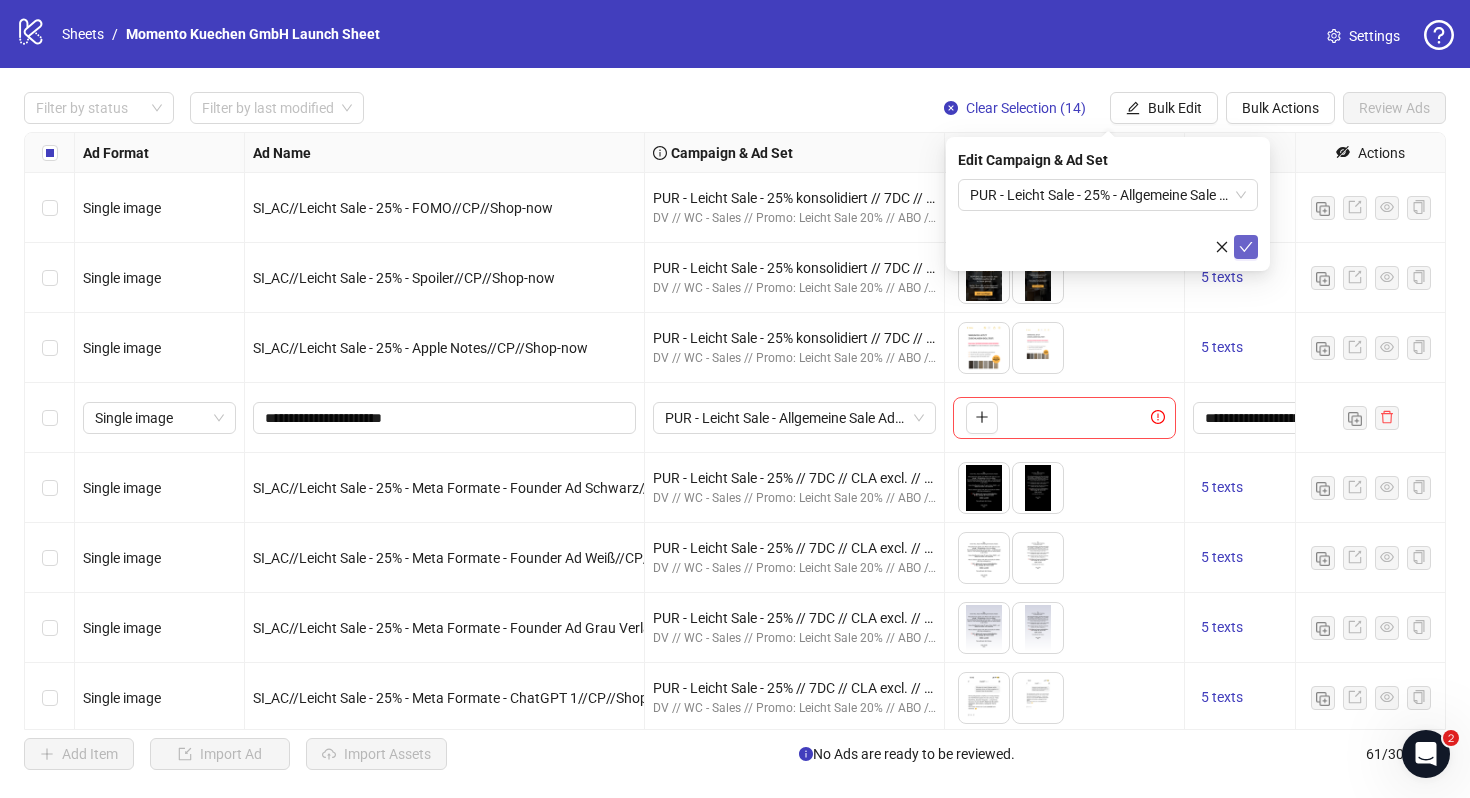 click 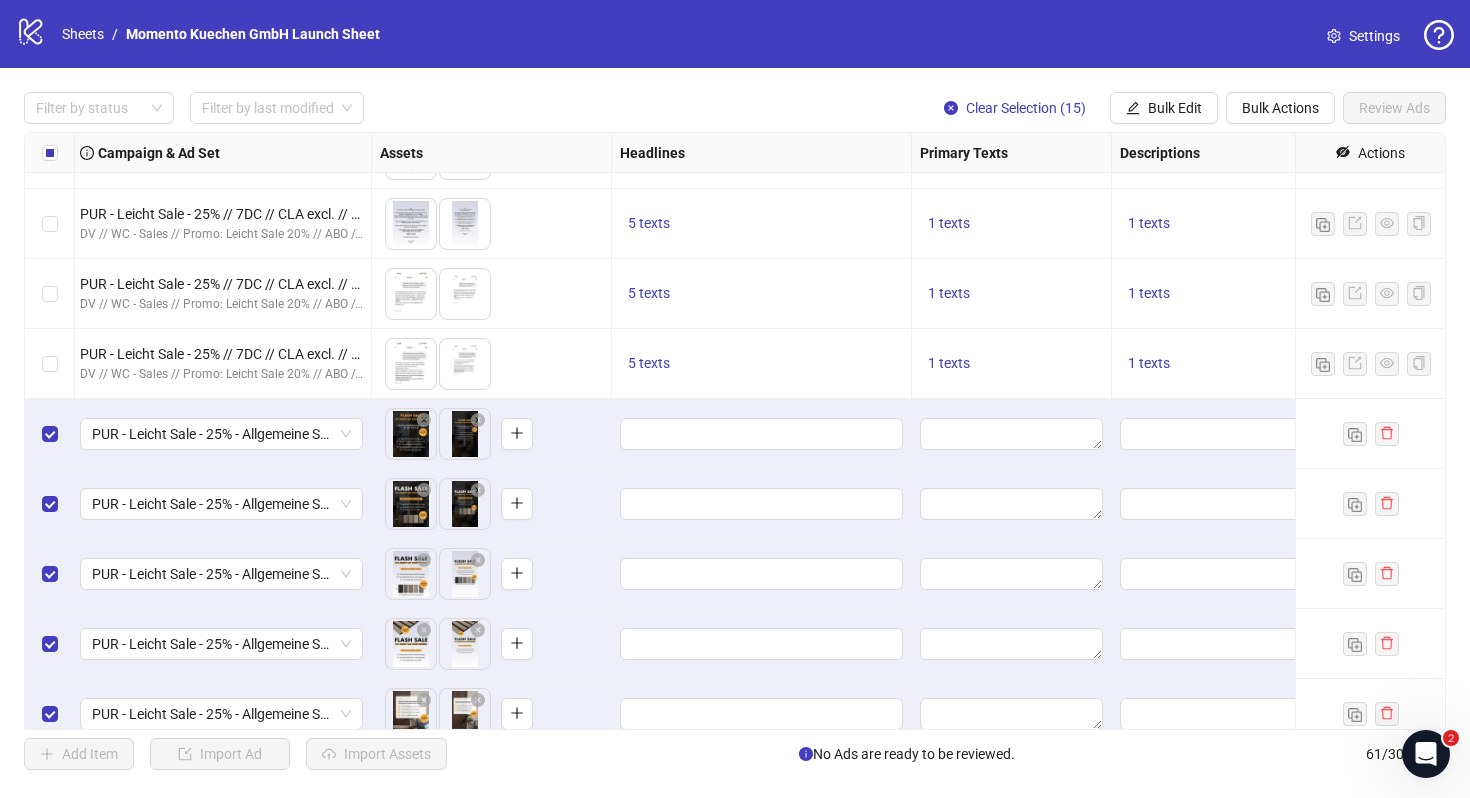 scroll, scrollTop: 3099, scrollLeft: 573, axis: both 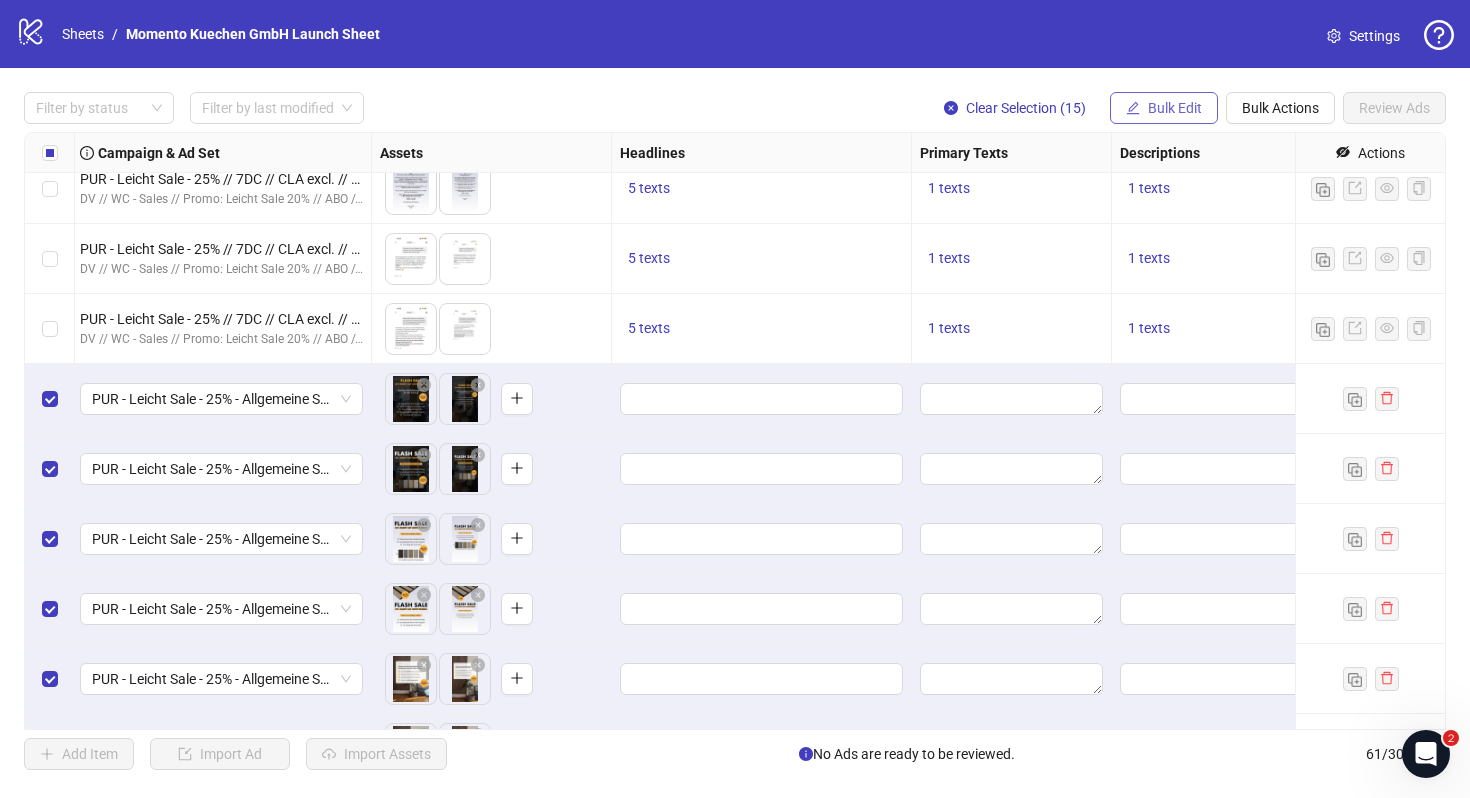 click on "Bulk Edit" at bounding box center (1175, 108) 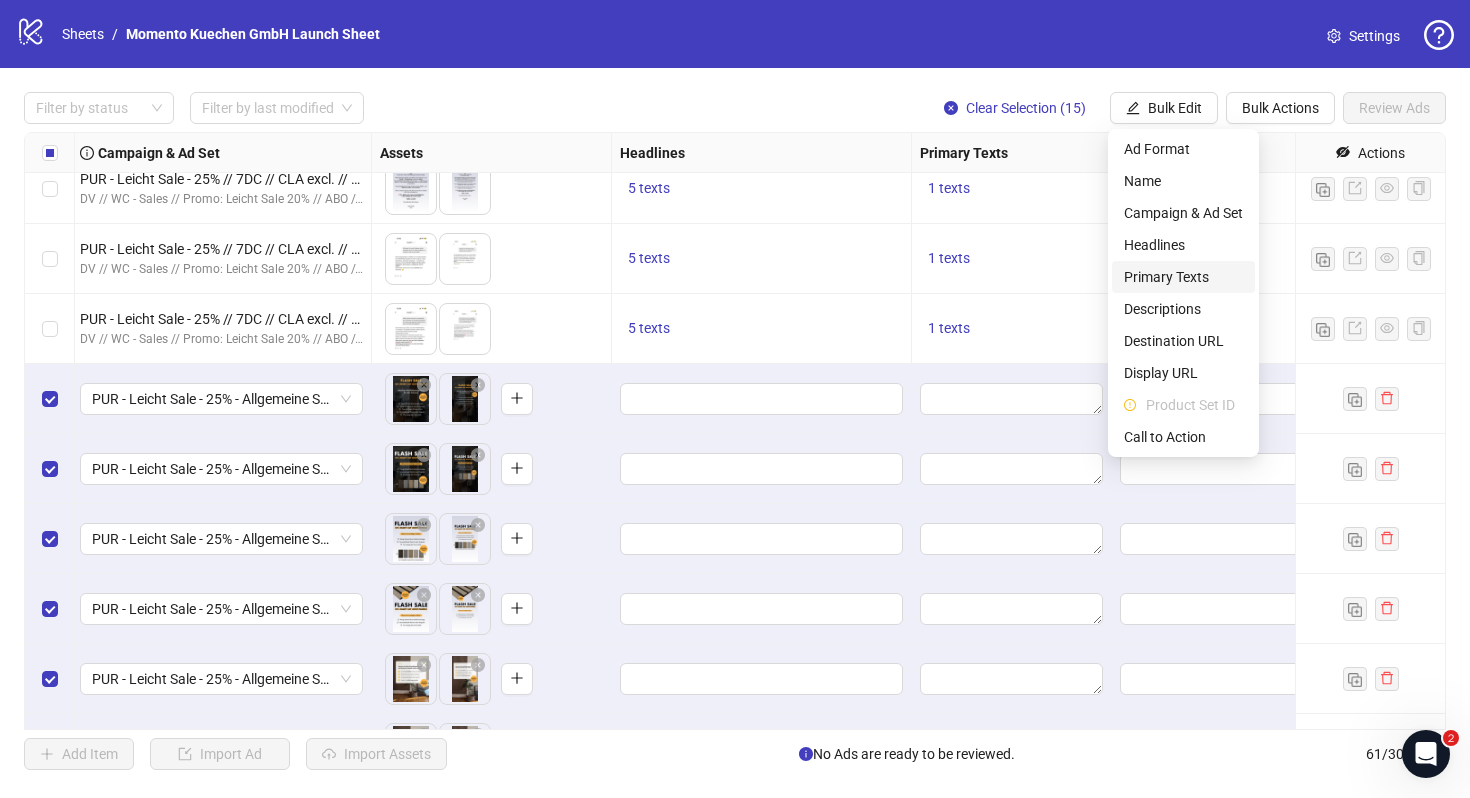 click on "Primary Texts" at bounding box center [1183, 277] 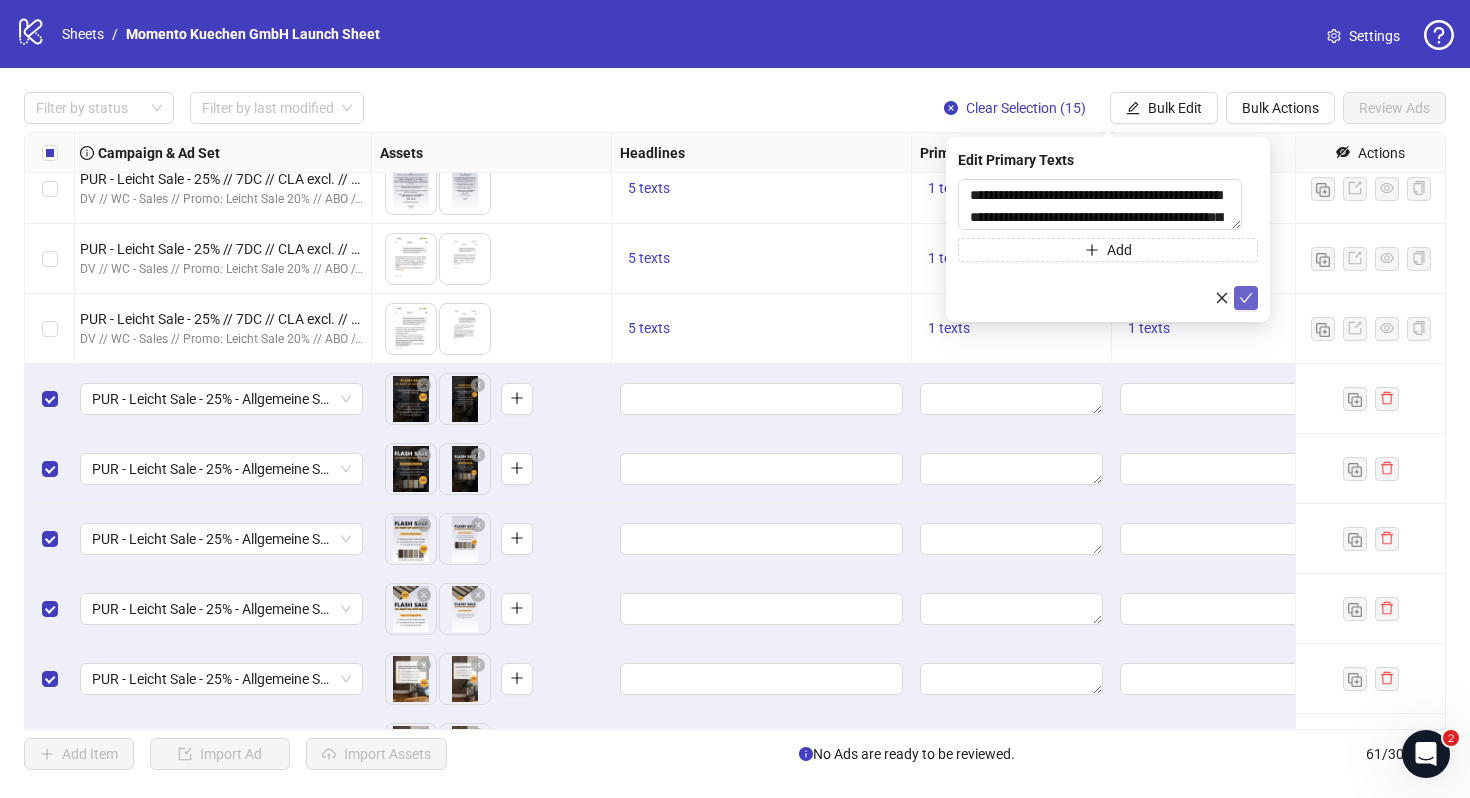click at bounding box center (1246, 298) 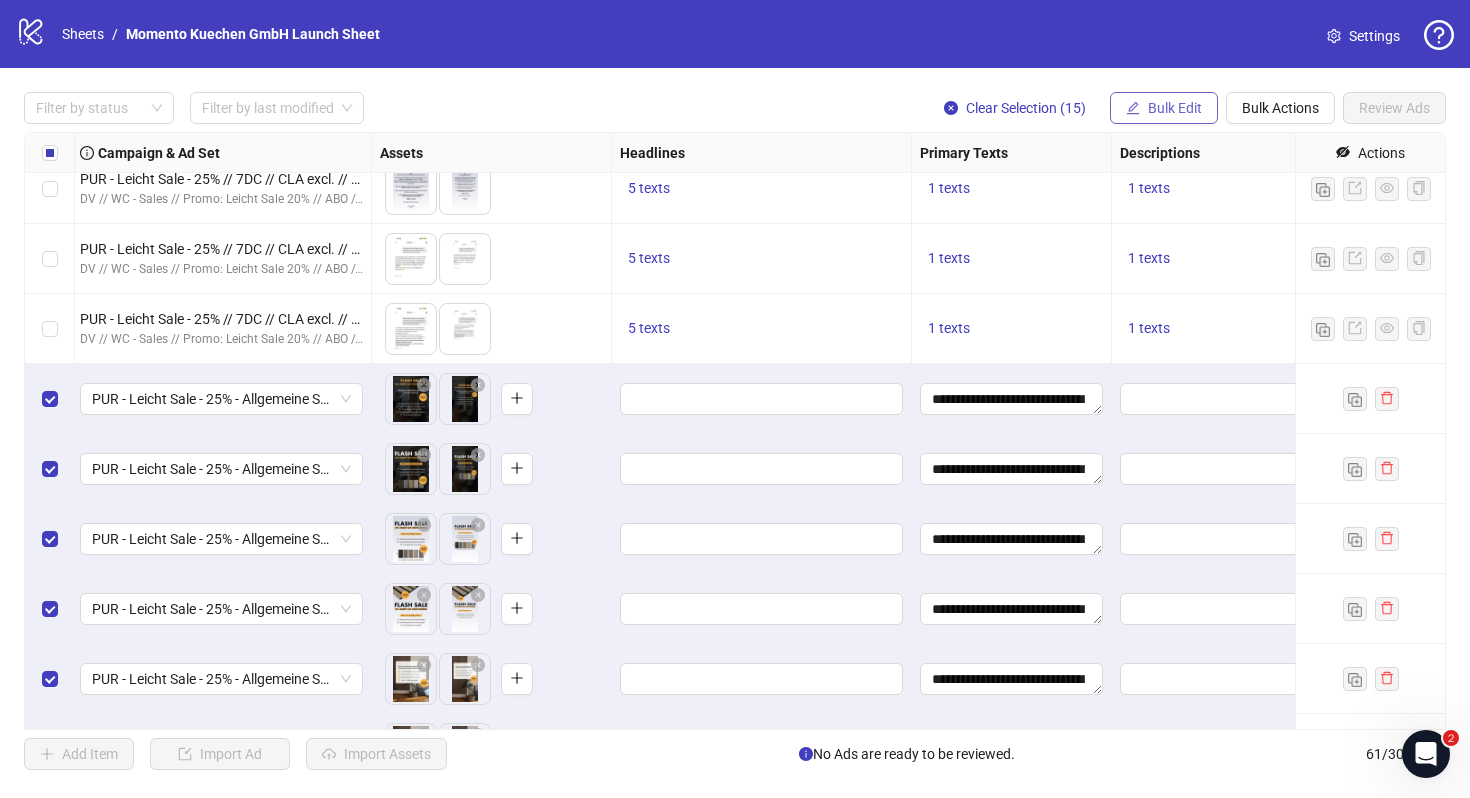 click on "Bulk Edit" at bounding box center (1175, 108) 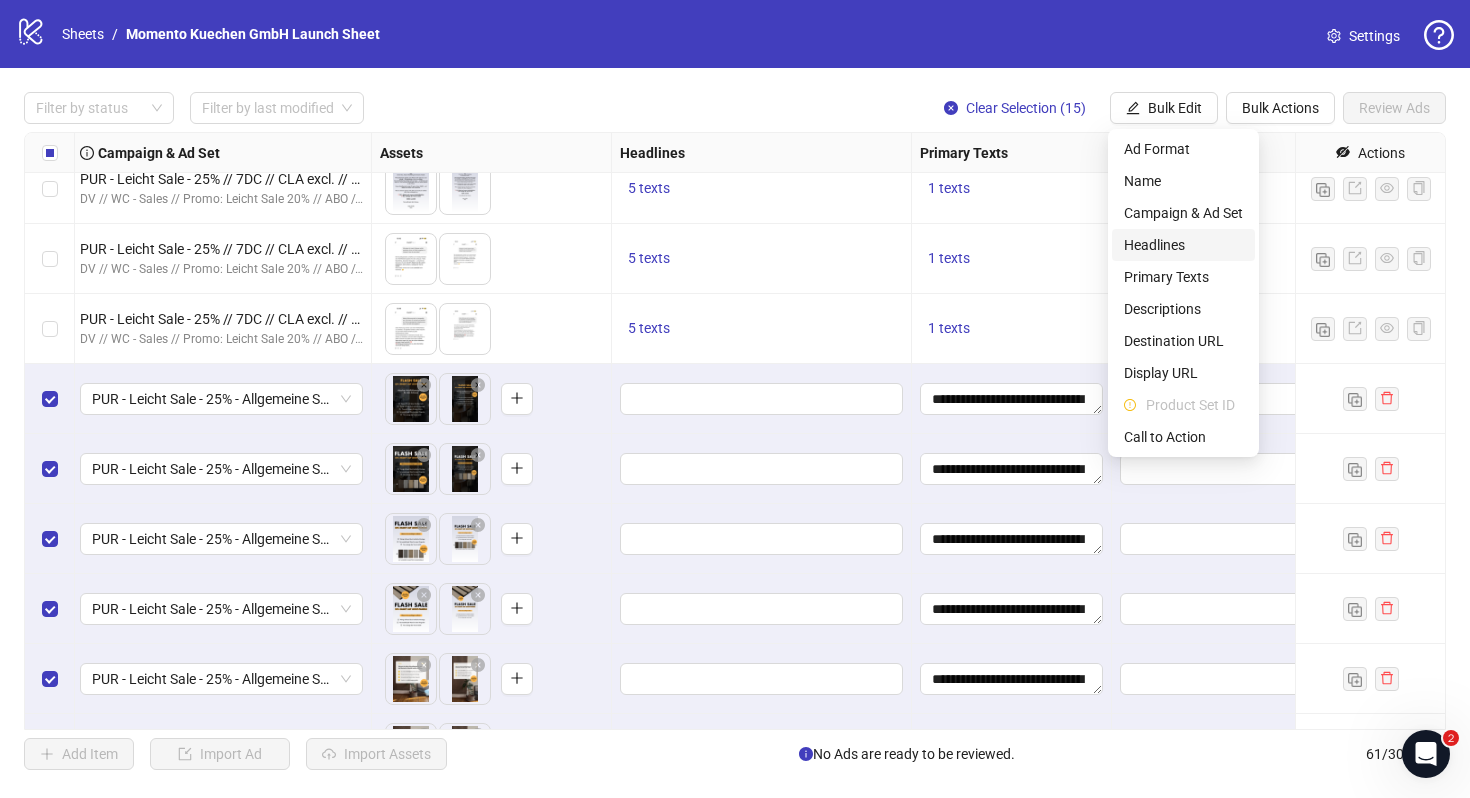 click on "Headlines" at bounding box center (1183, 245) 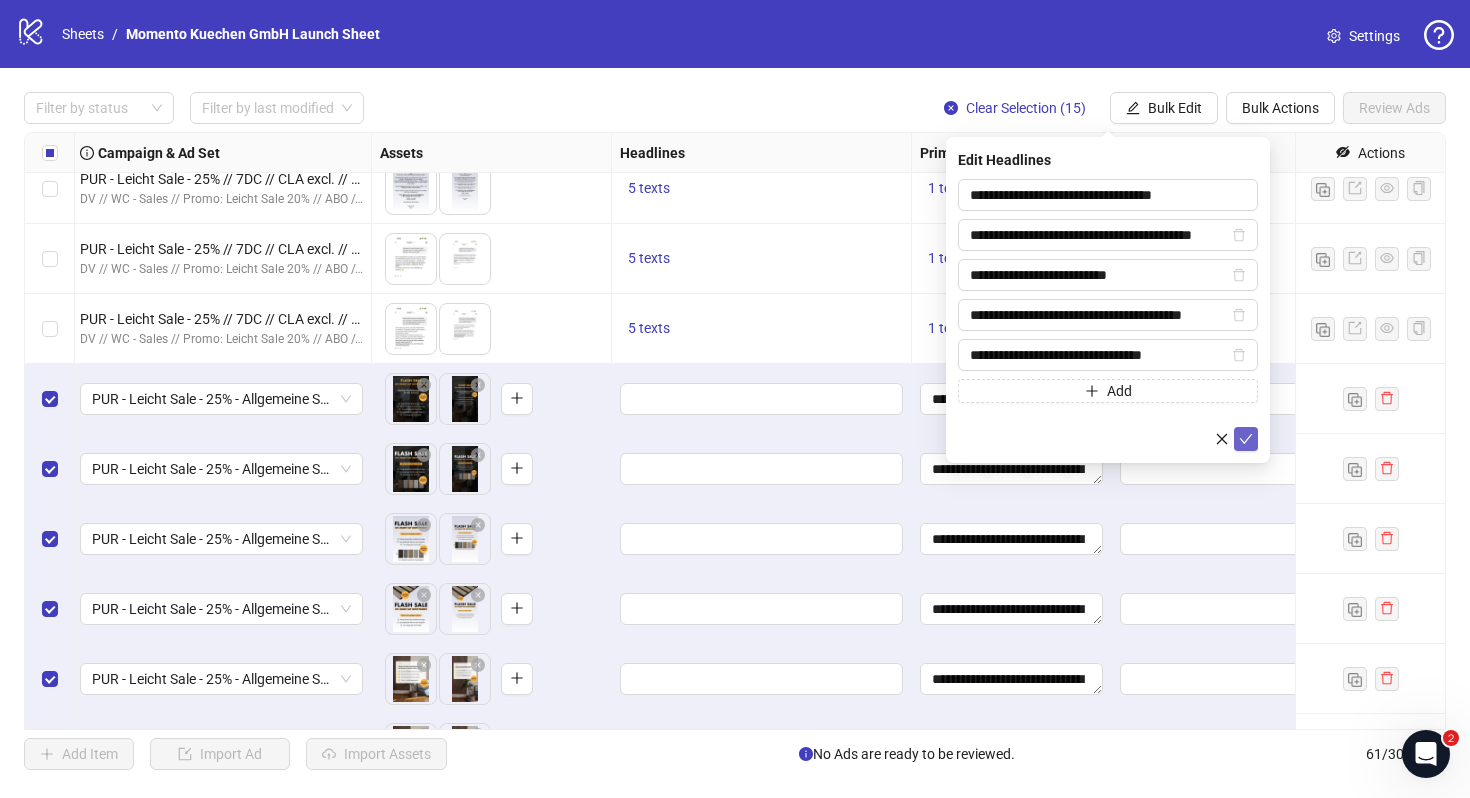 click 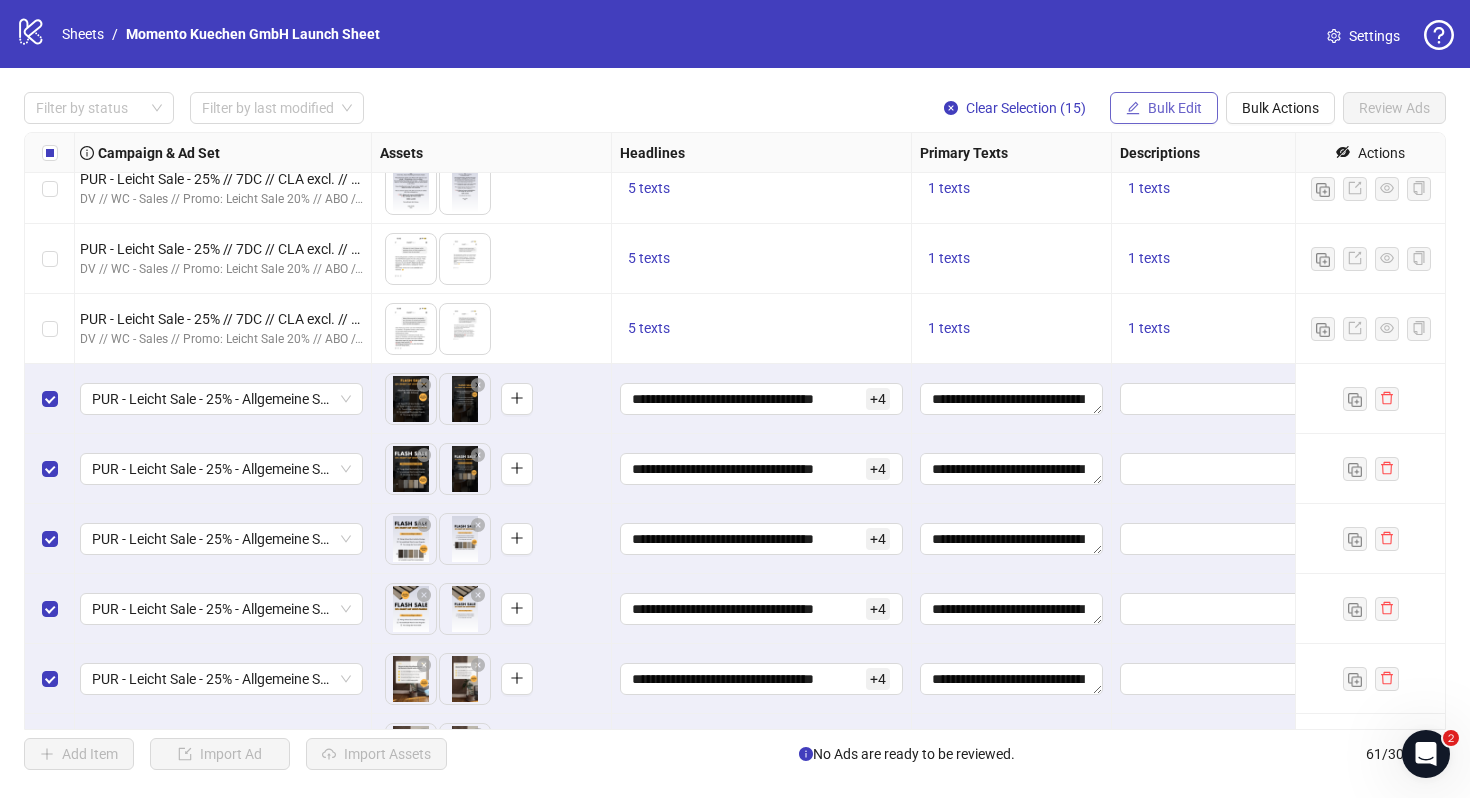 click on "Bulk Edit" at bounding box center (1175, 108) 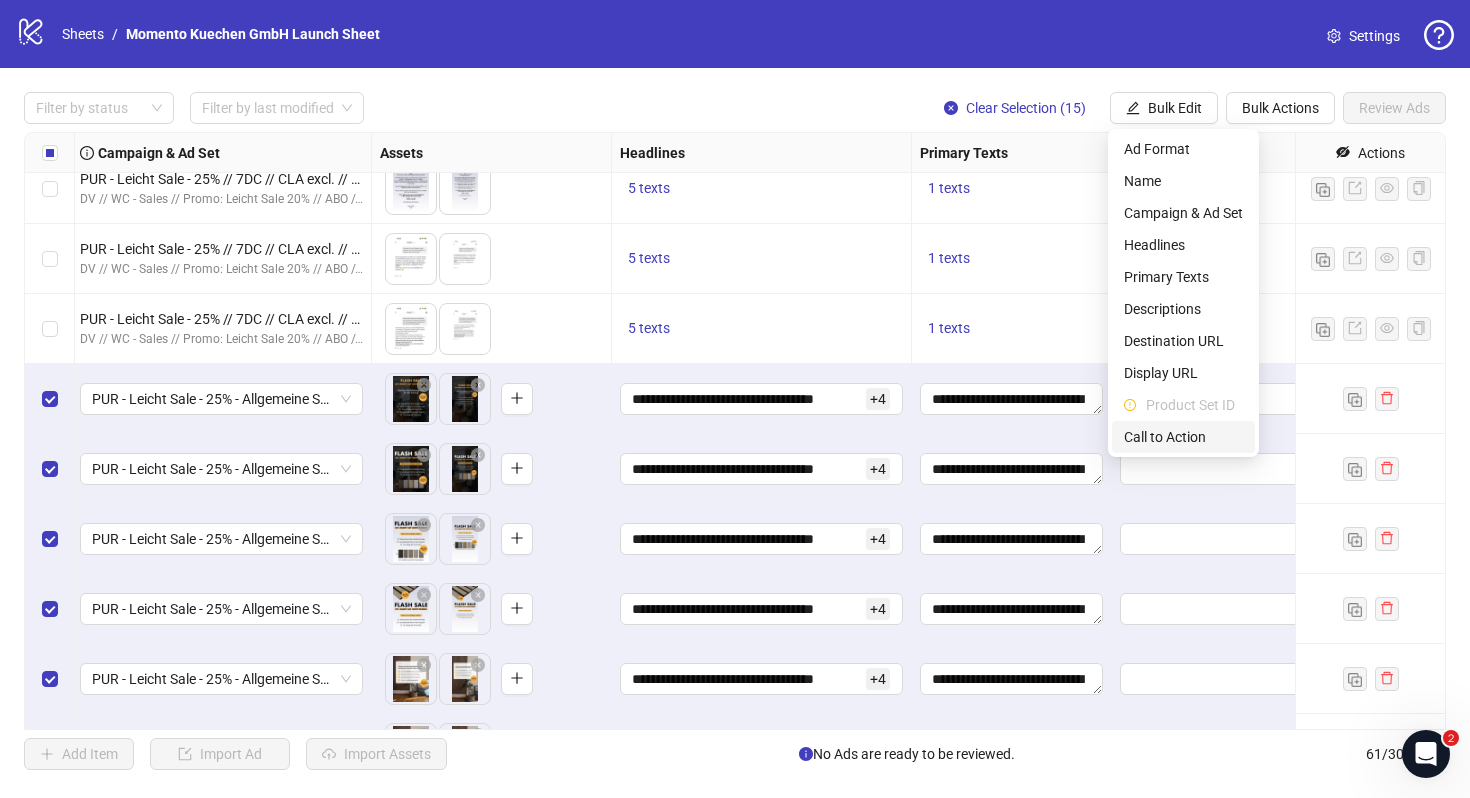 click on "Call to Action" at bounding box center (1183, 437) 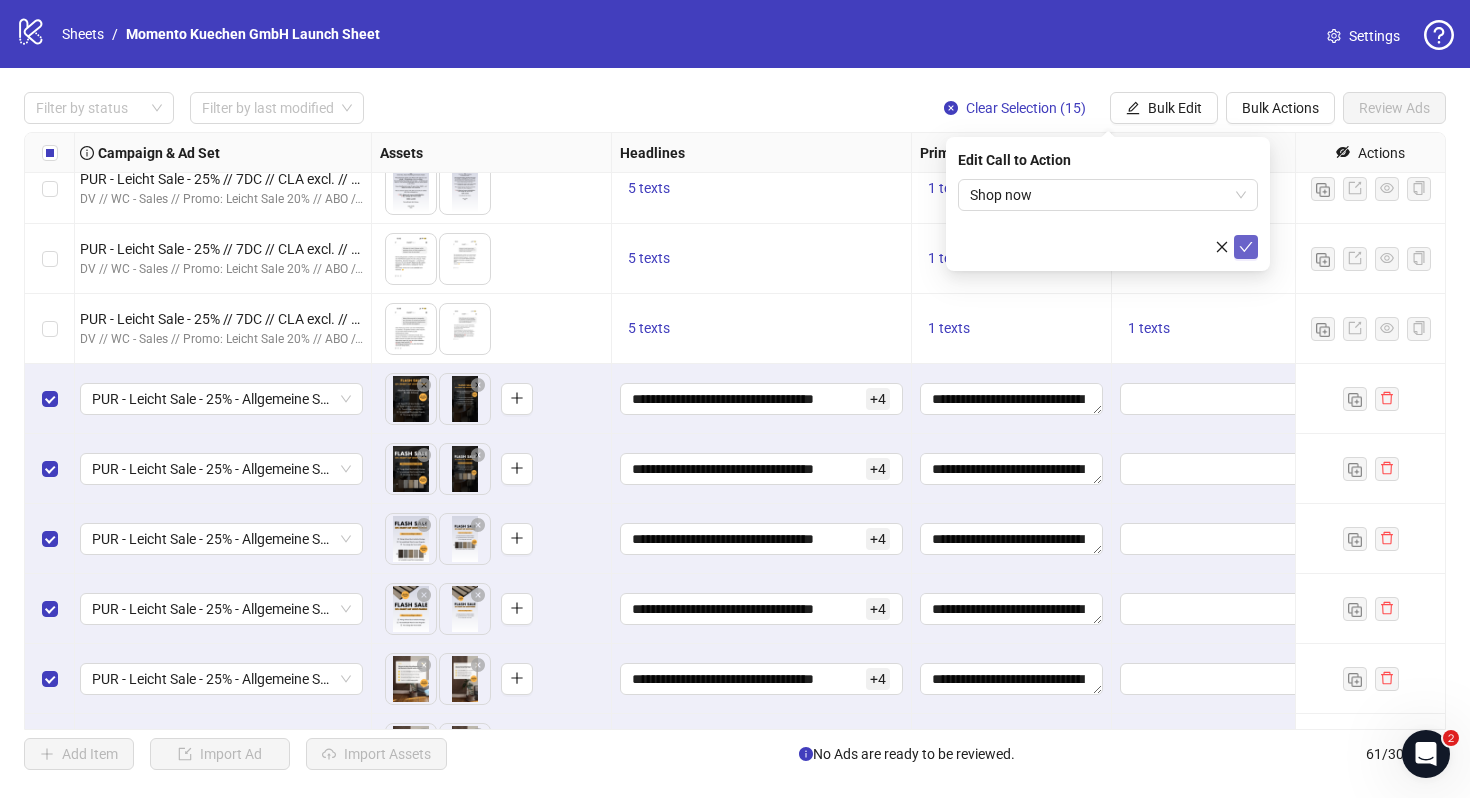 click 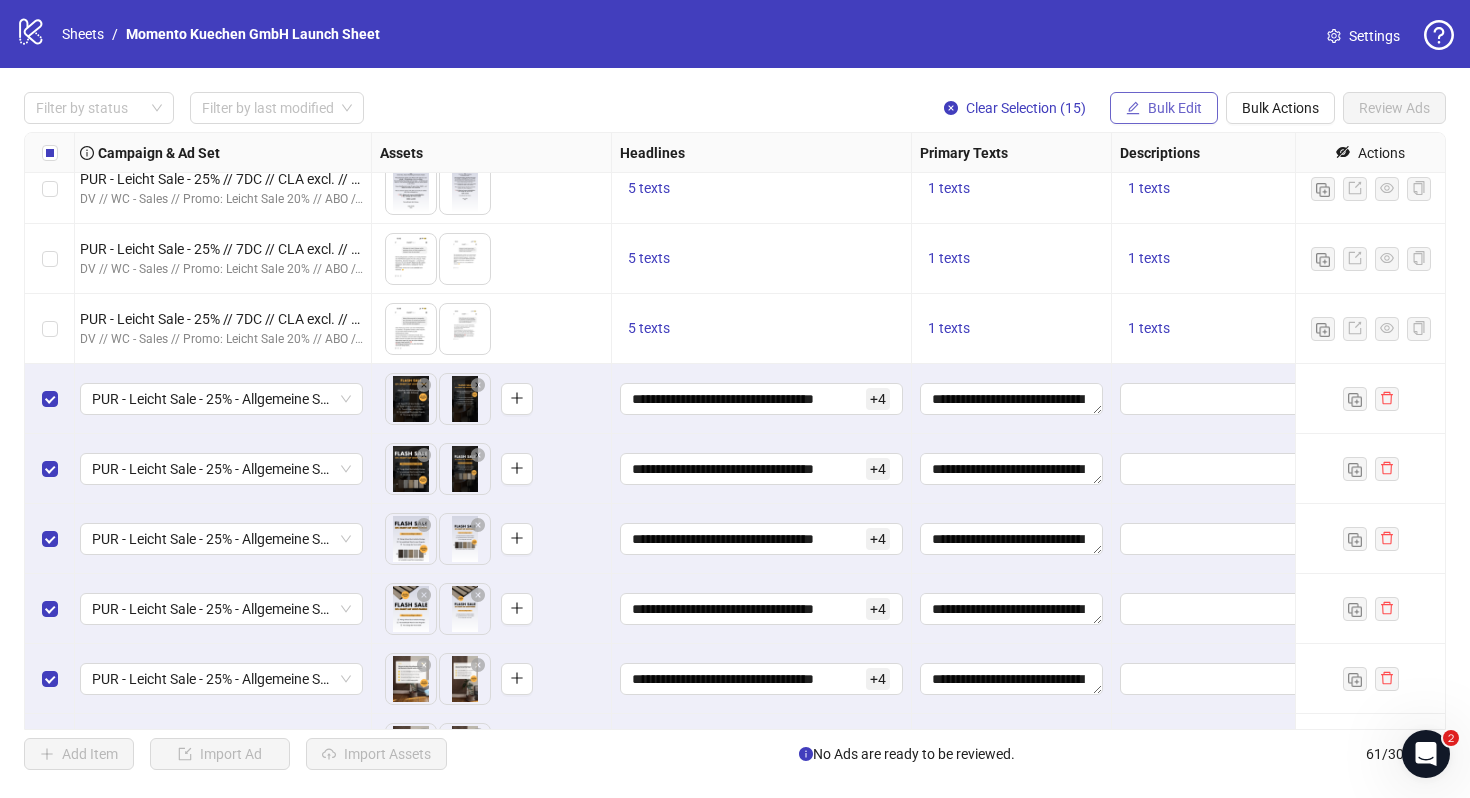 click on "Bulk Edit" at bounding box center [1175, 108] 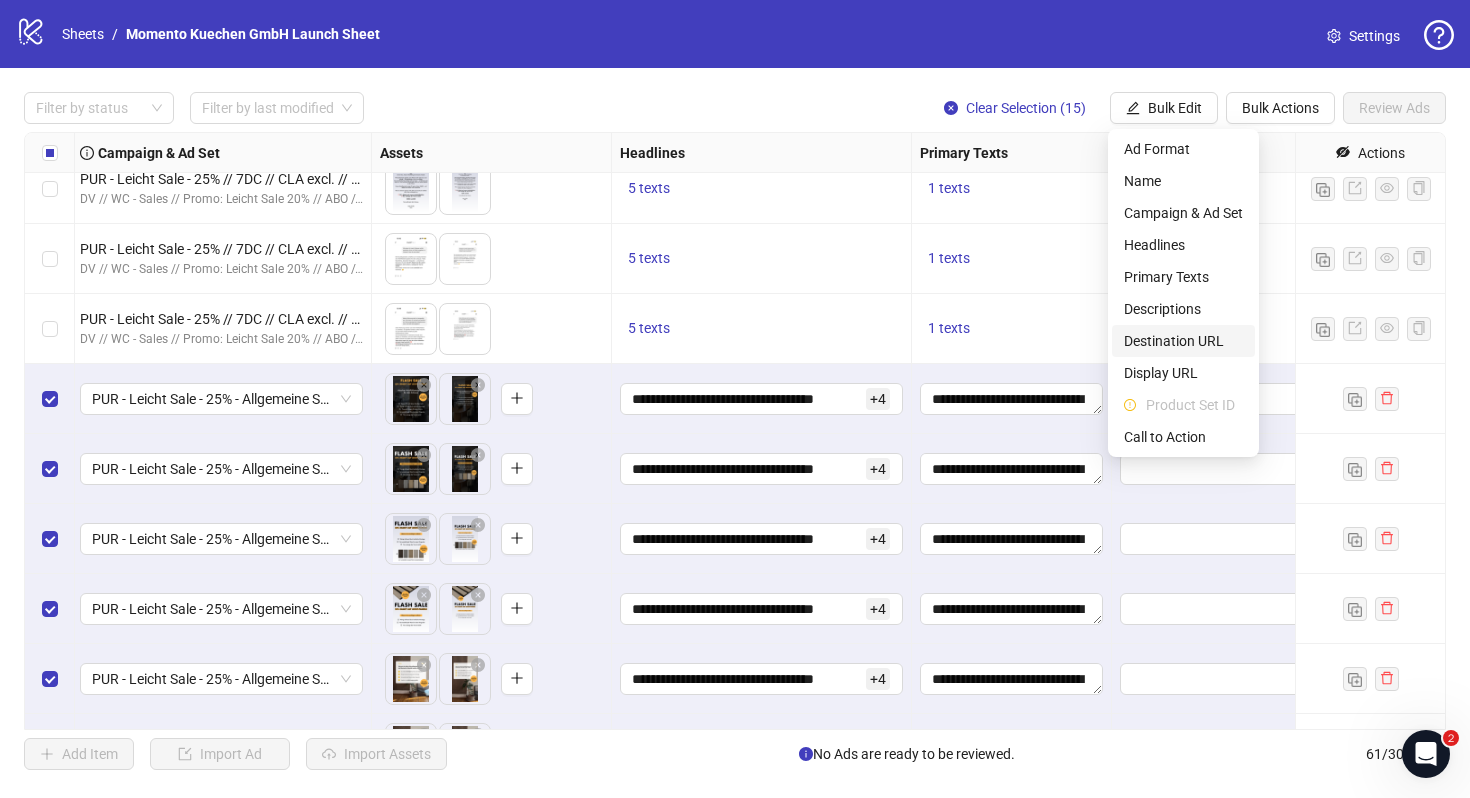 click on "Destination URL" at bounding box center [1183, 341] 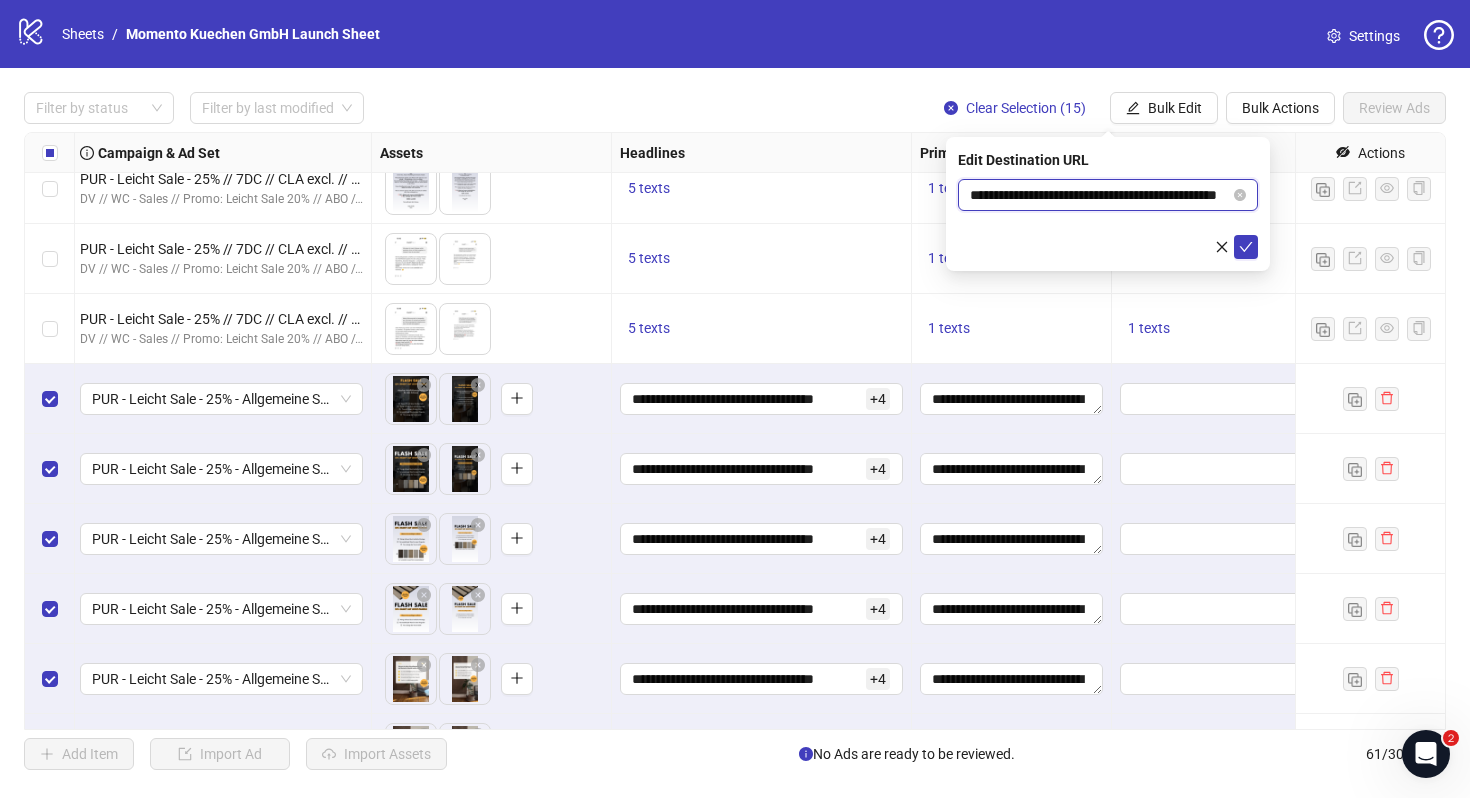 click on "**********" at bounding box center [1100, 195] 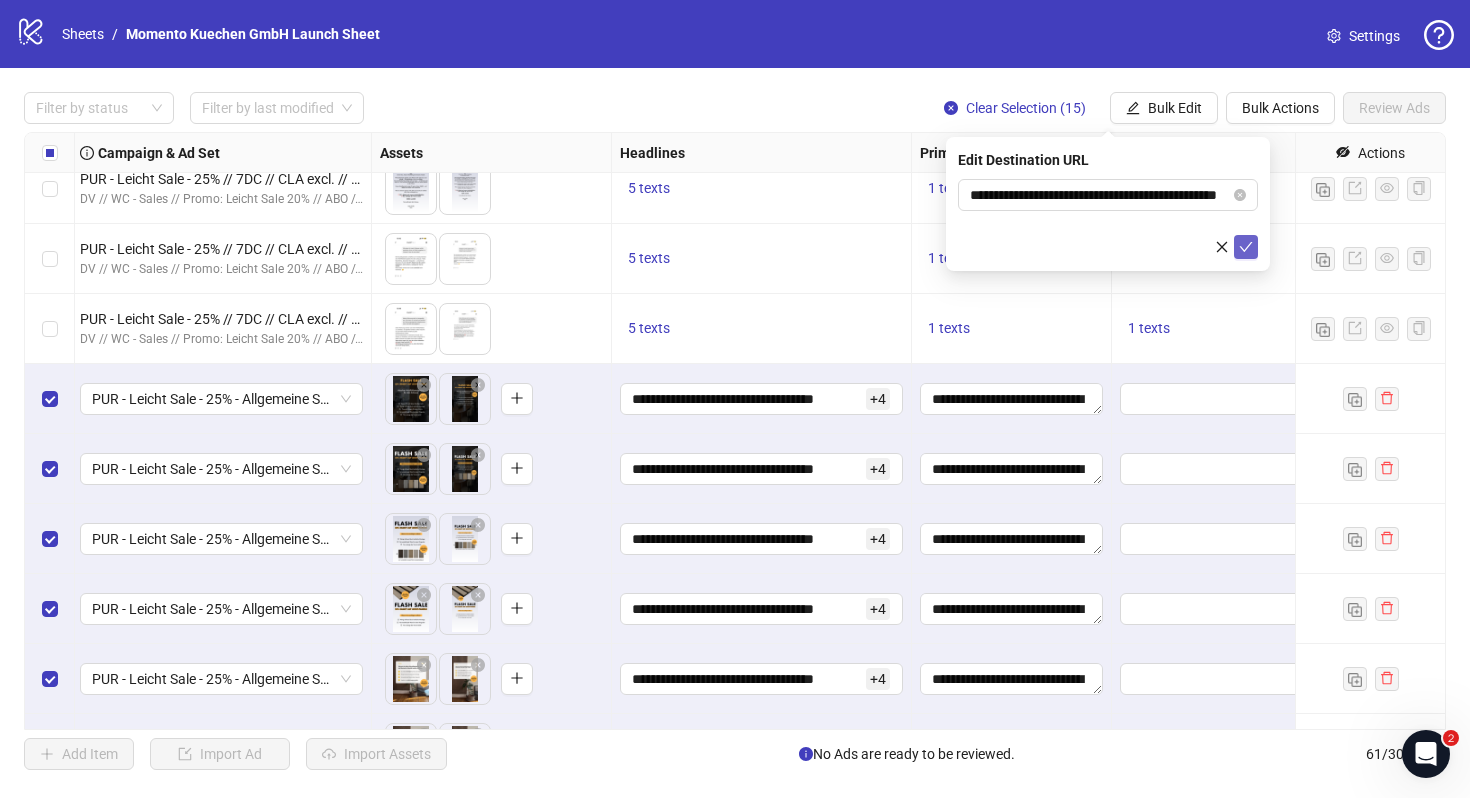 click 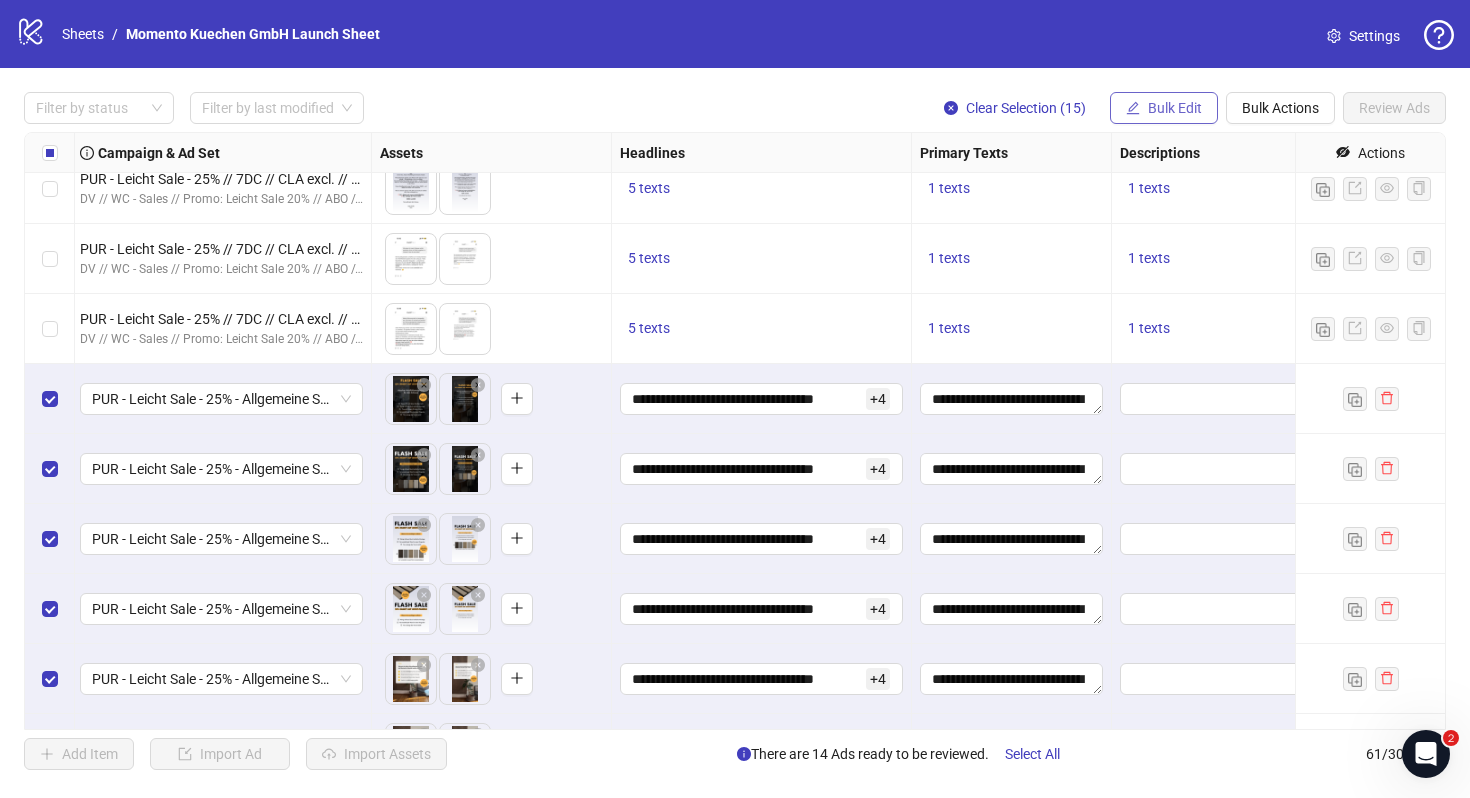 click on "Bulk Edit" at bounding box center (1175, 108) 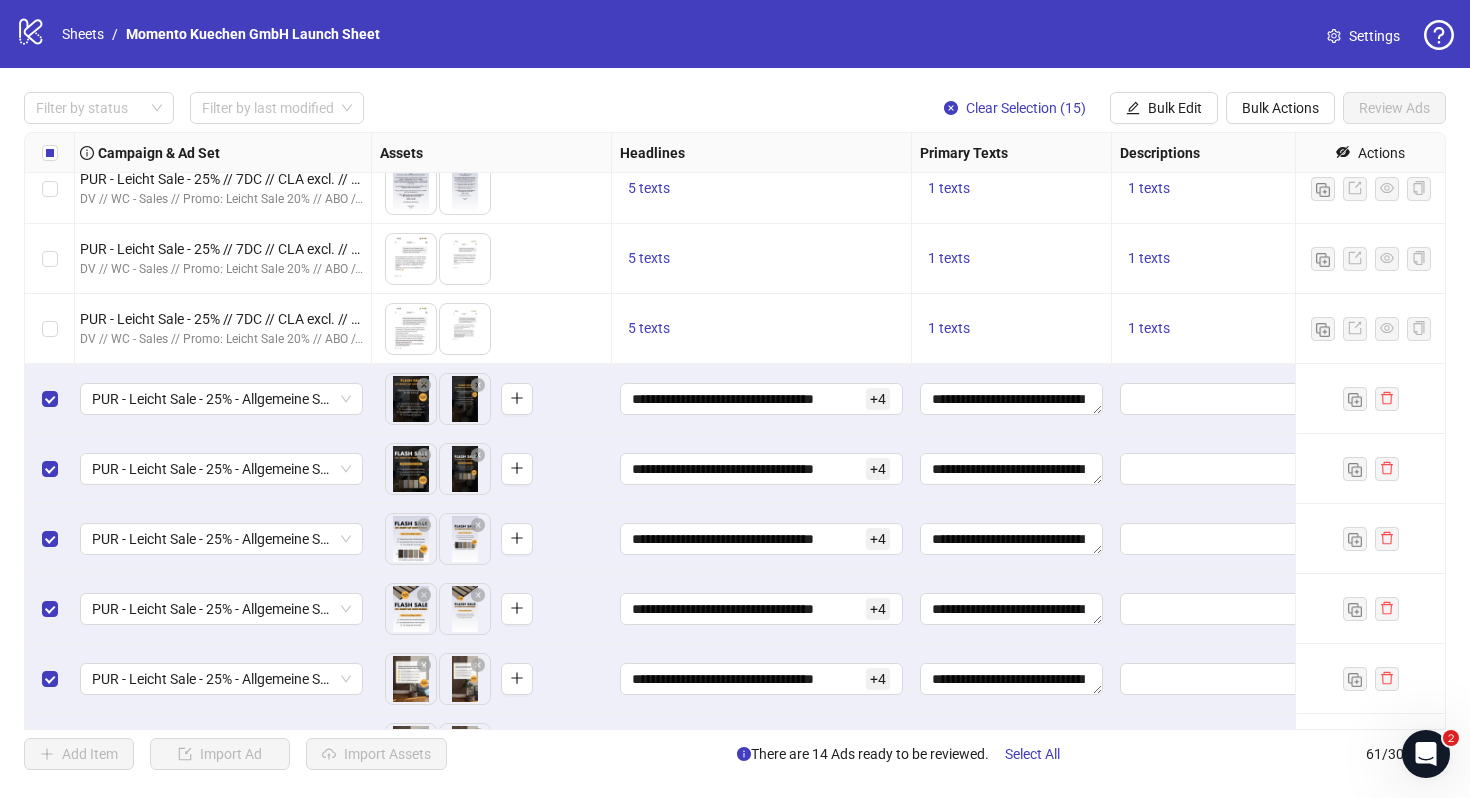 click at bounding box center (1262, 539) 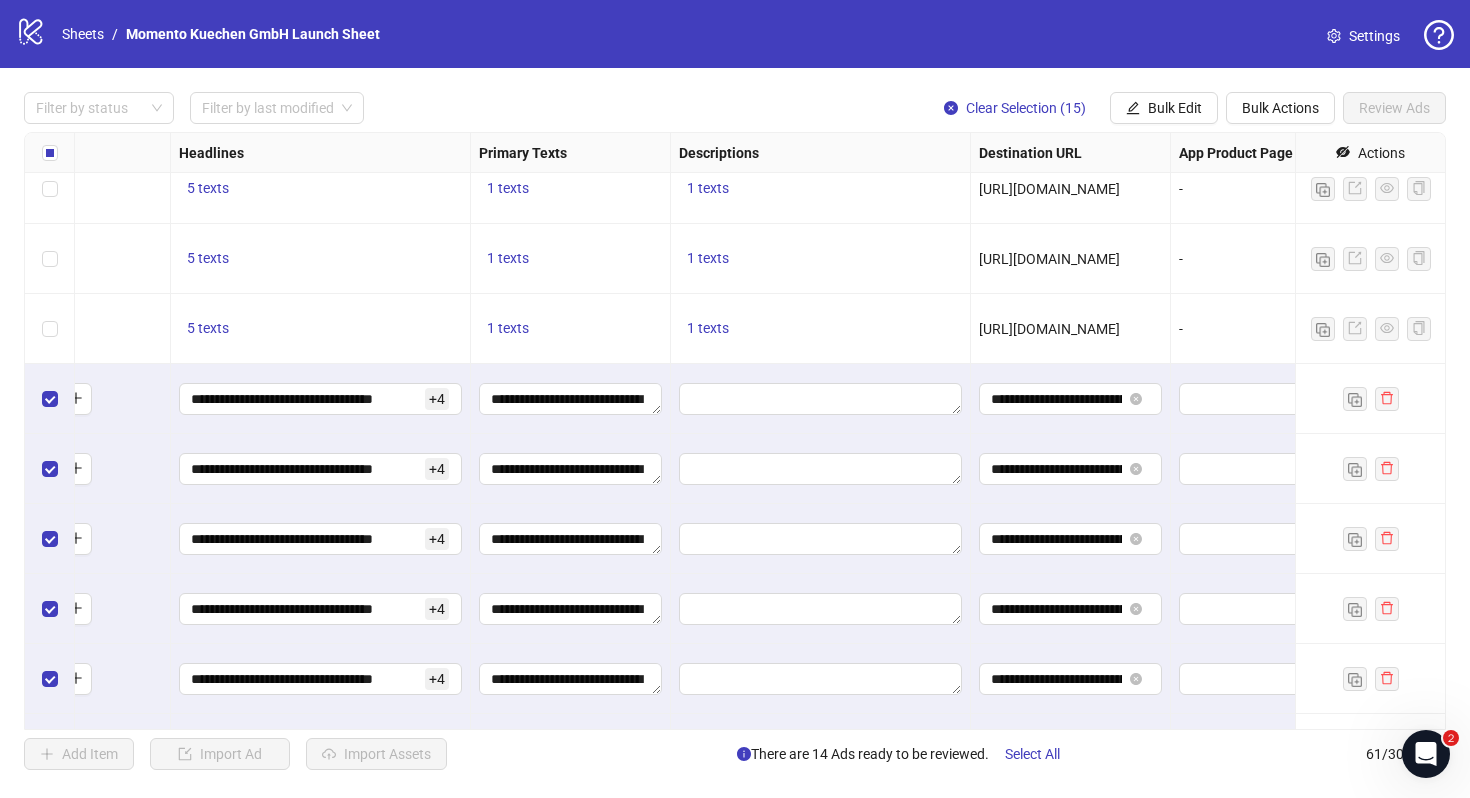 scroll, scrollTop: 3099, scrollLeft: 1017, axis: both 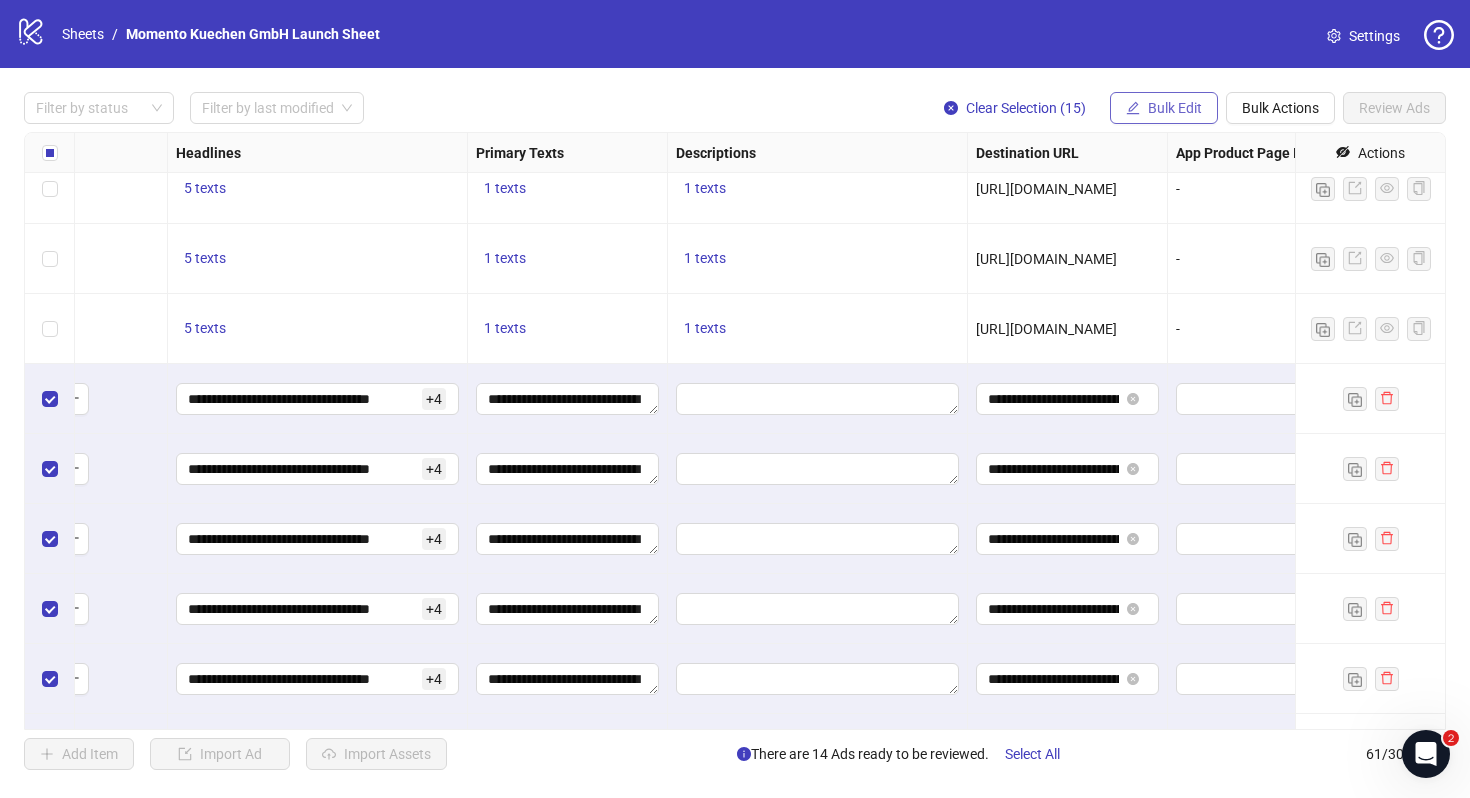 click on "Bulk Edit" at bounding box center [1175, 108] 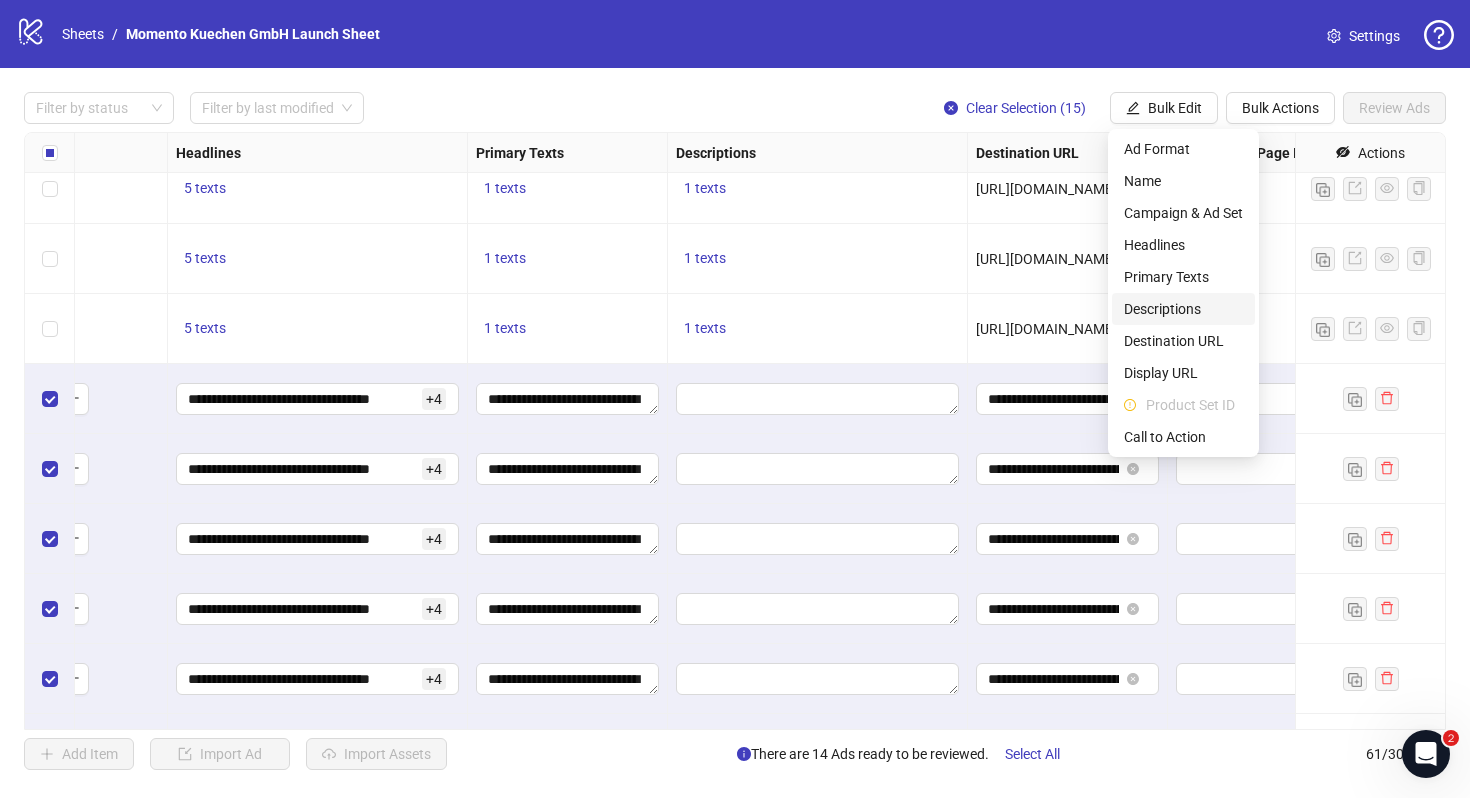 click on "Descriptions" at bounding box center [1183, 309] 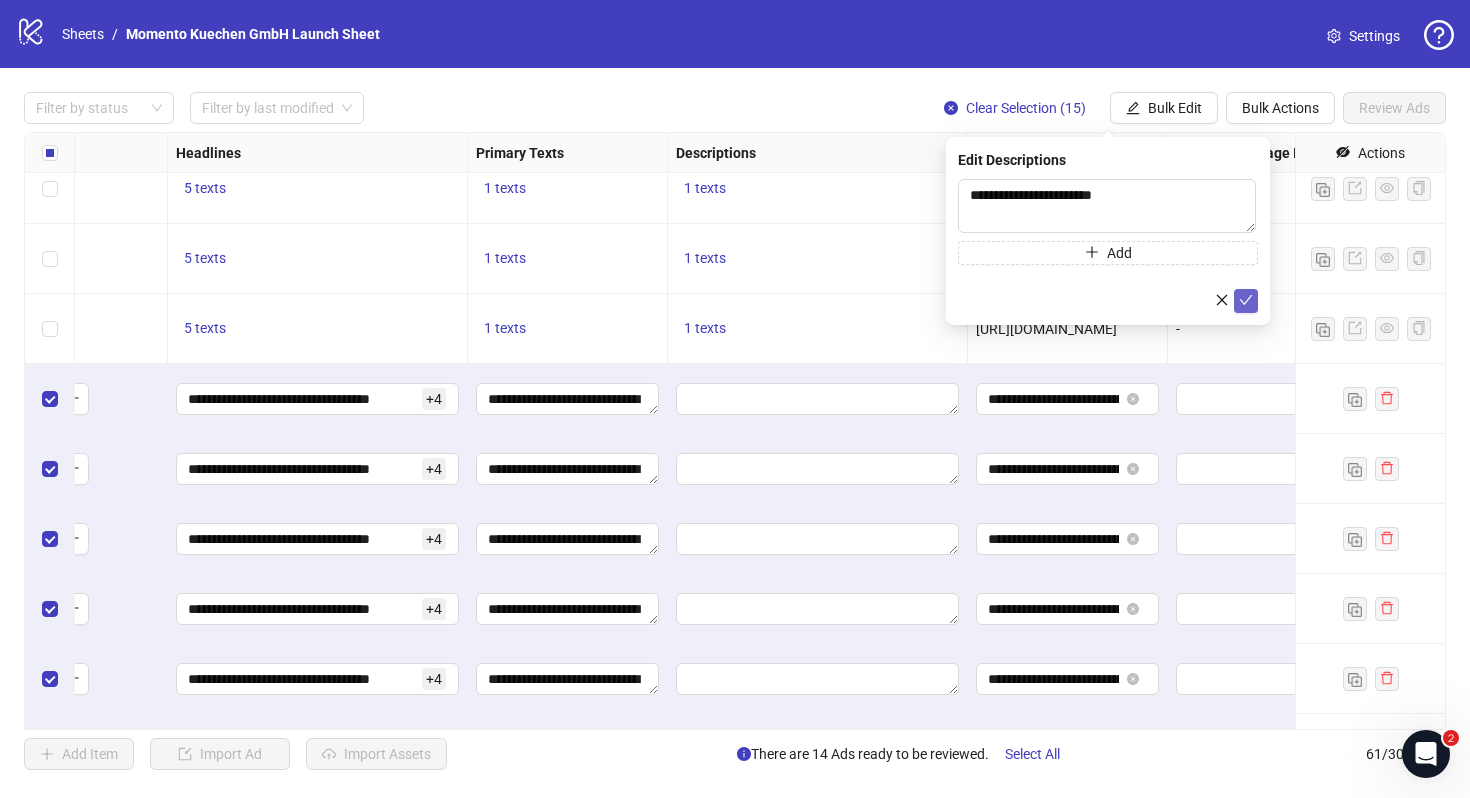 click 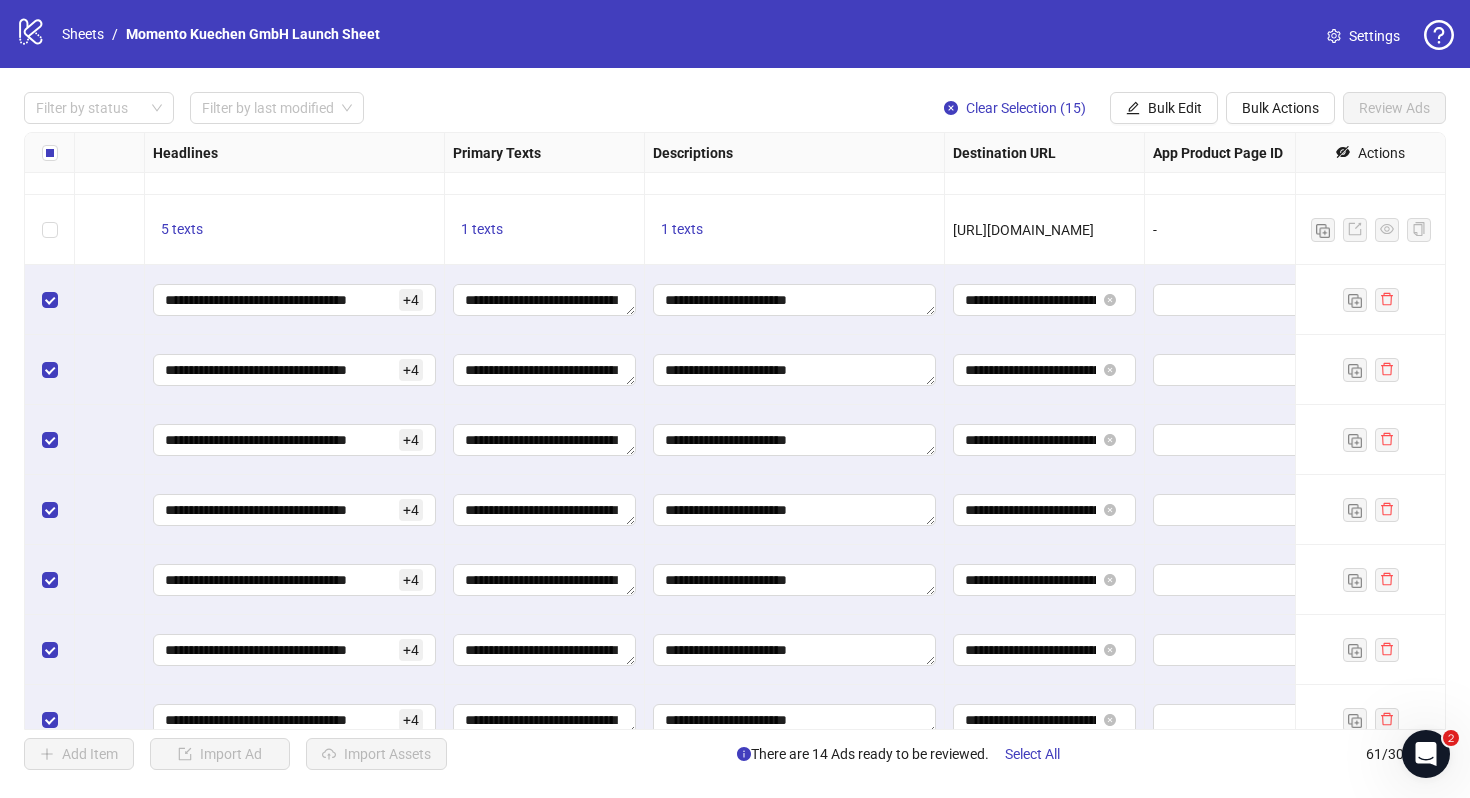 scroll, scrollTop: 3198, scrollLeft: 1027, axis: both 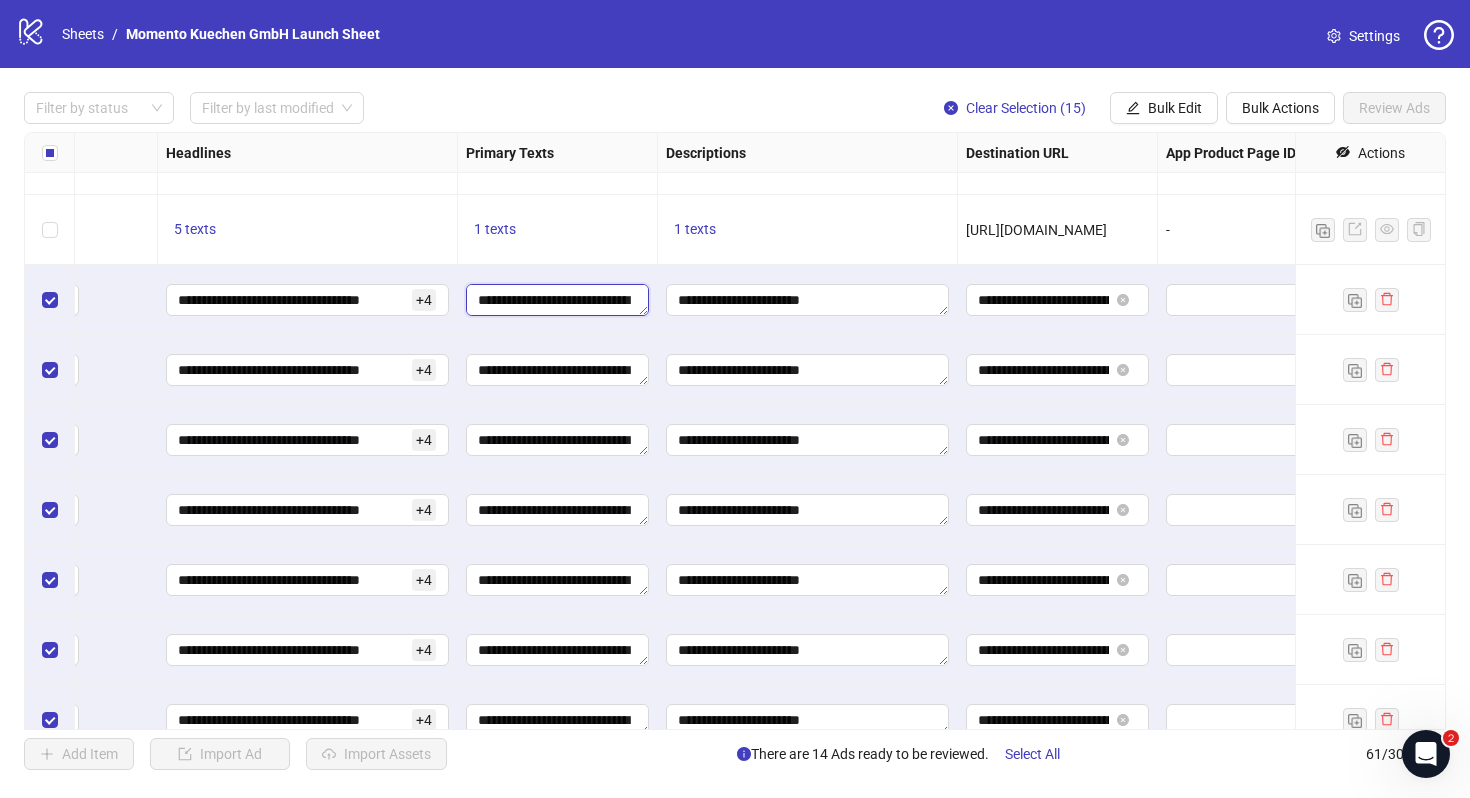 click on "**********" at bounding box center [557, 300] 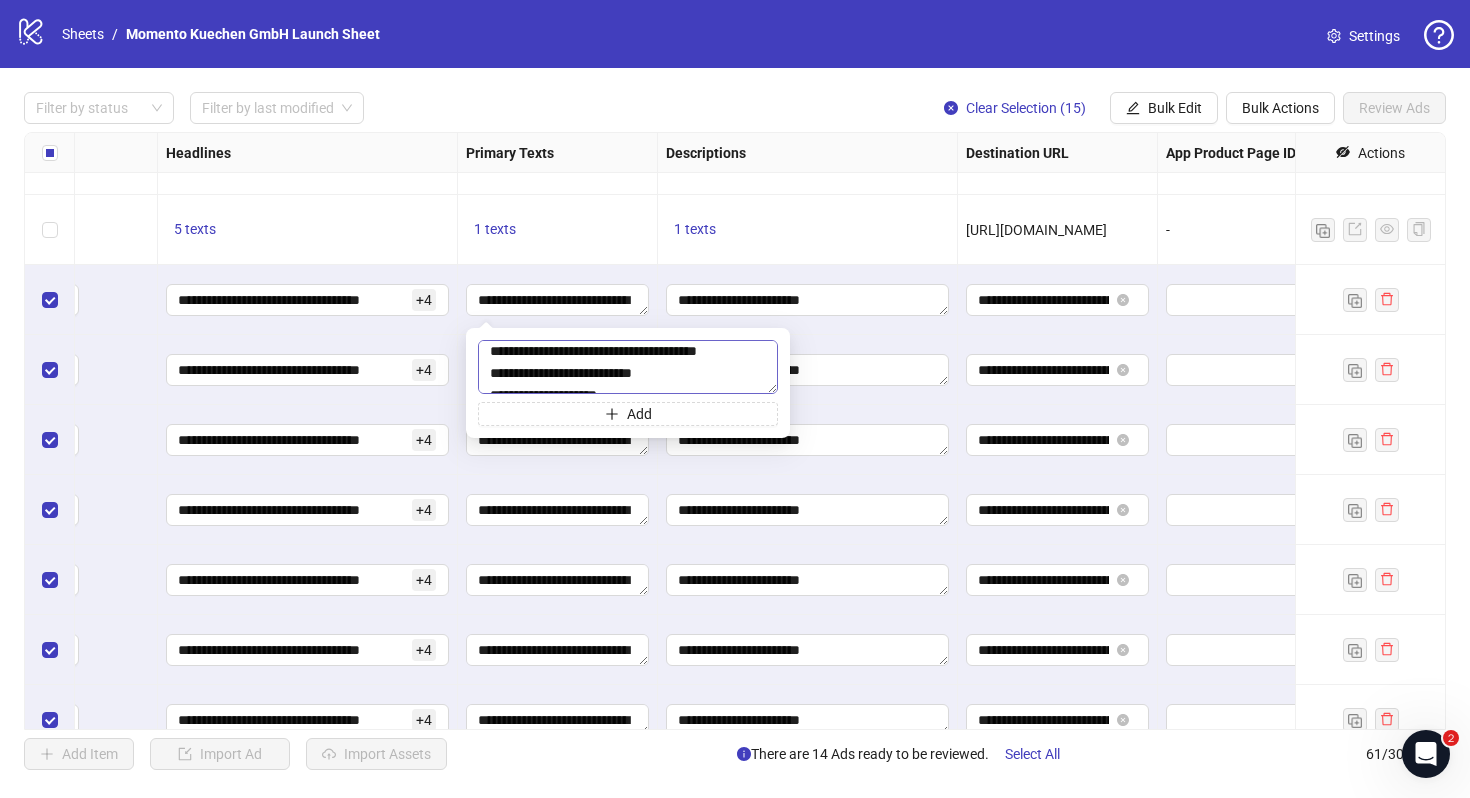 scroll, scrollTop: 224, scrollLeft: 0, axis: vertical 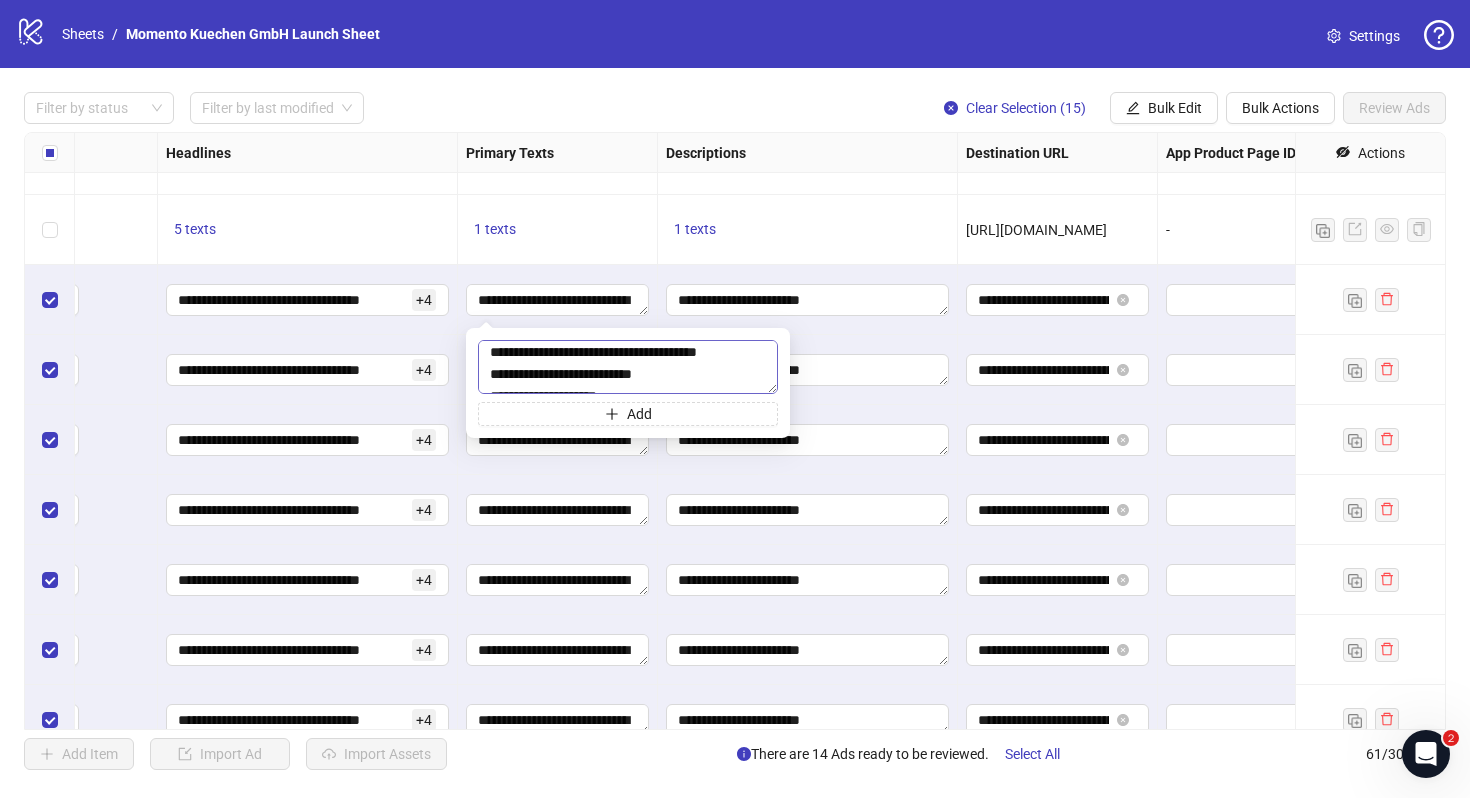 drag, startPoint x: 653, startPoint y: 354, endPoint x: 629, endPoint y: 356, distance: 24.083189 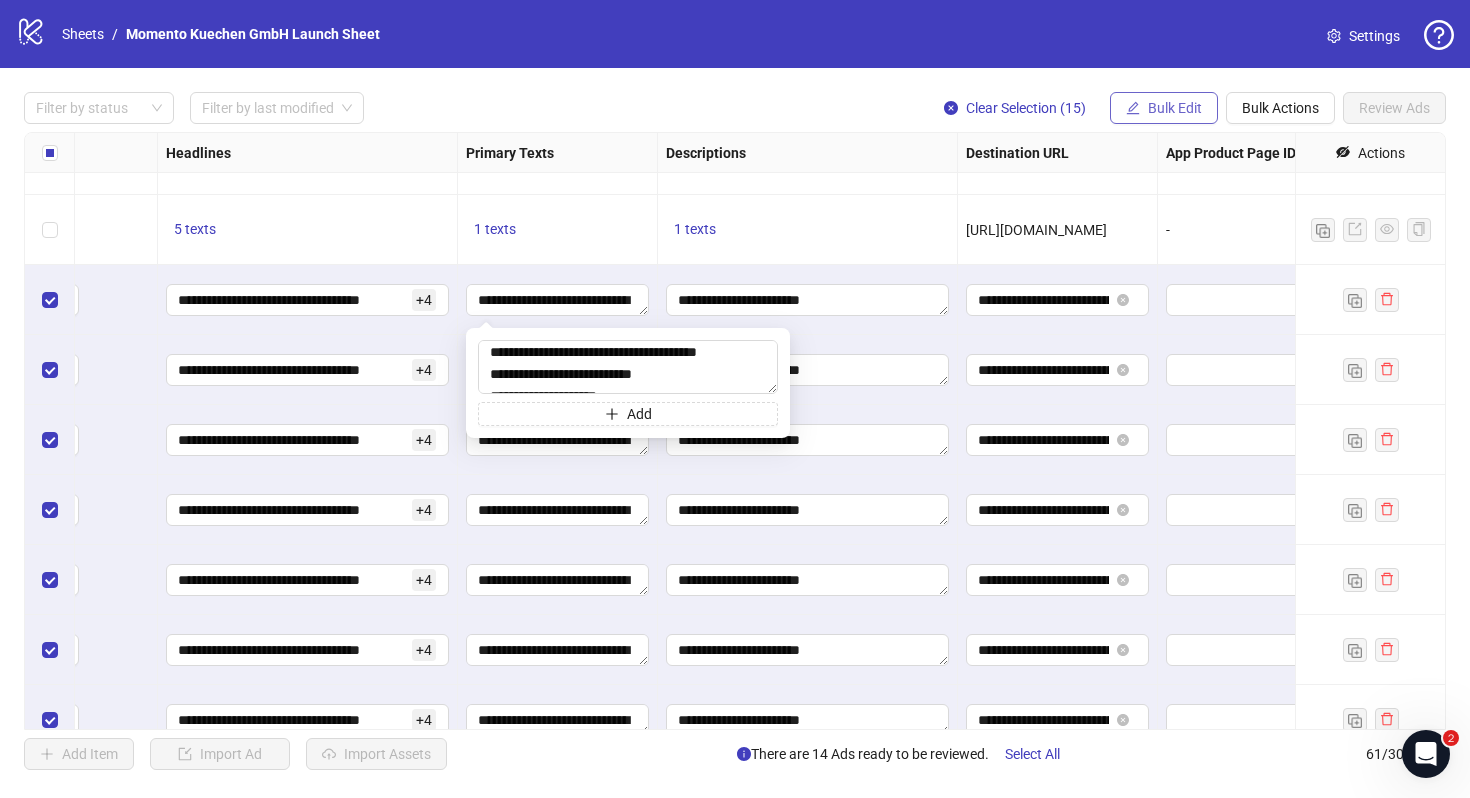 click on "Bulk Edit" at bounding box center [1175, 108] 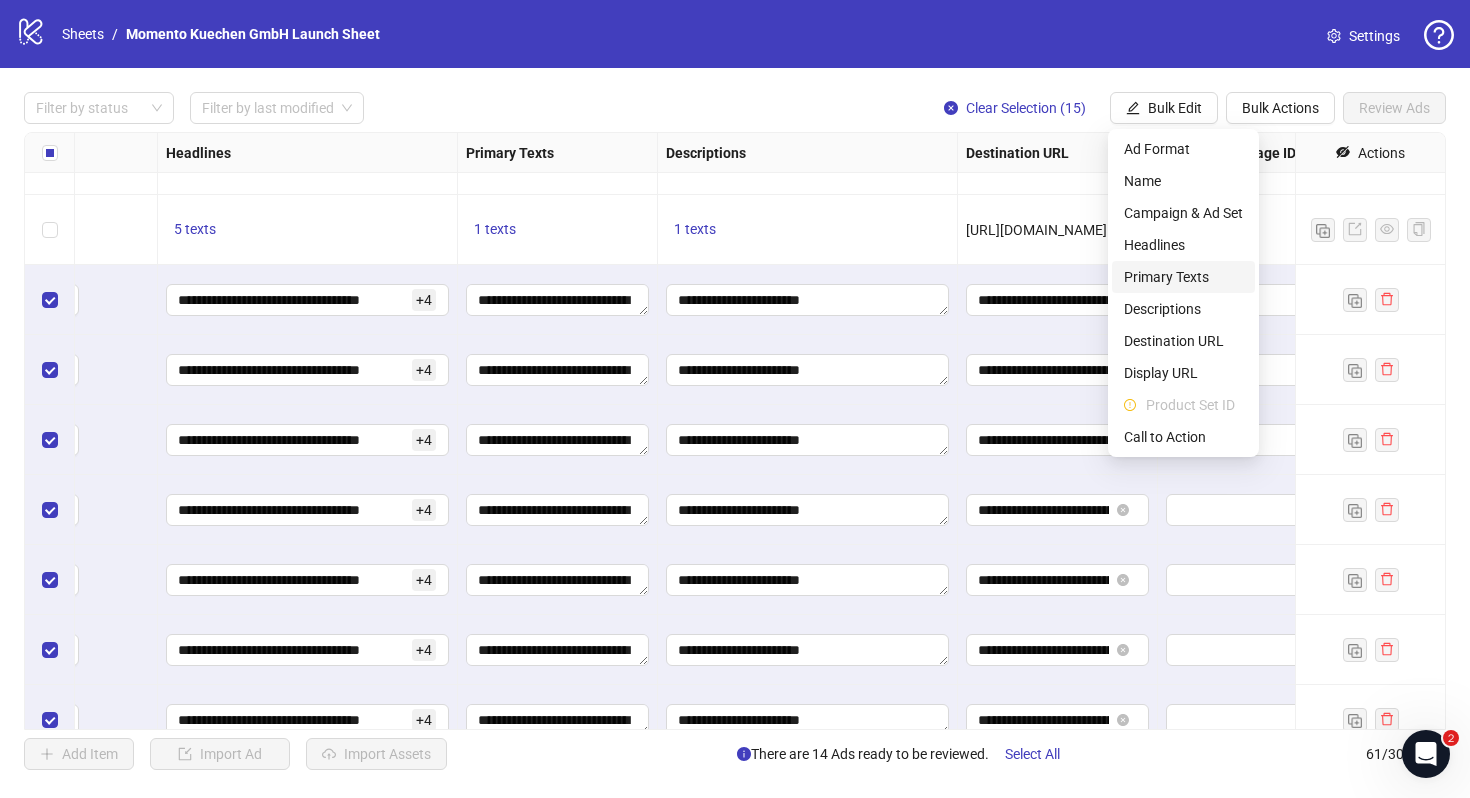 click on "Primary Texts" at bounding box center (1183, 277) 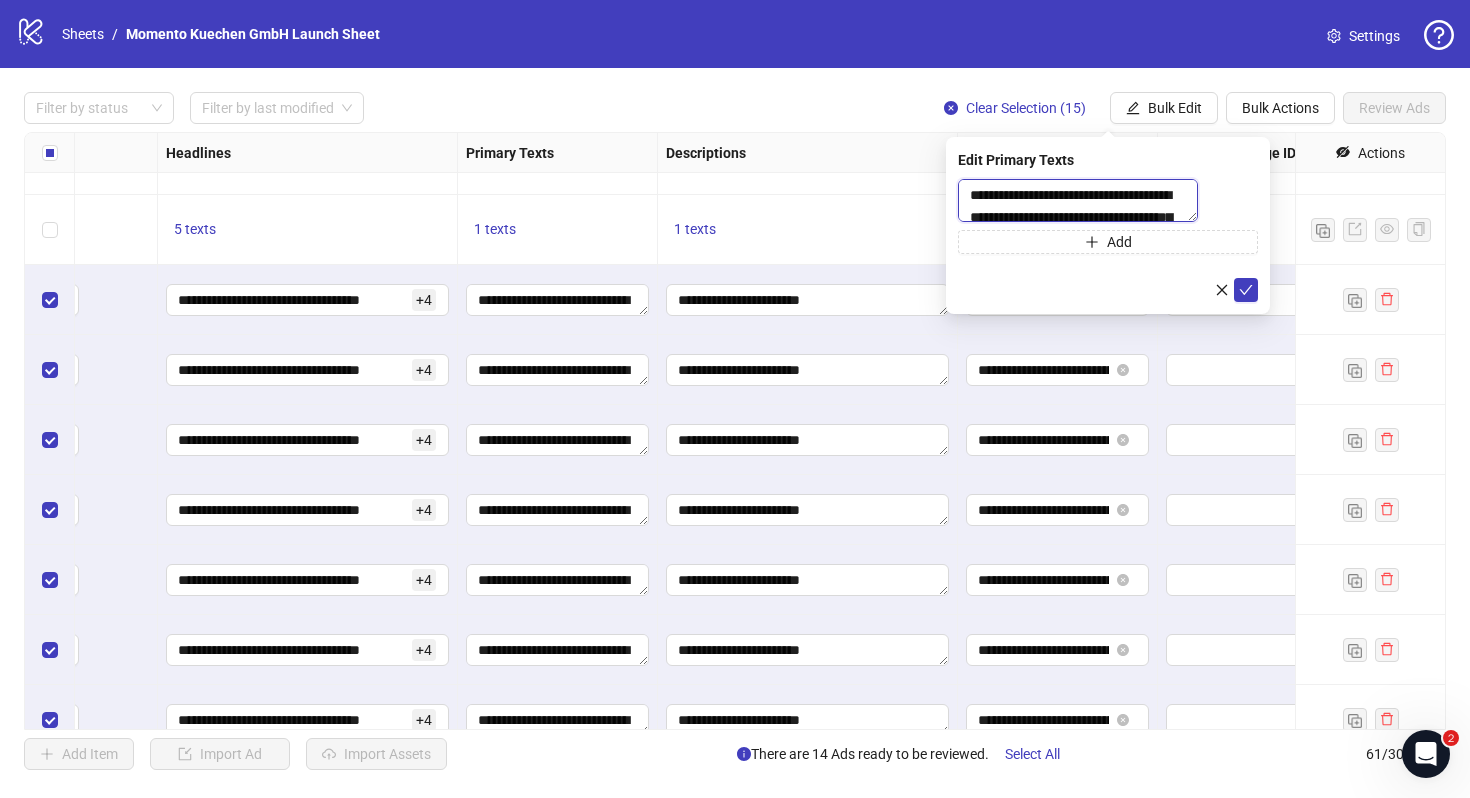 click on "**********" at bounding box center (1078, 200) 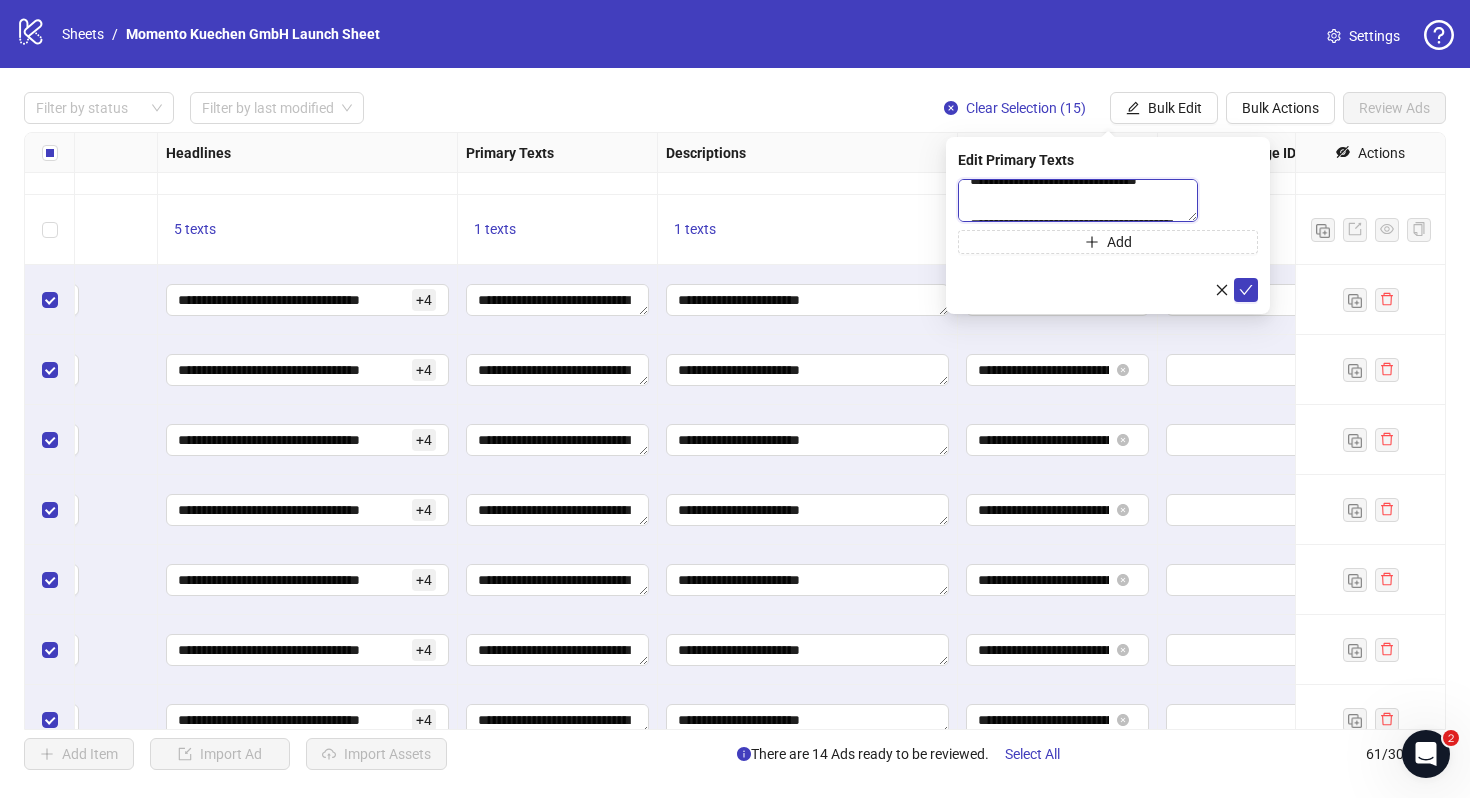scroll, scrollTop: 231, scrollLeft: 0, axis: vertical 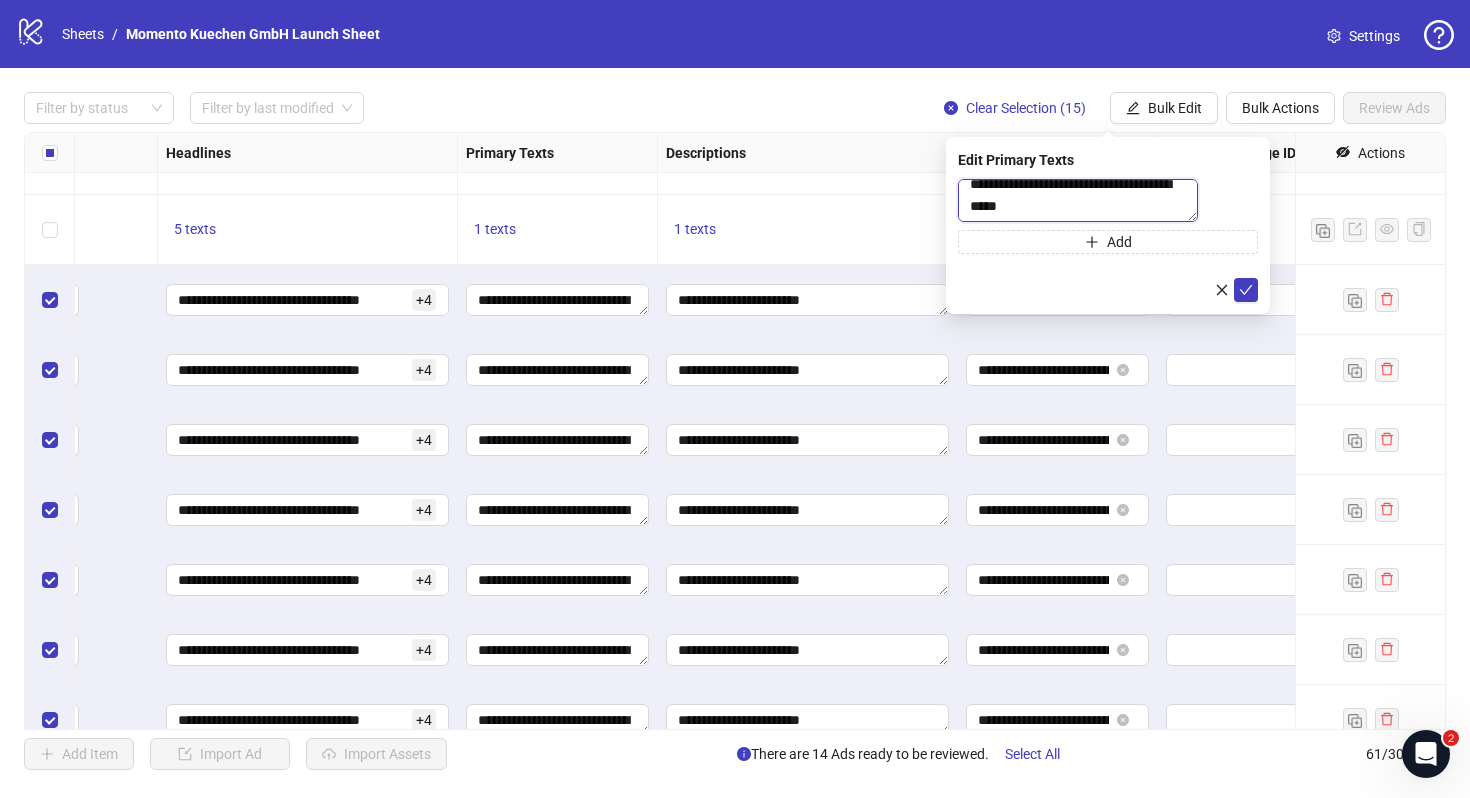 click on "**********" at bounding box center [1078, 200] 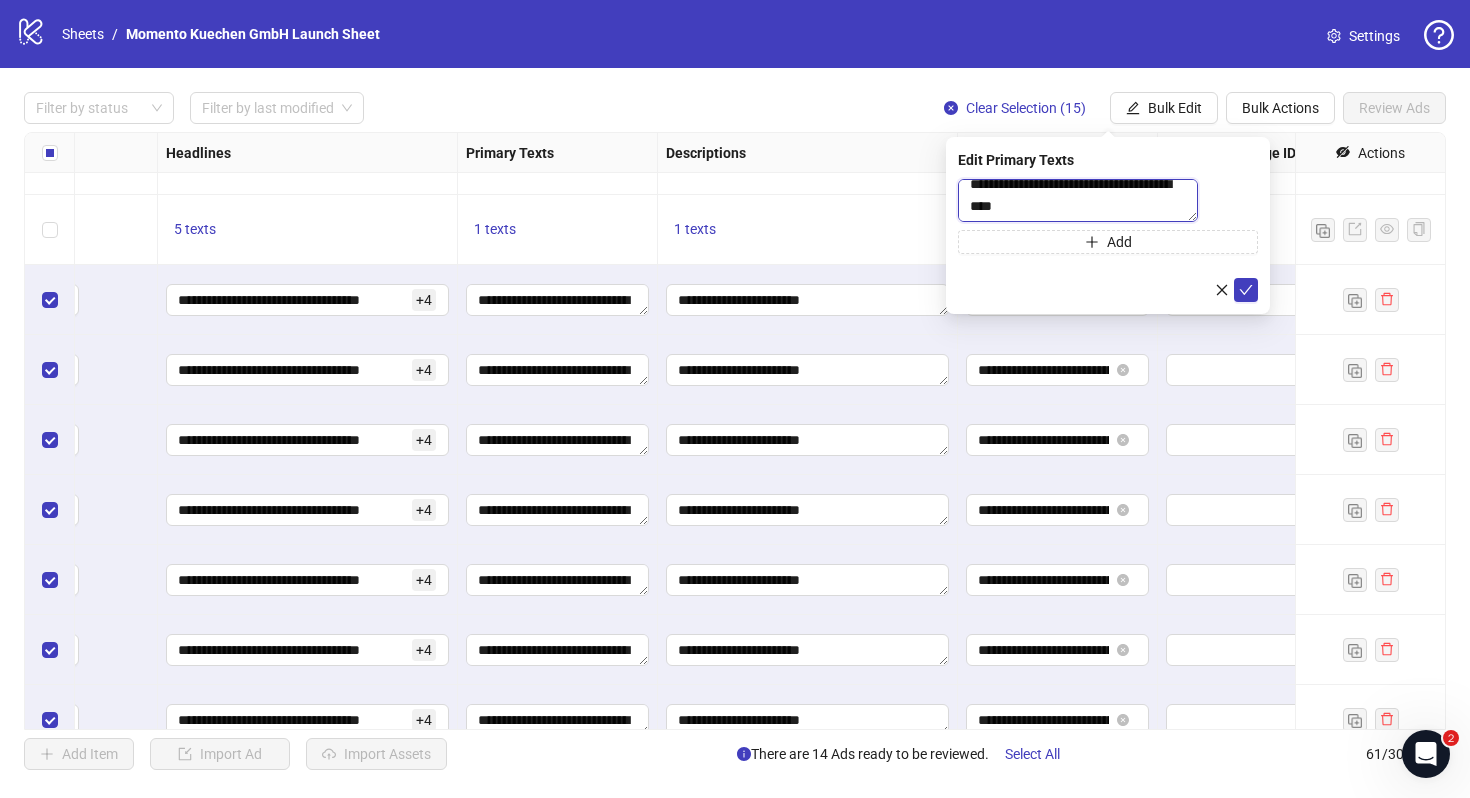 scroll, scrollTop: 226, scrollLeft: 0, axis: vertical 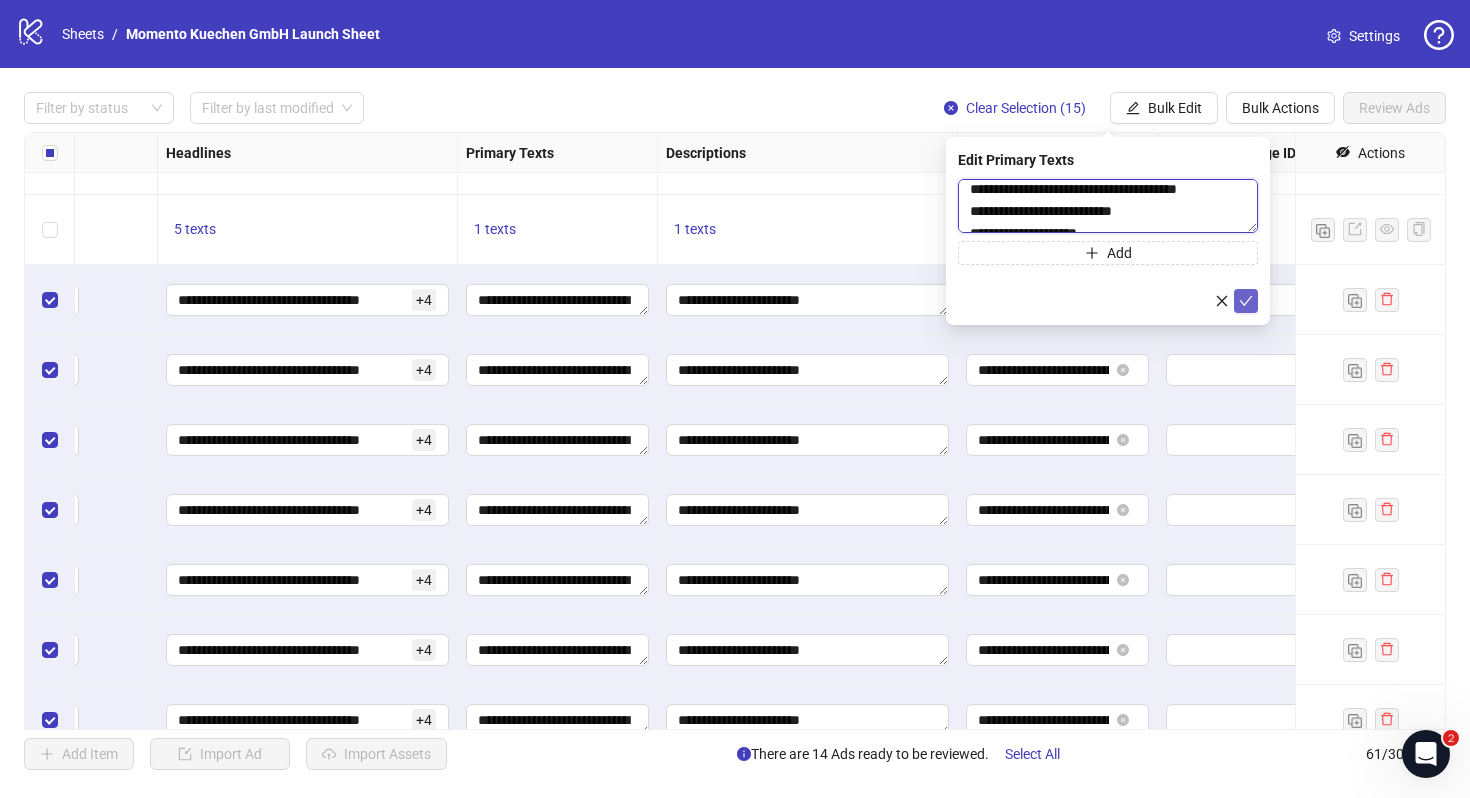 type on "**********" 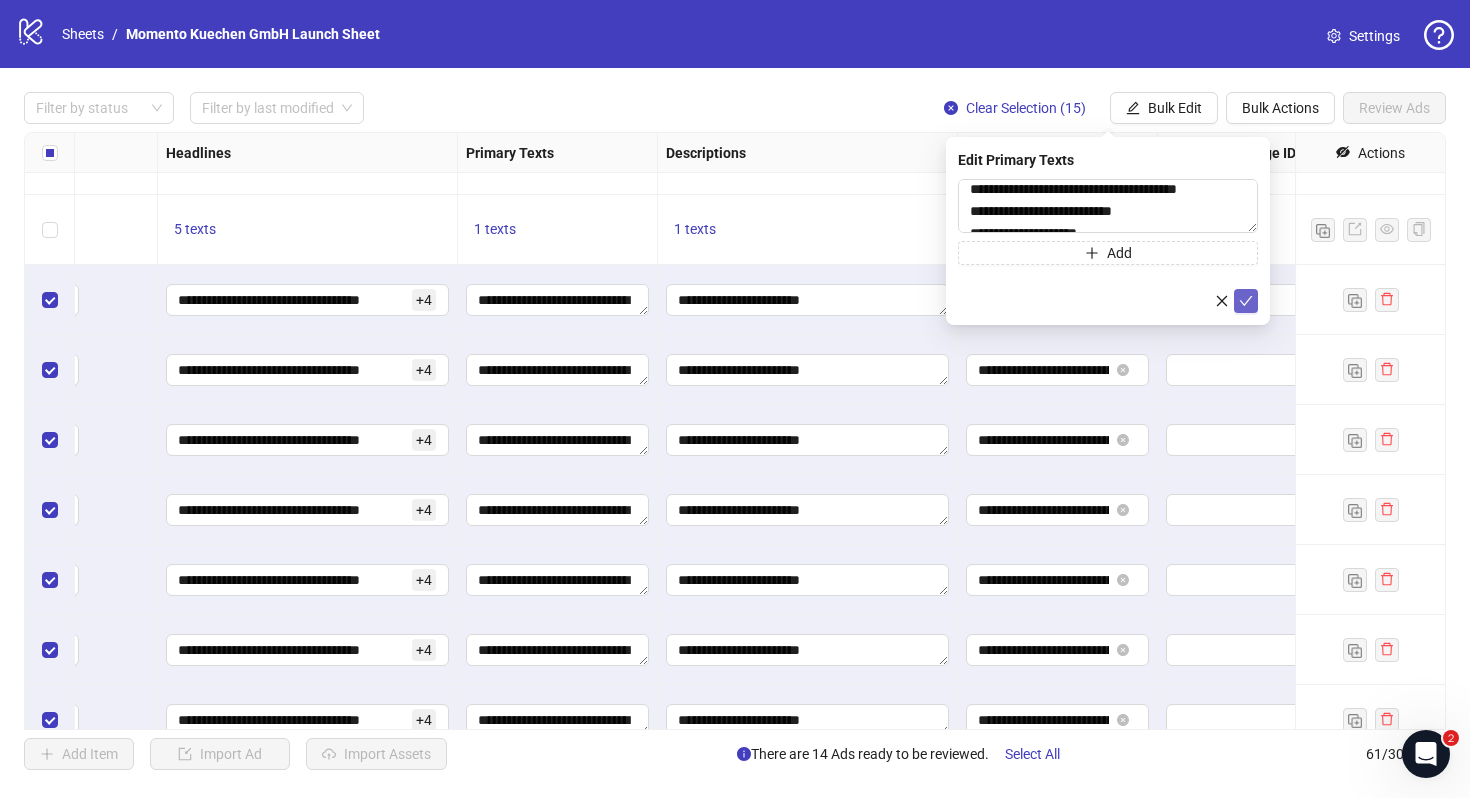 click 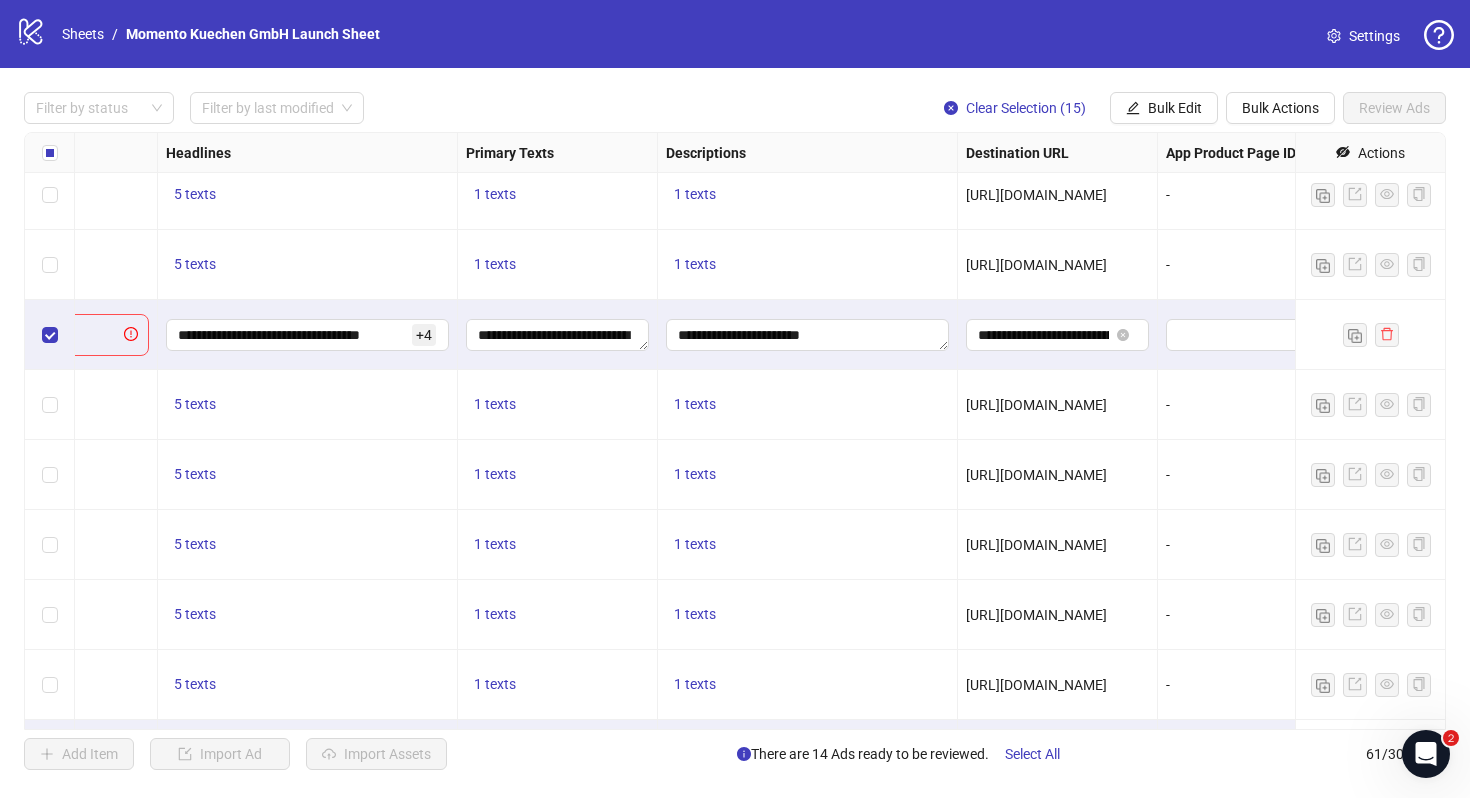 scroll, scrollTop: 2647, scrollLeft: 1027, axis: both 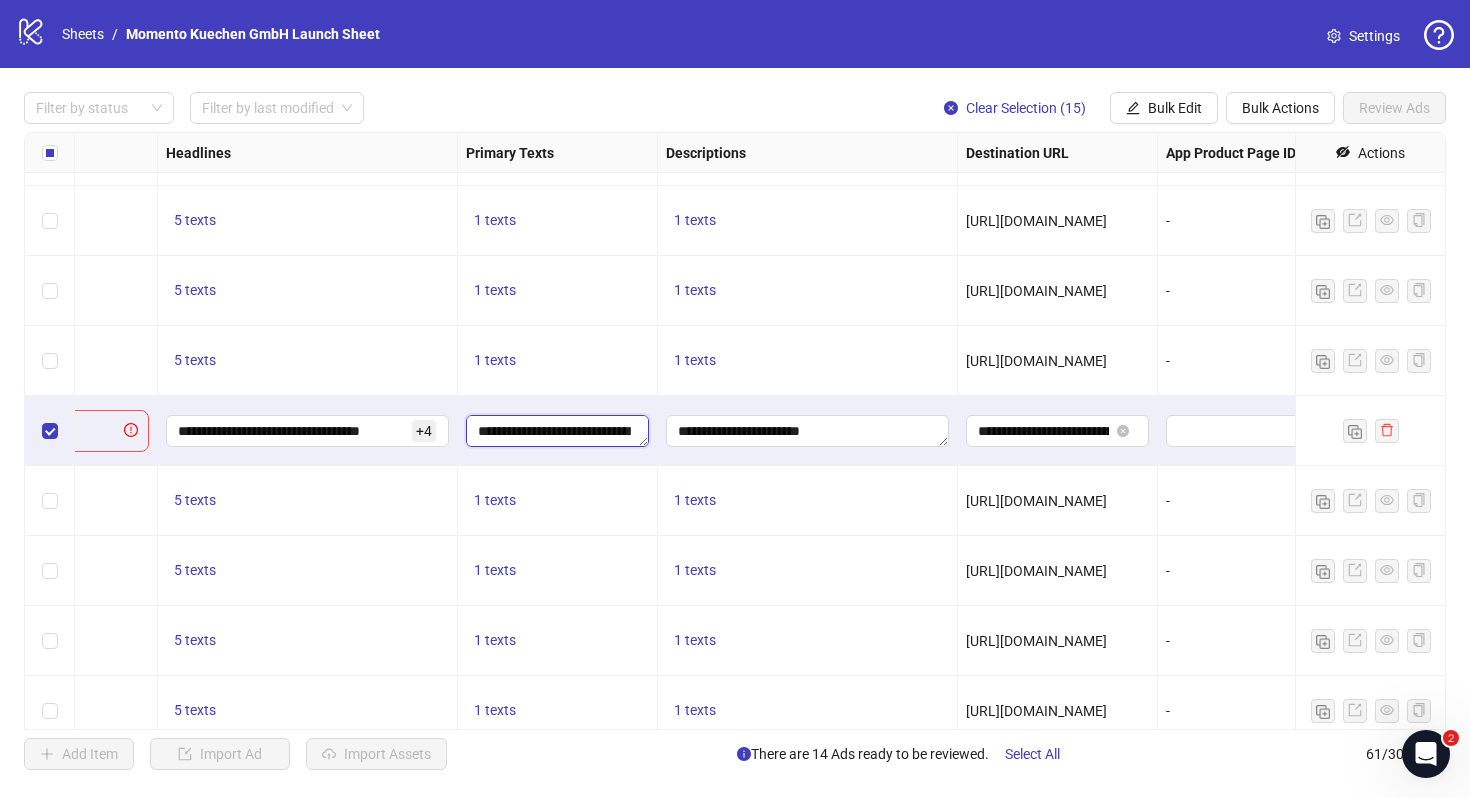 click on "**********" at bounding box center (557, 431) 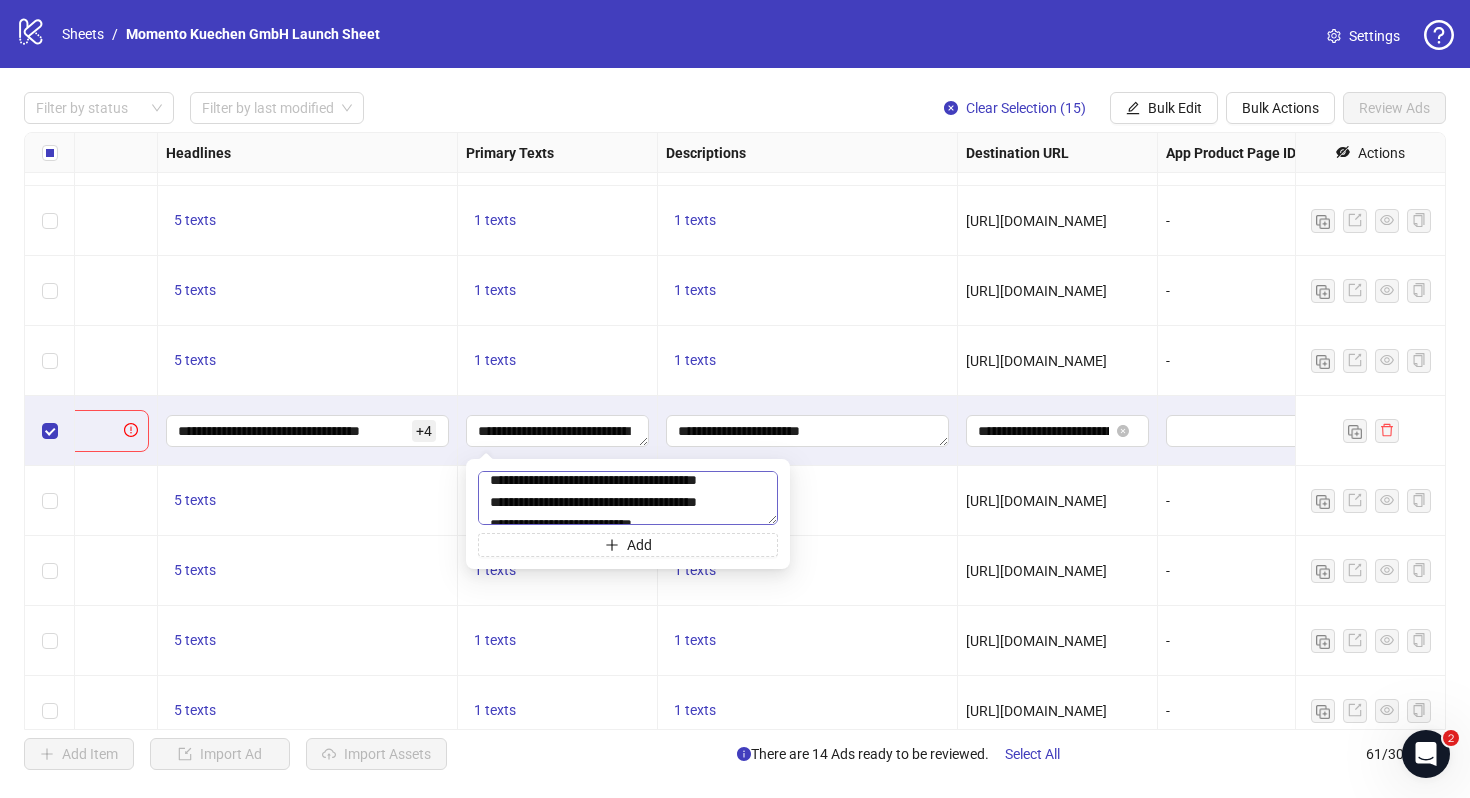 scroll, scrollTop: 195, scrollLeft: 0, axis: vertical 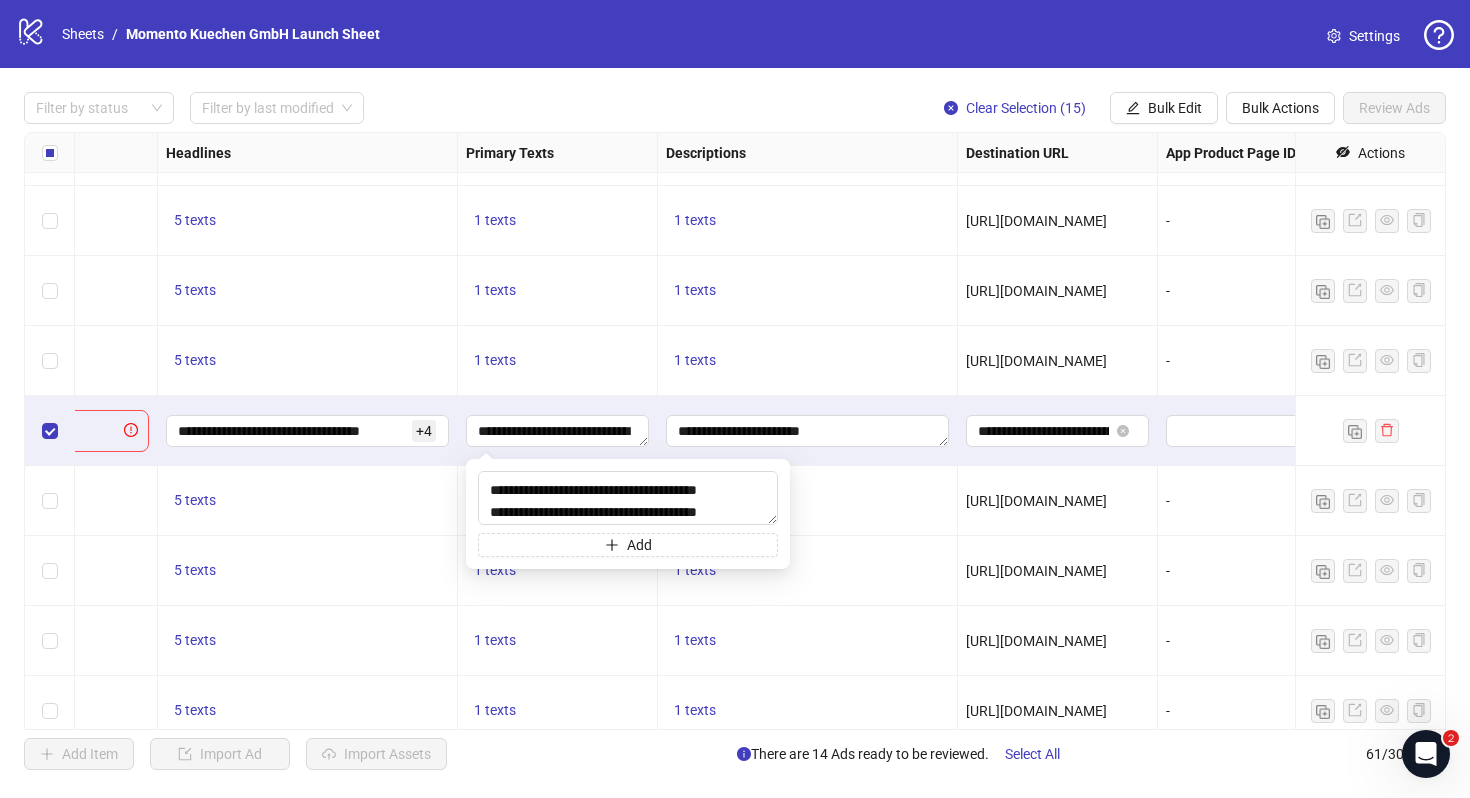 click on "1 texts" at bounding box center (558, 361) 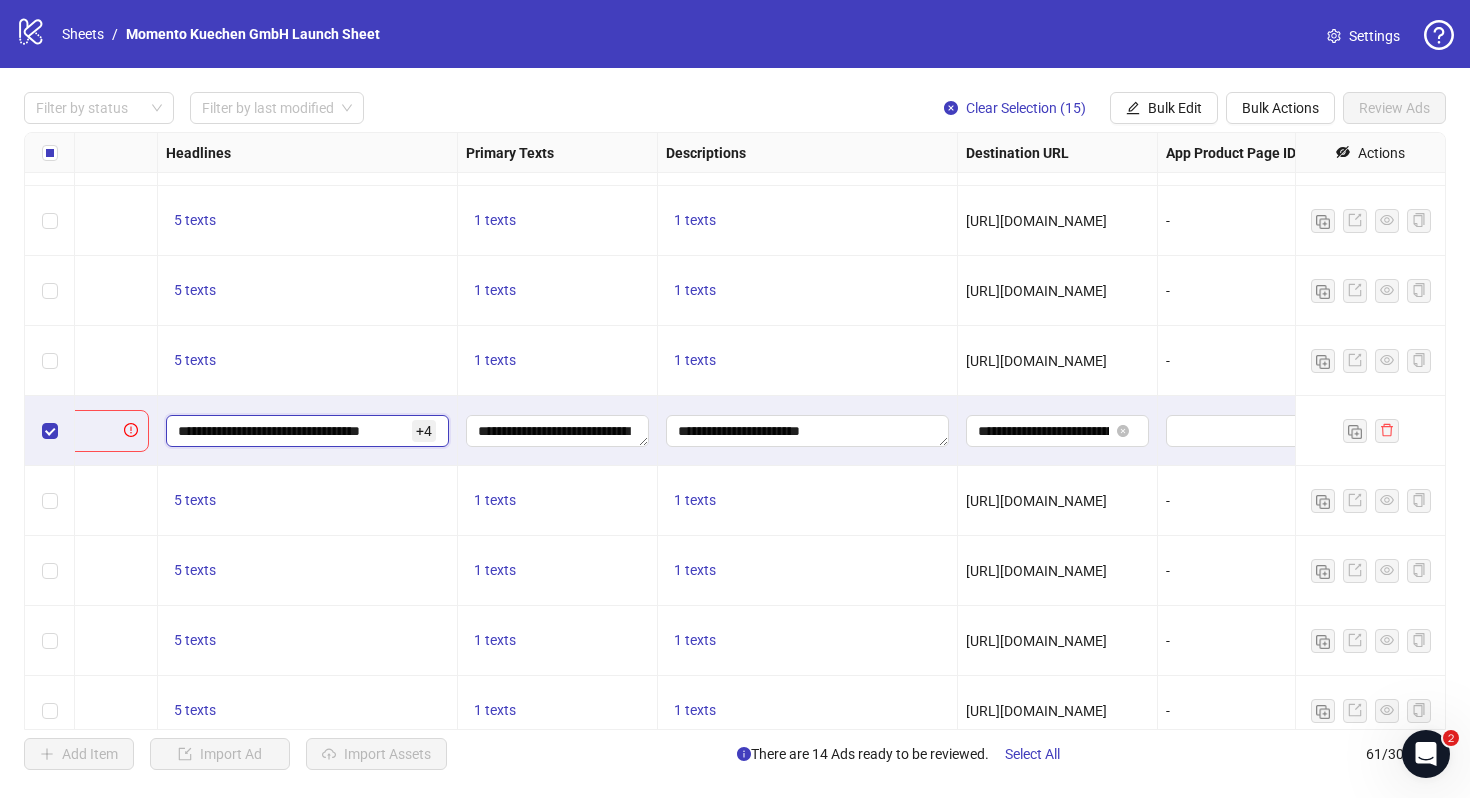 click on "**********" at bounding box center (293, 431) 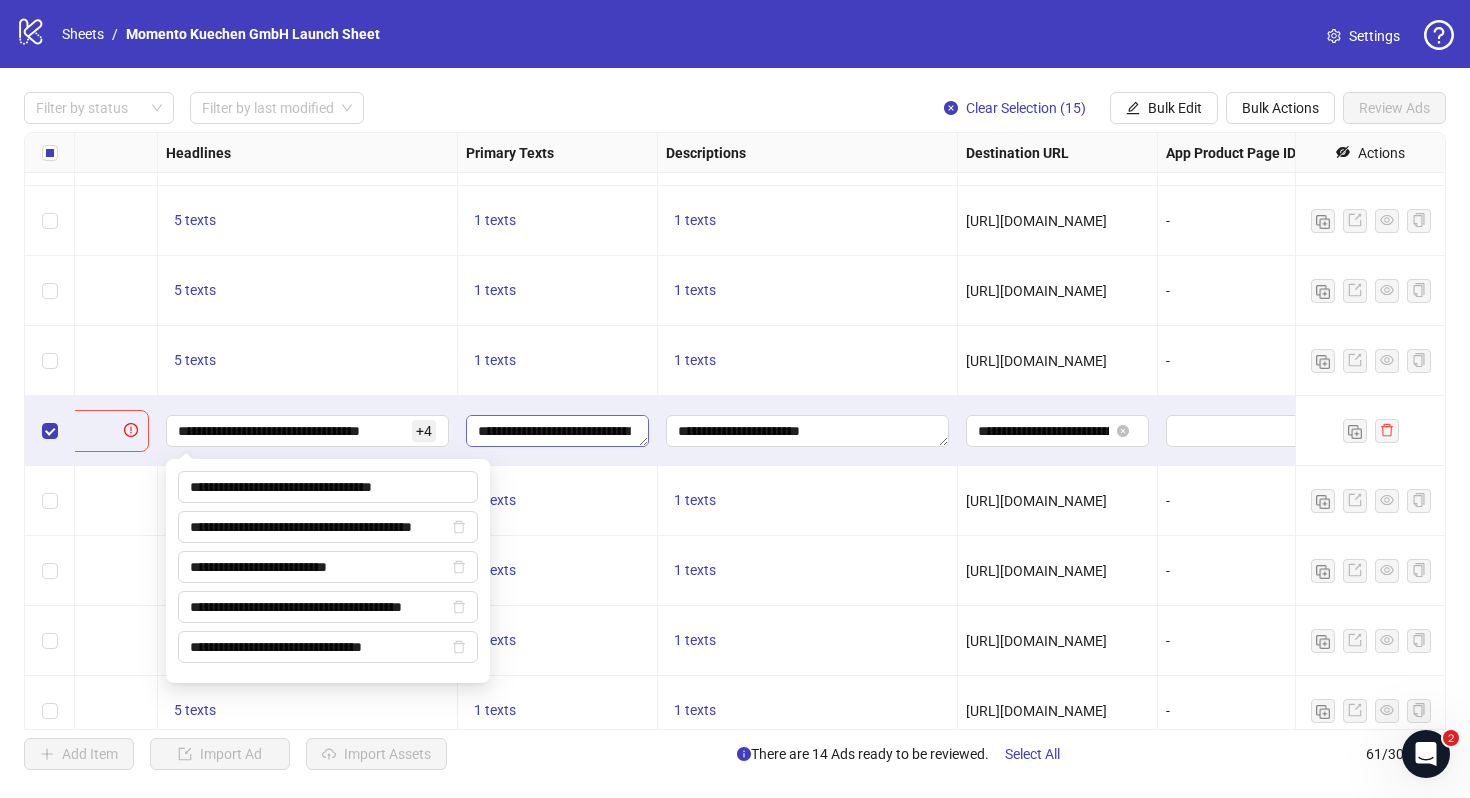 click on "**********" at bounding box center (557, 431) 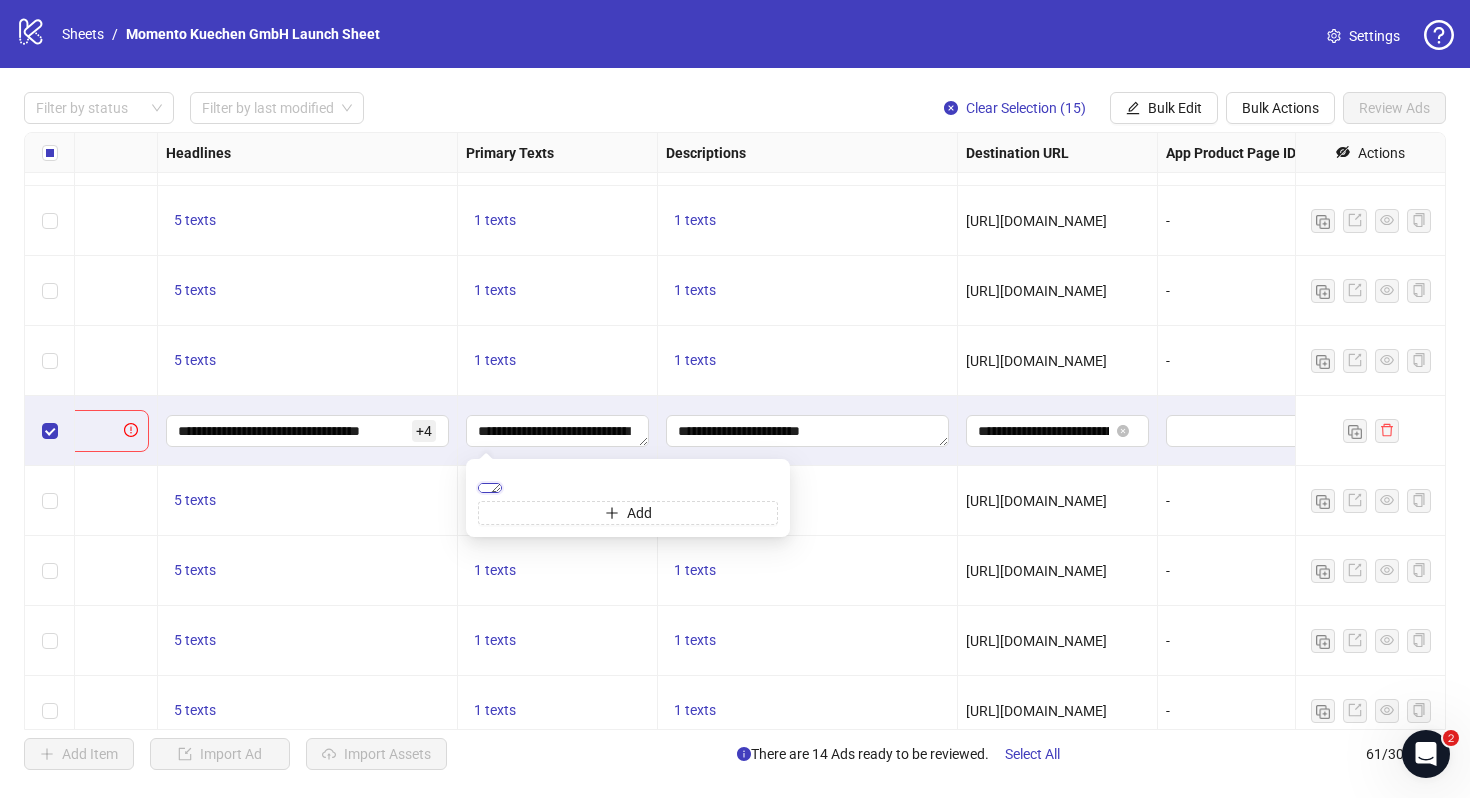scroll, scrollTop: 0, scrollLeft: 0, axis: both 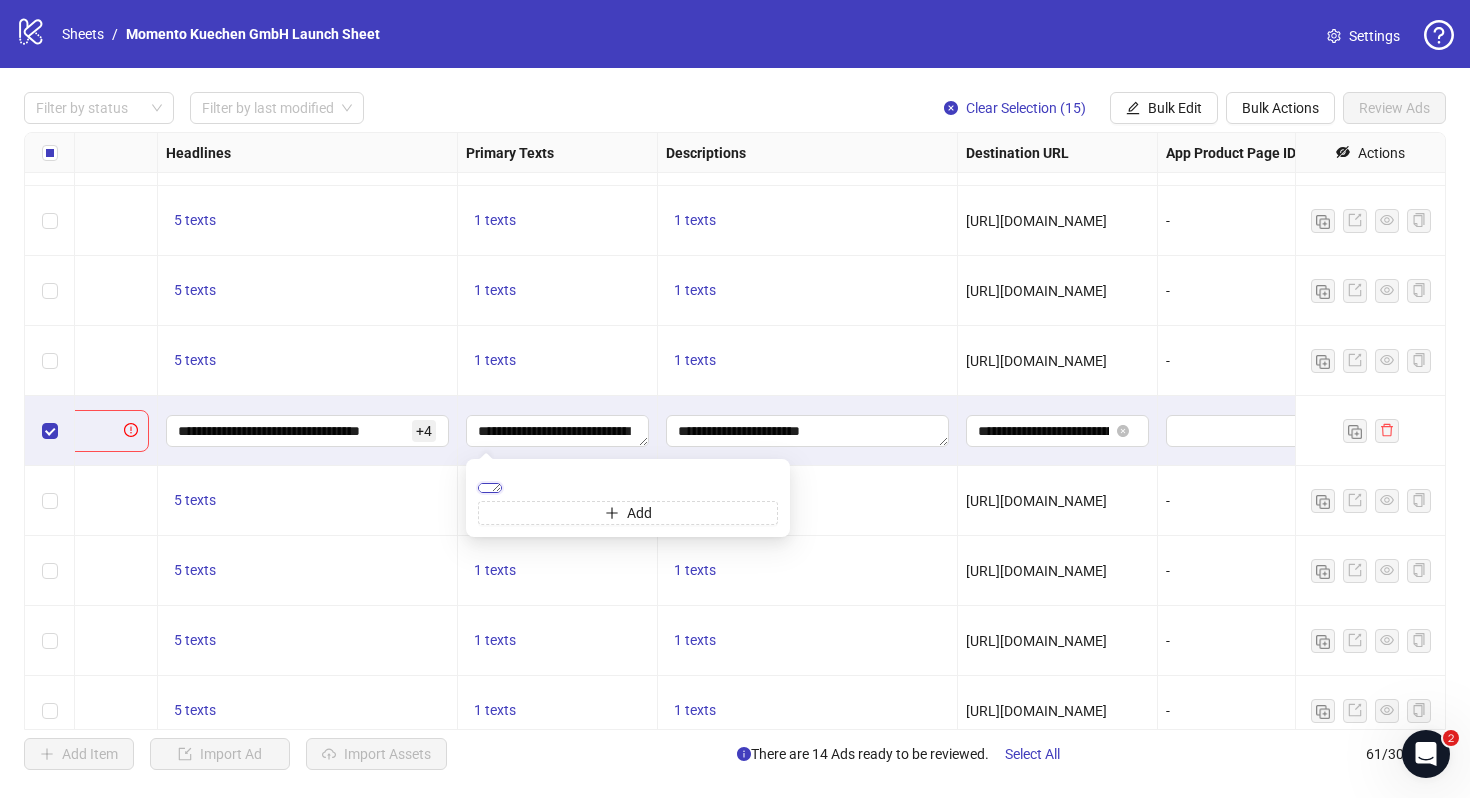 drag, startPoint x: 570, startPoint y: 503, endPoint x: 644, endPoint y: 506, distance: 74.06078 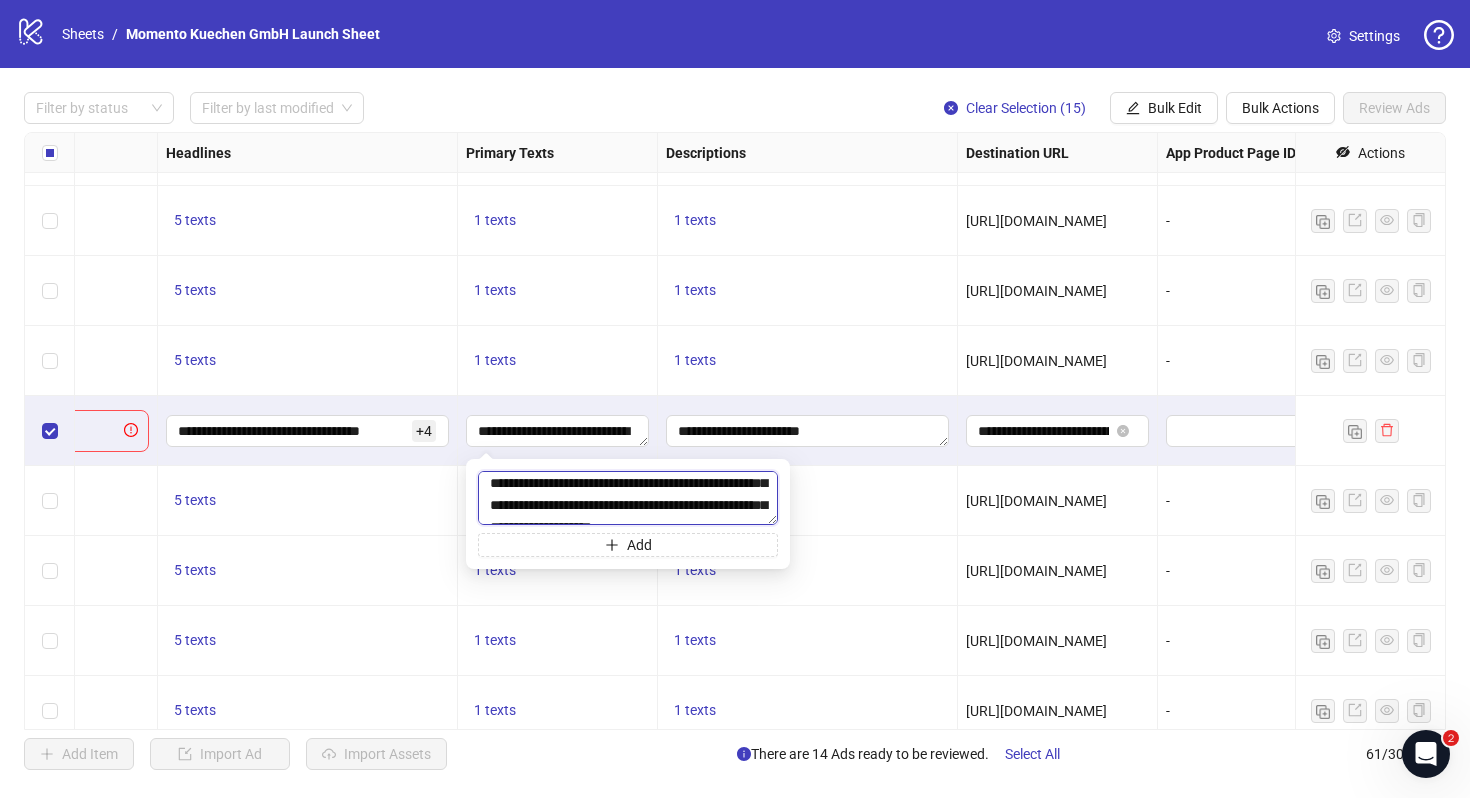 scroll, scrollTop: 61, scrollLeft: 0, axis: vertical 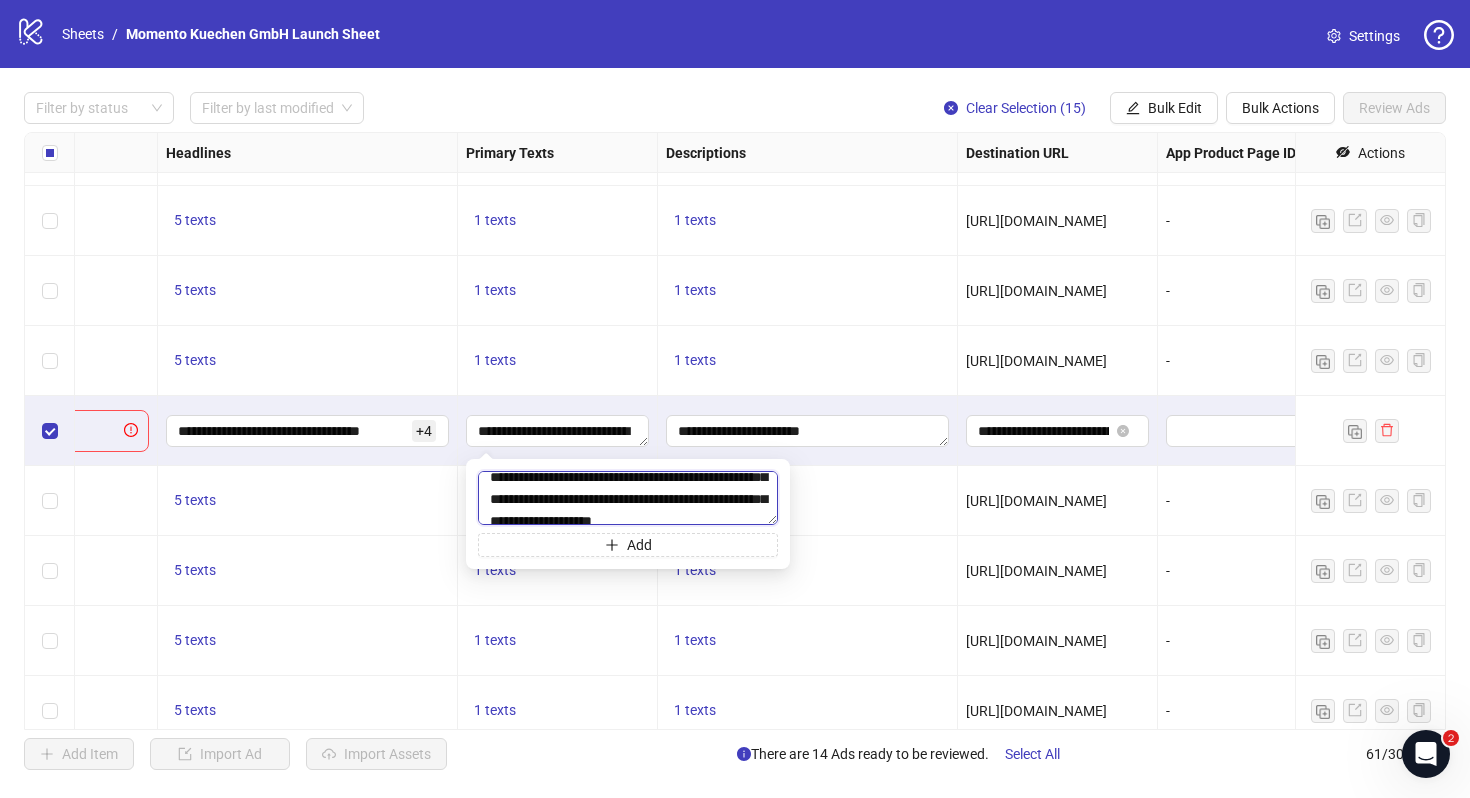 click on "**********" at bounding box center (628, 498) 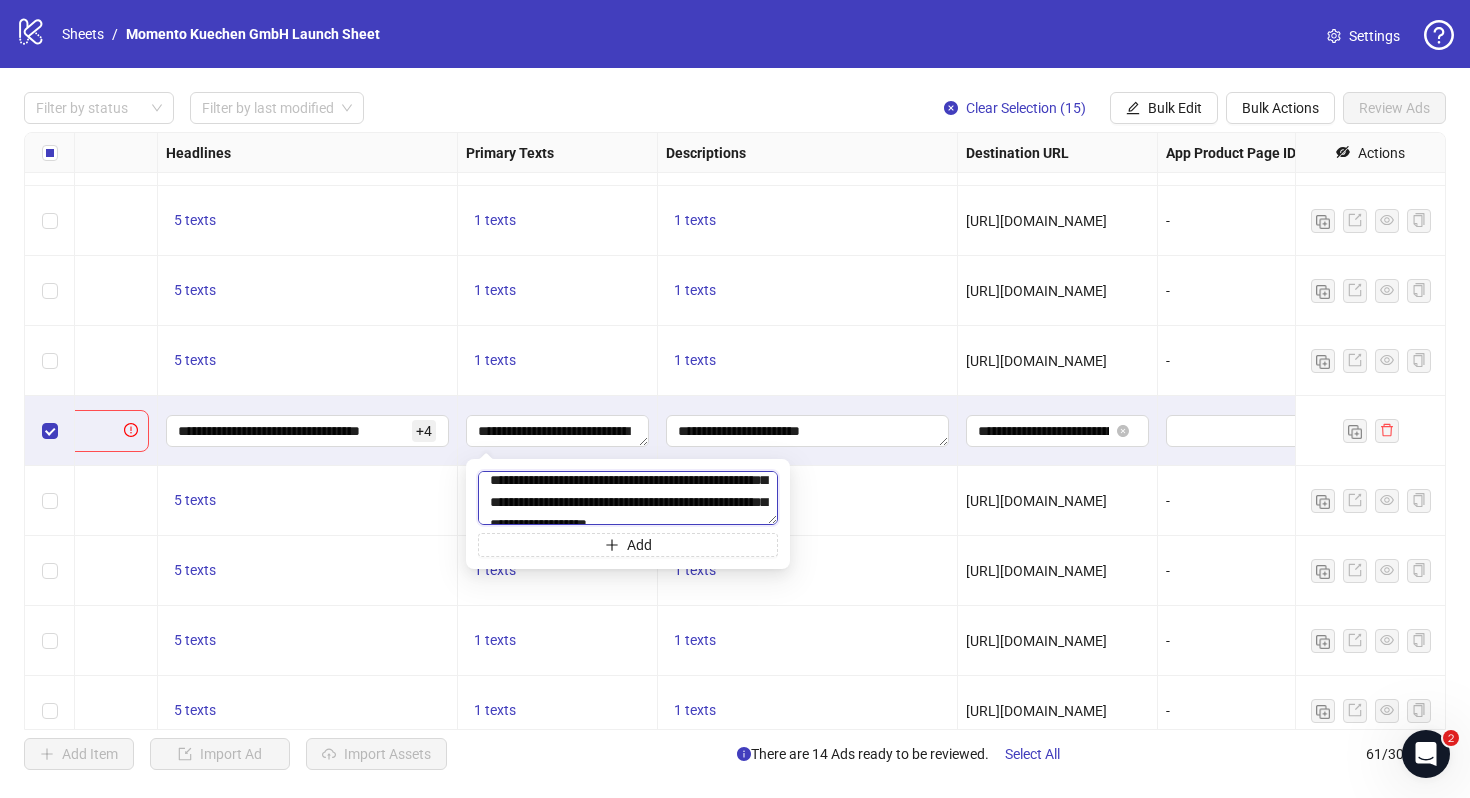 scroll, scrollTop: 59, scrollLeft: 0, axis: vertical 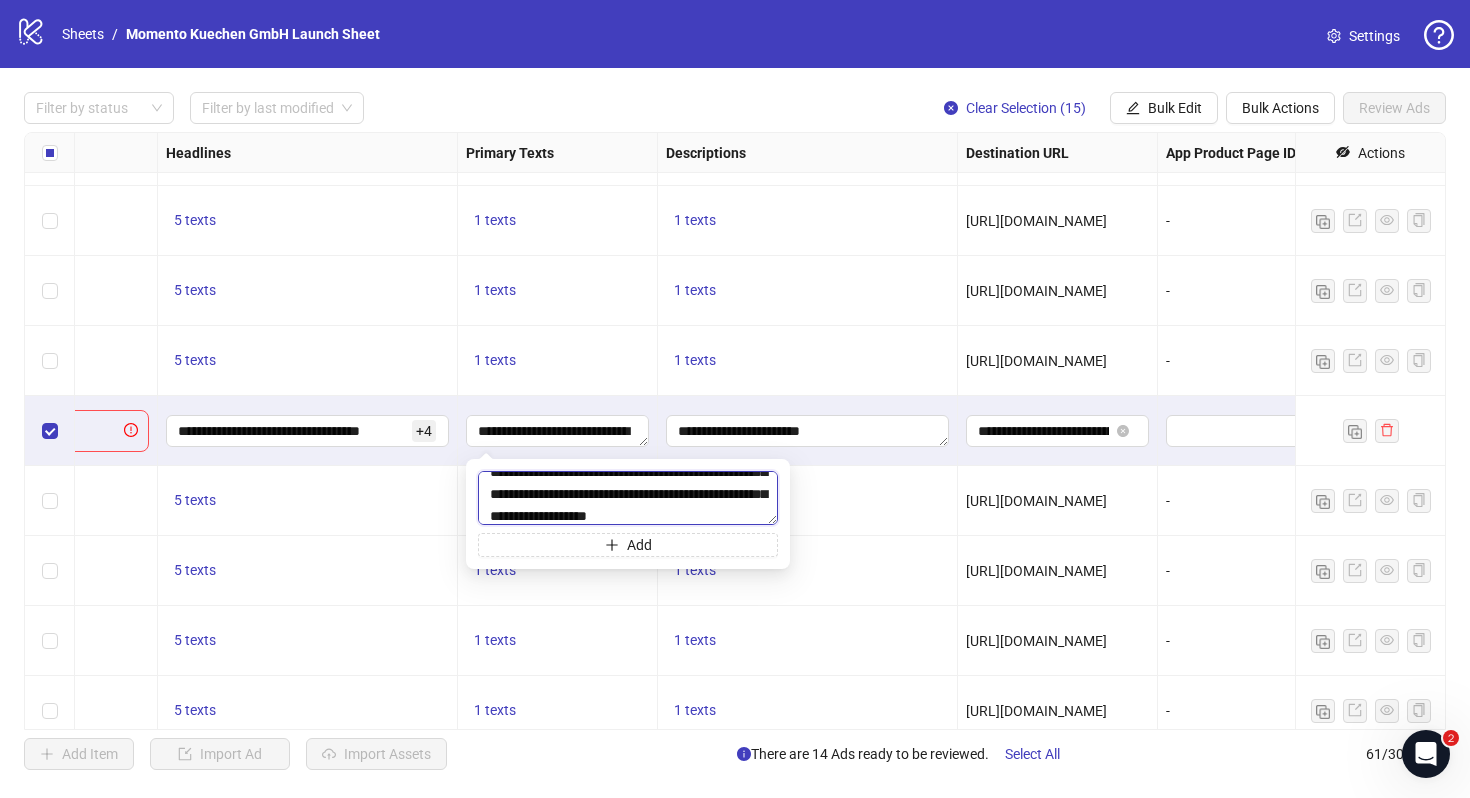 type on "**********" 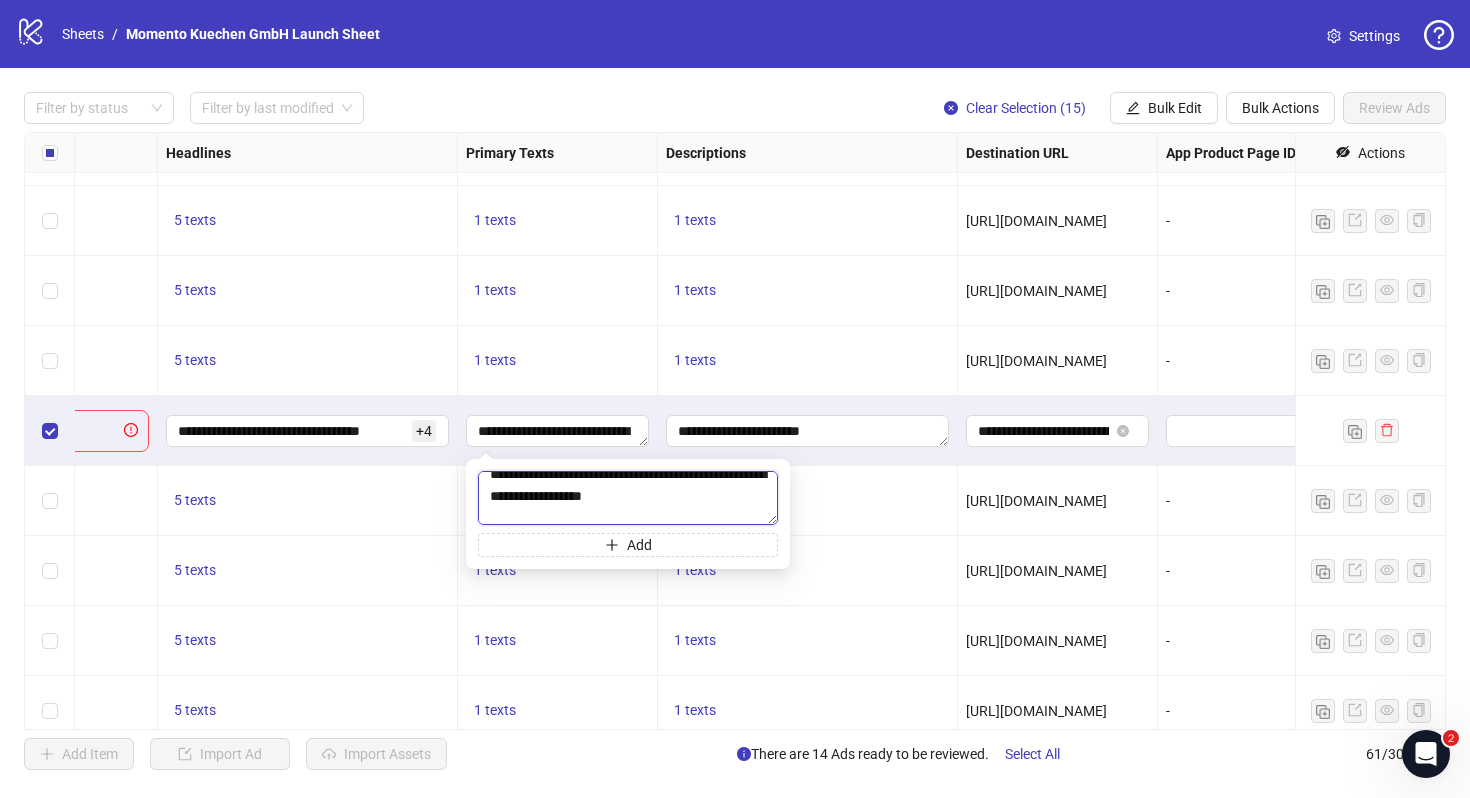 click on "**********" at bounding box center [628, 498] 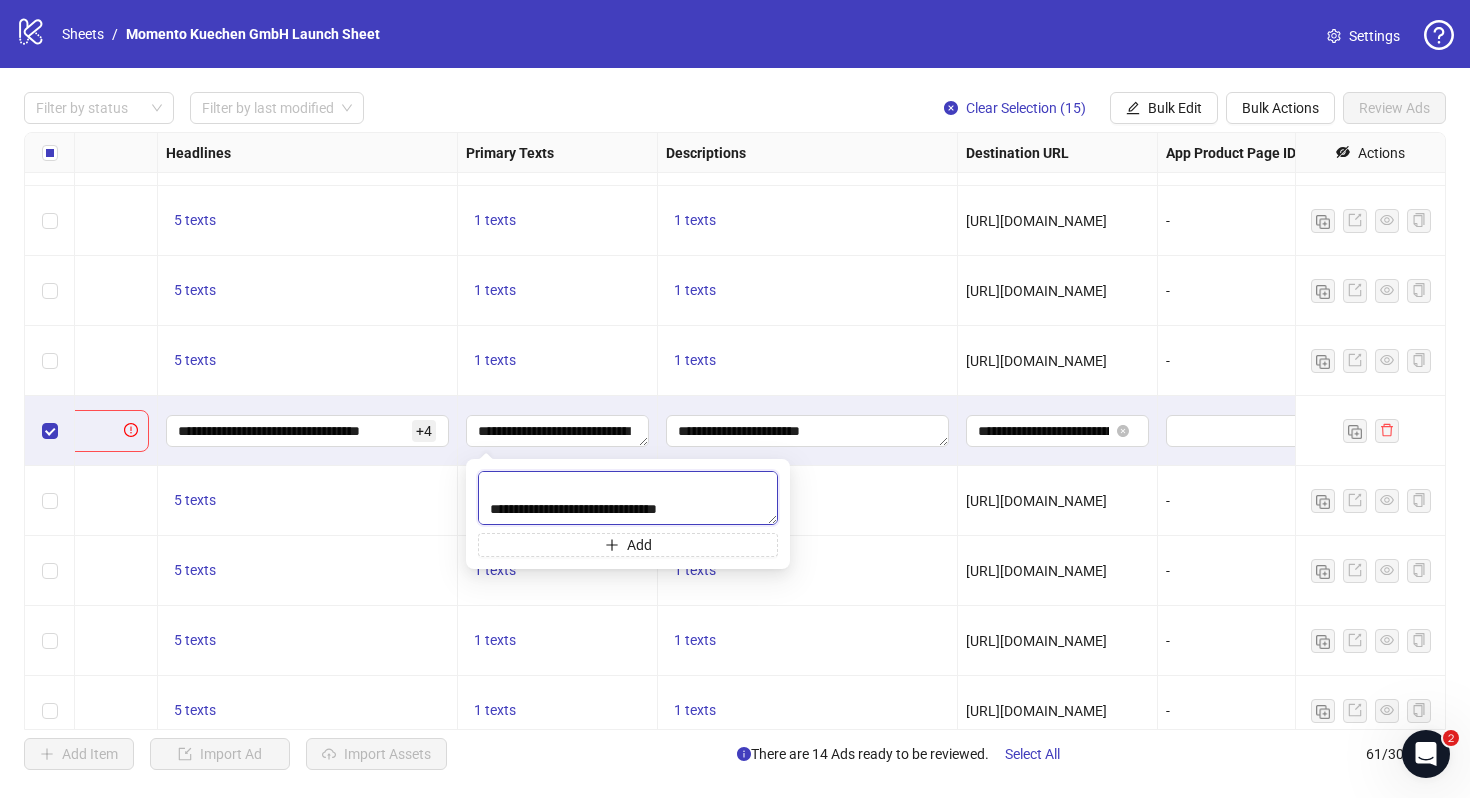 scroll, scrollTop: 638, scrollLeft: 0, axis: vertical 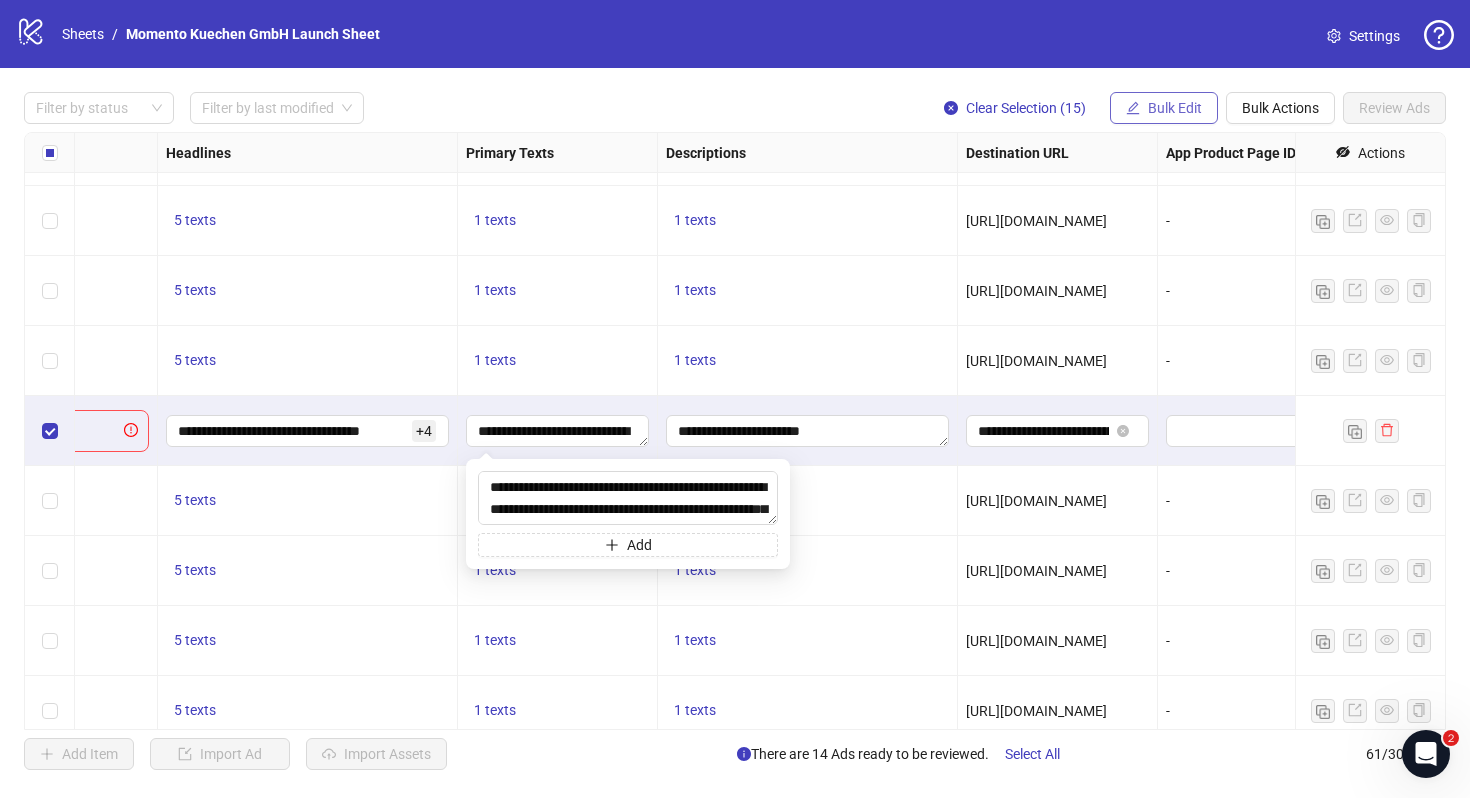 click on "Bulk Edit" at bounding box center [1175, 108] 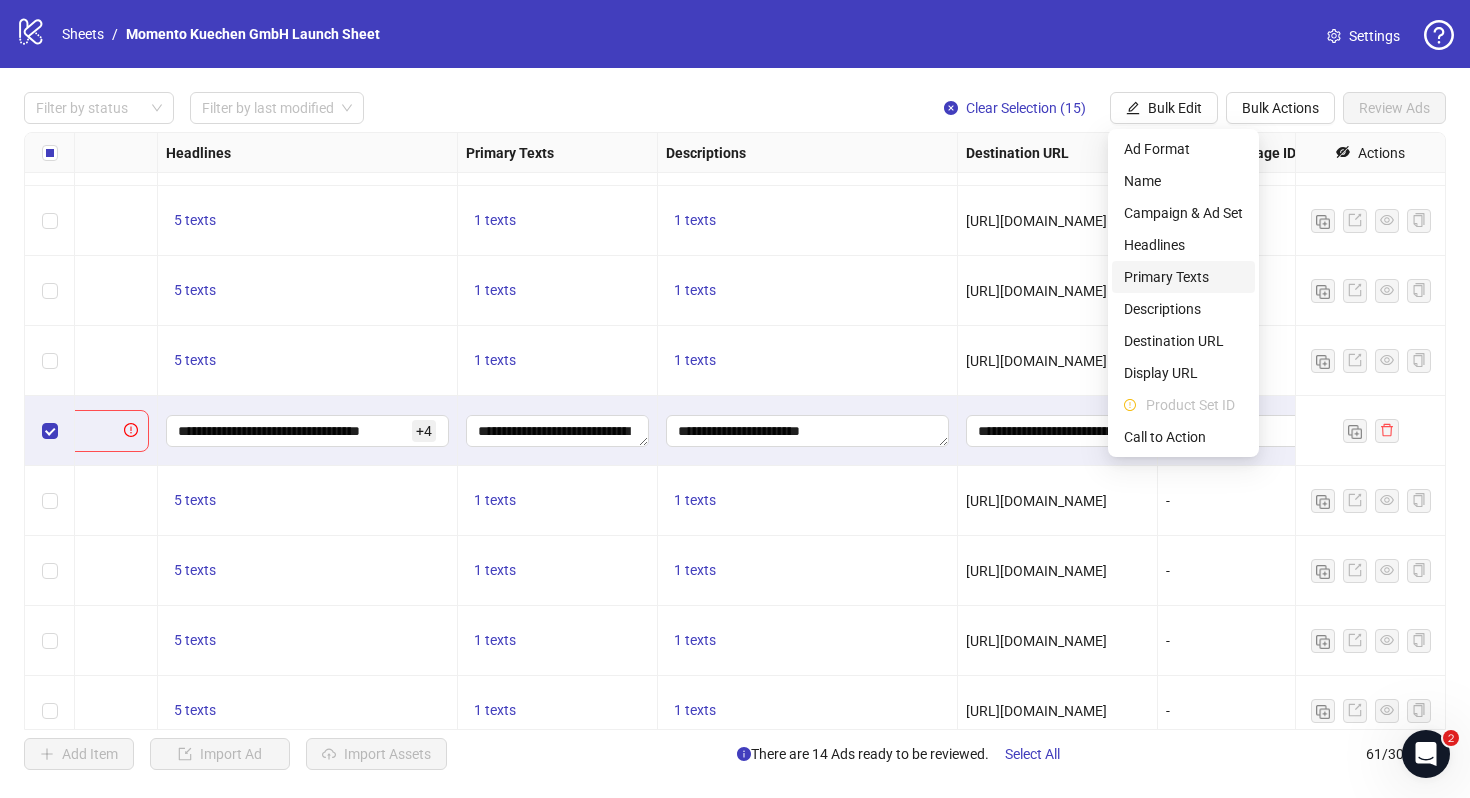 click on "Primary Texts" at bounding box center (1183, 277) 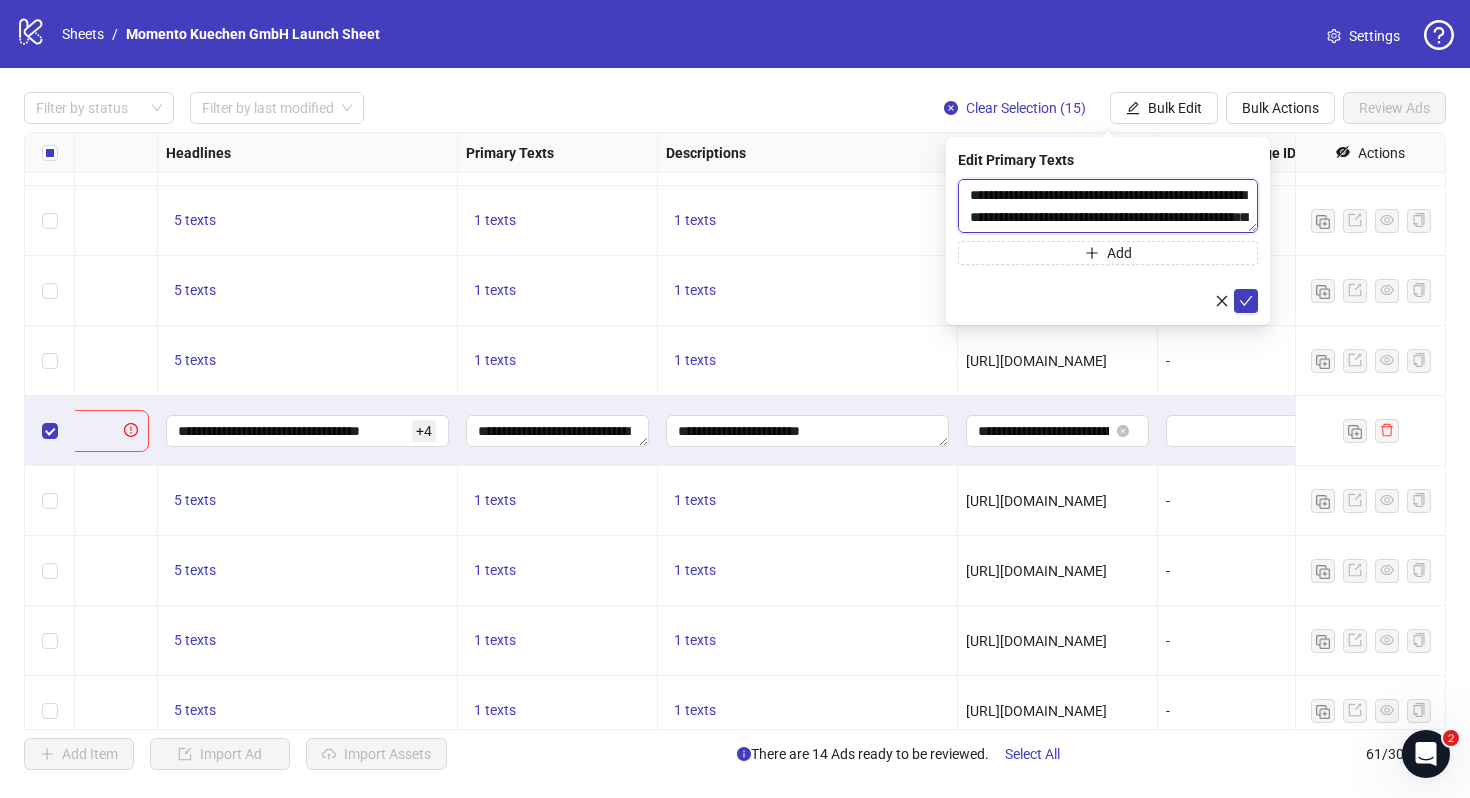click on "**********" at bounding box center (1108, 206) 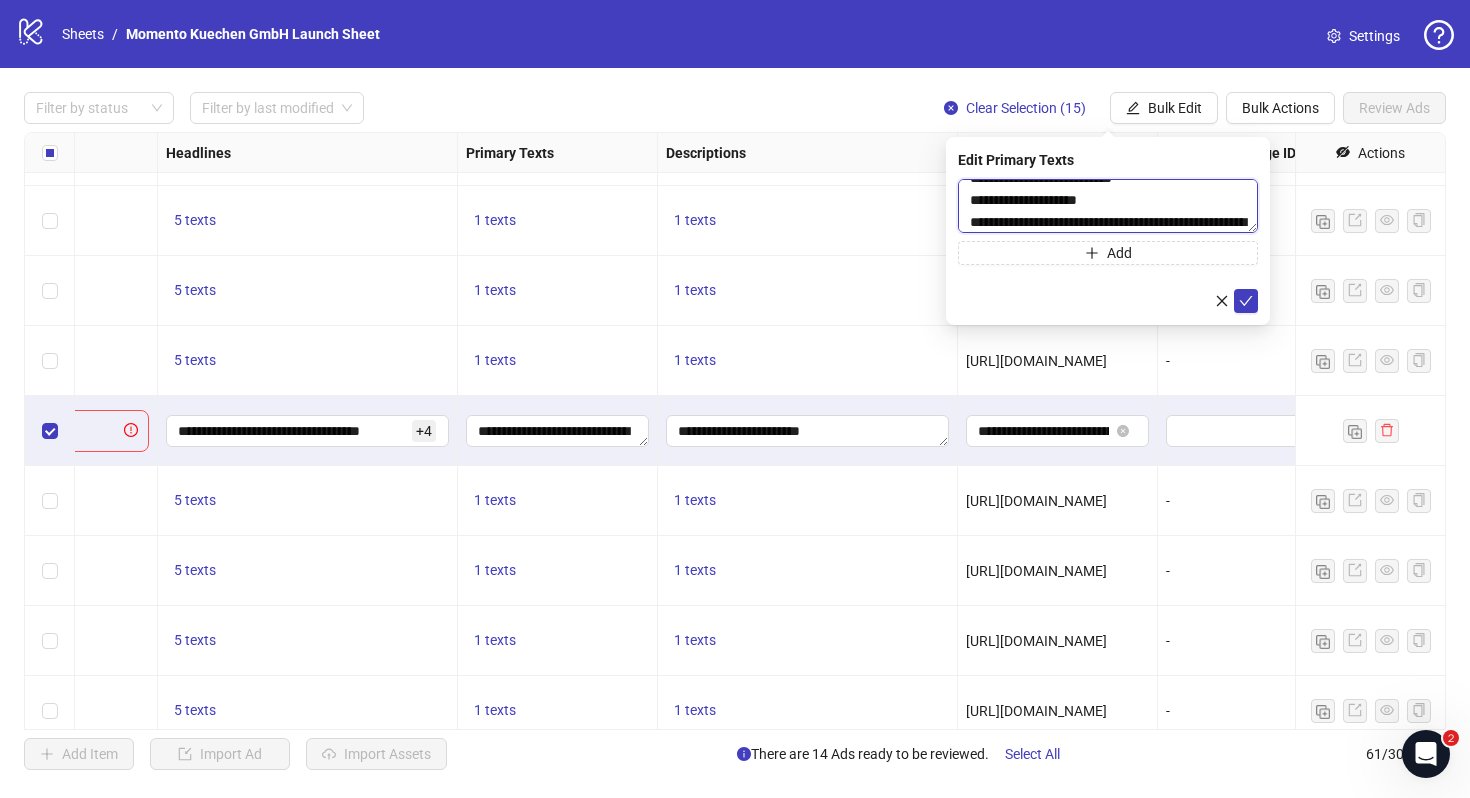 scroll, scrollTop: 264, scrollLeft: 0, axis: vertical 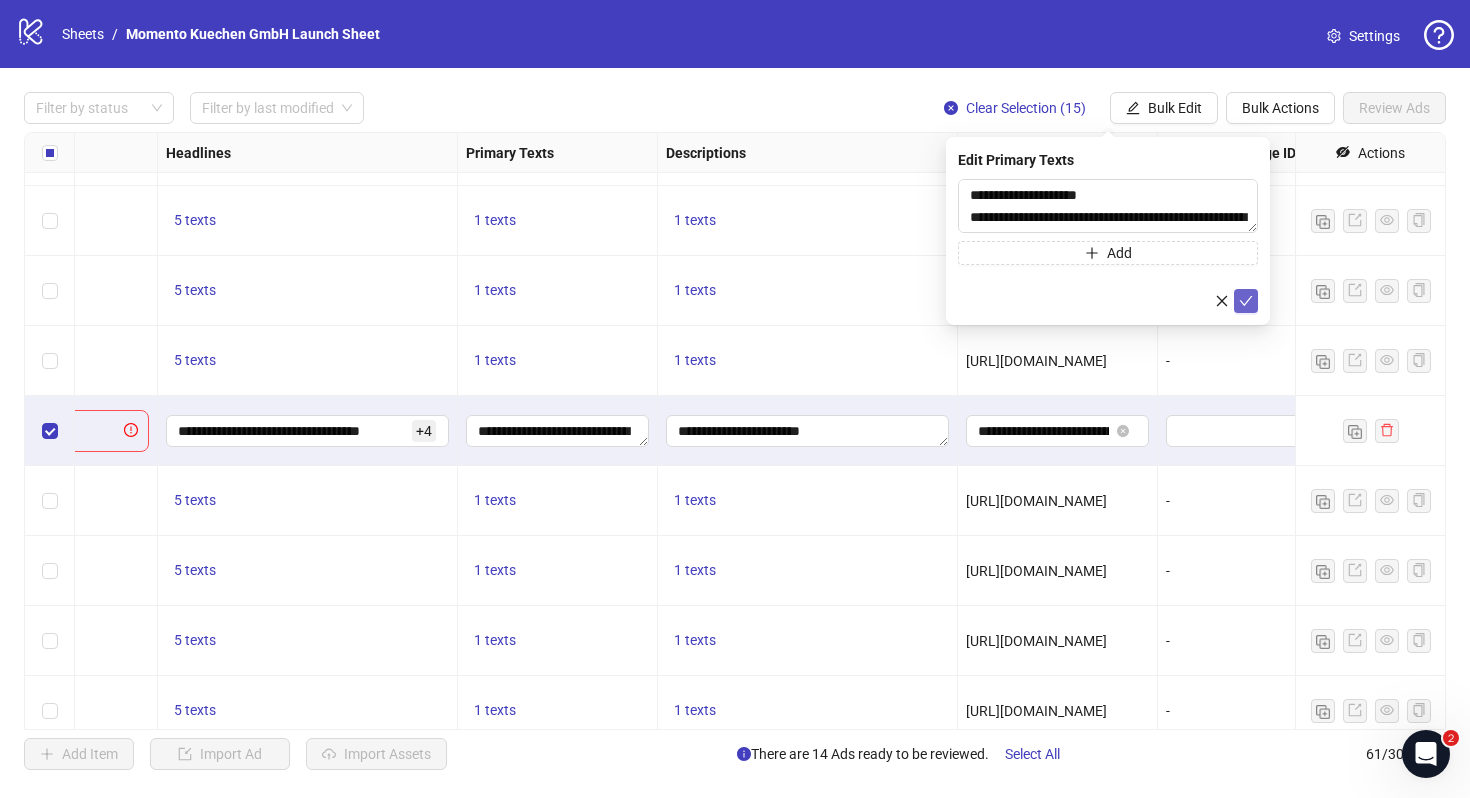 click at bounding box center [1246, 301] 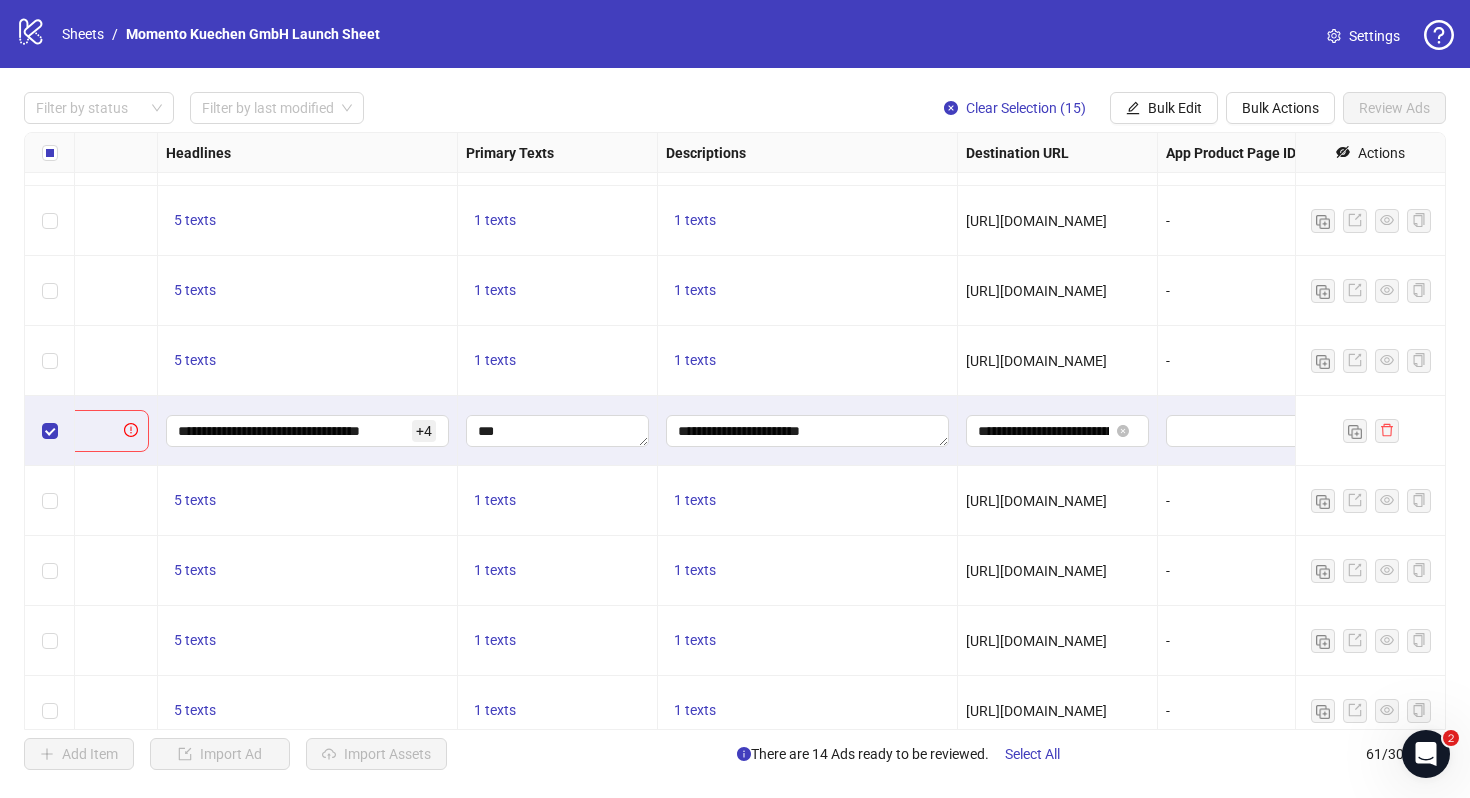 scroll, scrollTop: 960, scrollLeft: 0, axis: vertical 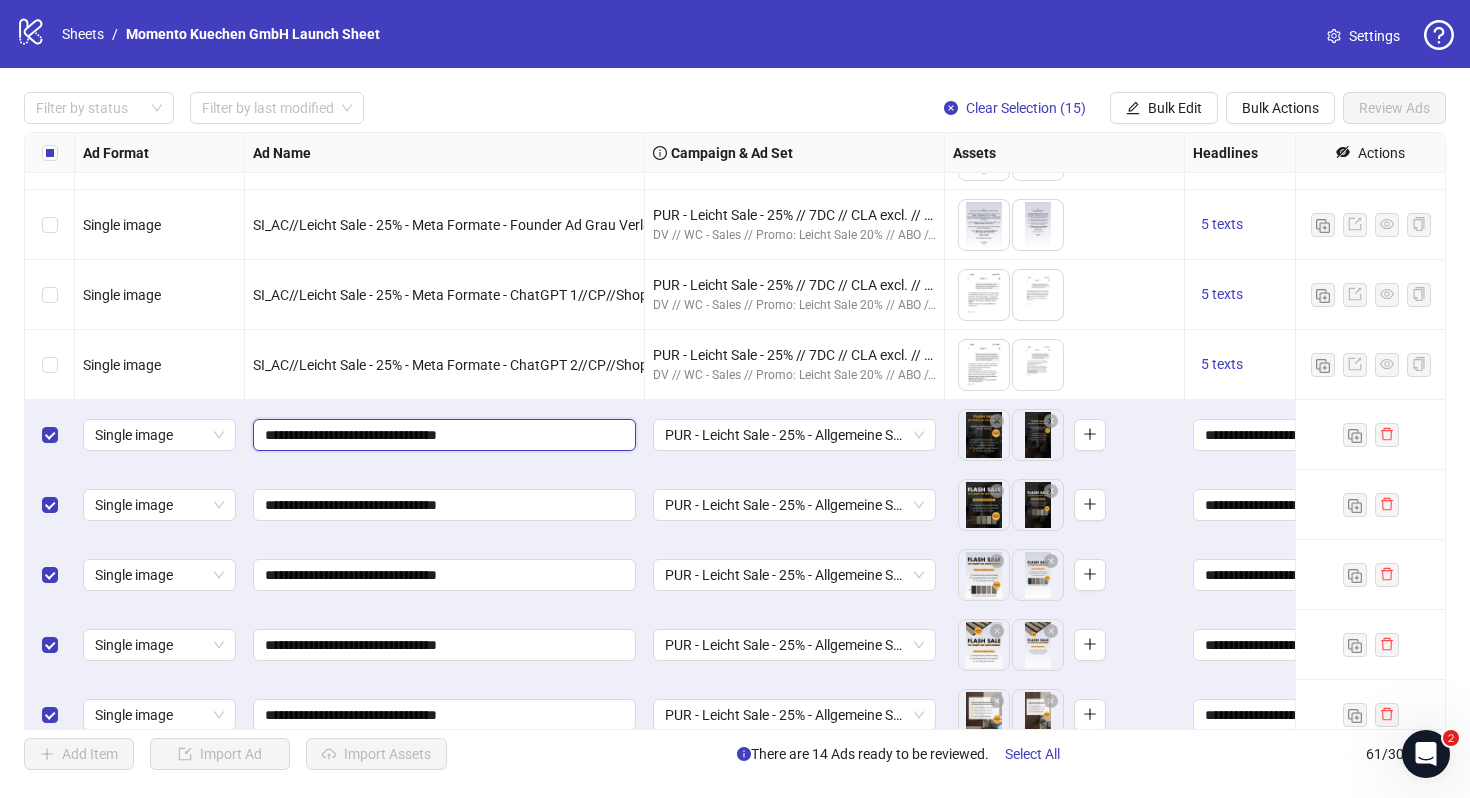 click on "**********" at bounding box center [442, 435] 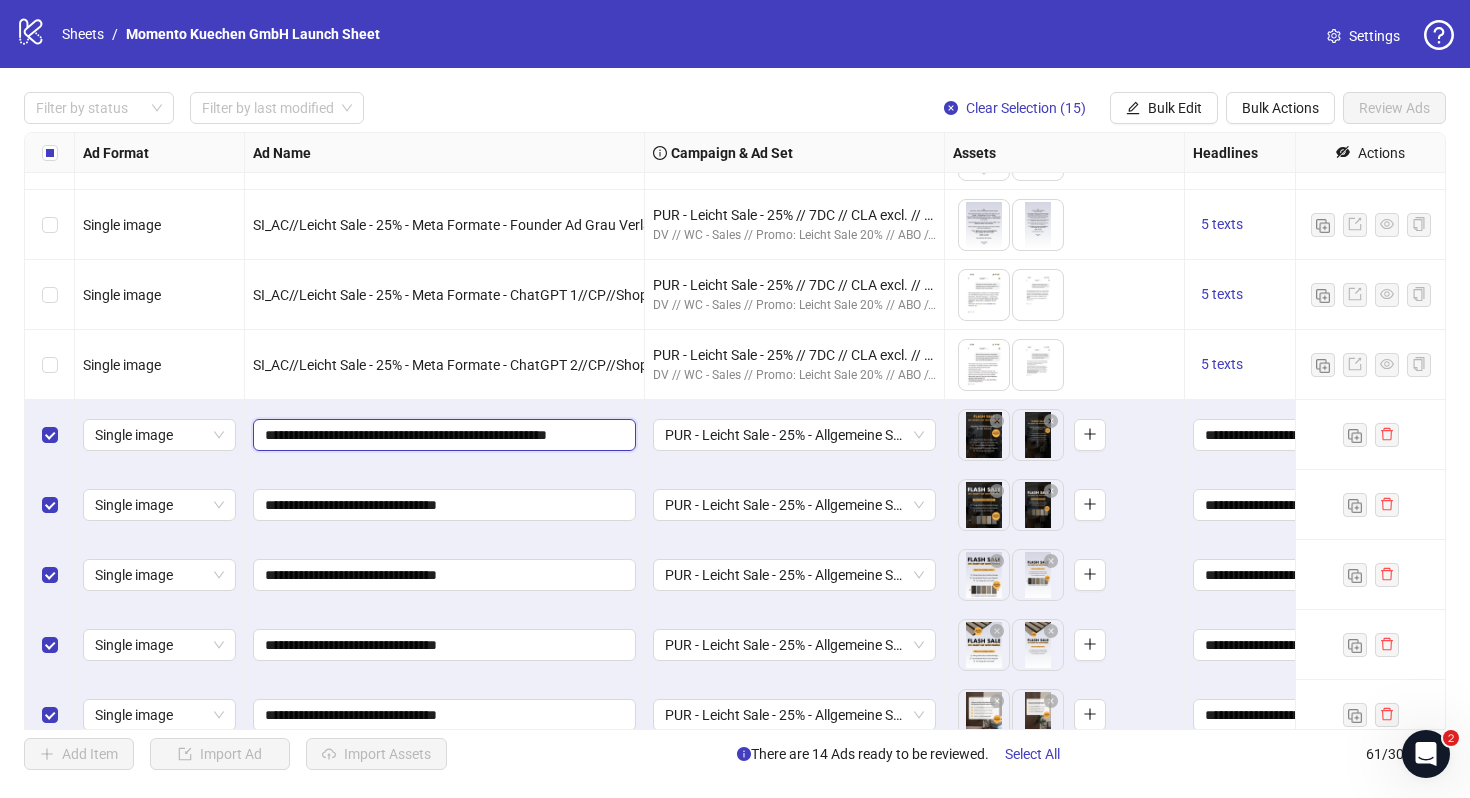type on "**********" 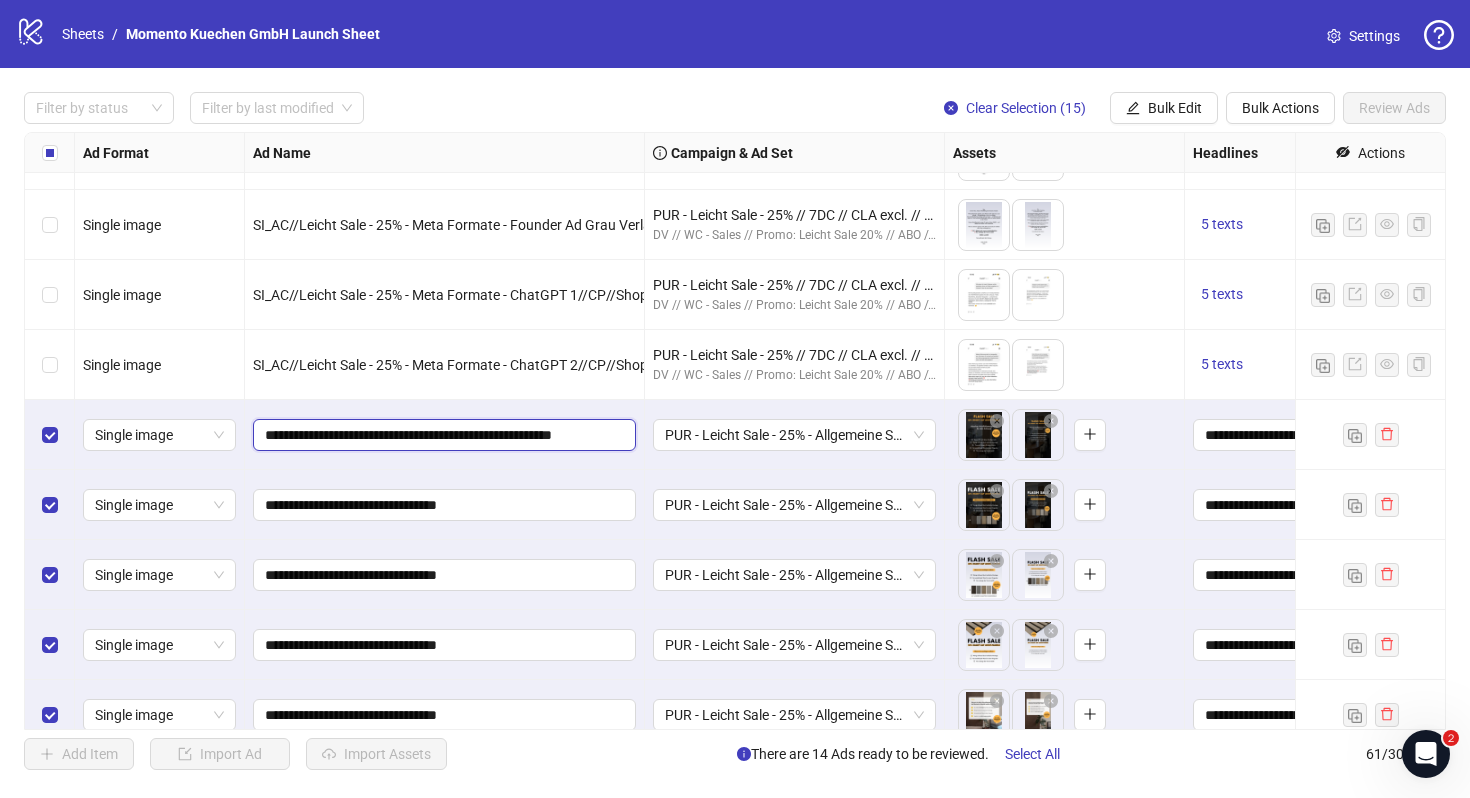 scroll, scrollTop: 0, scrollLeft: 3, axis: horizontal 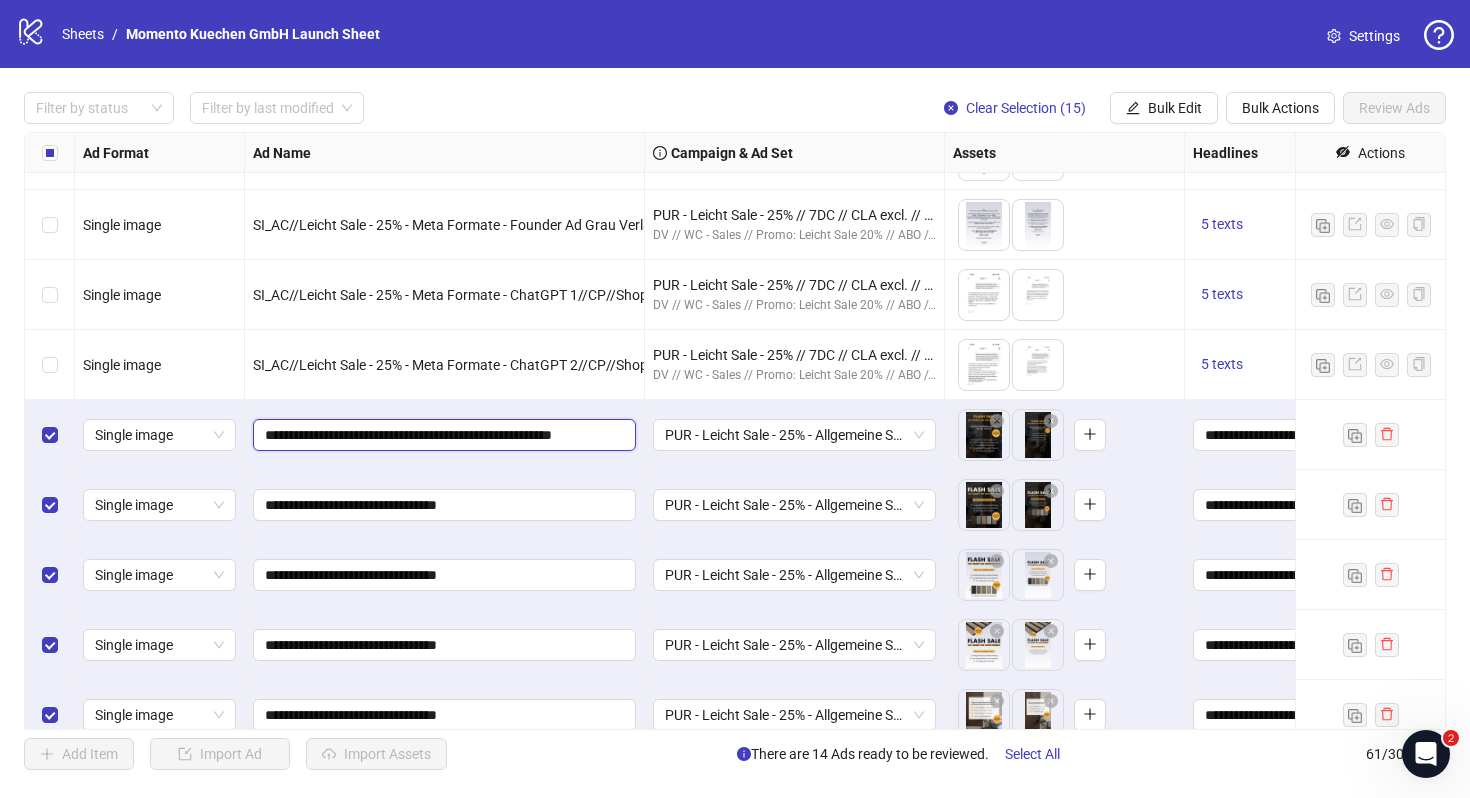 click on "**********" at bounding box center (442, 435) 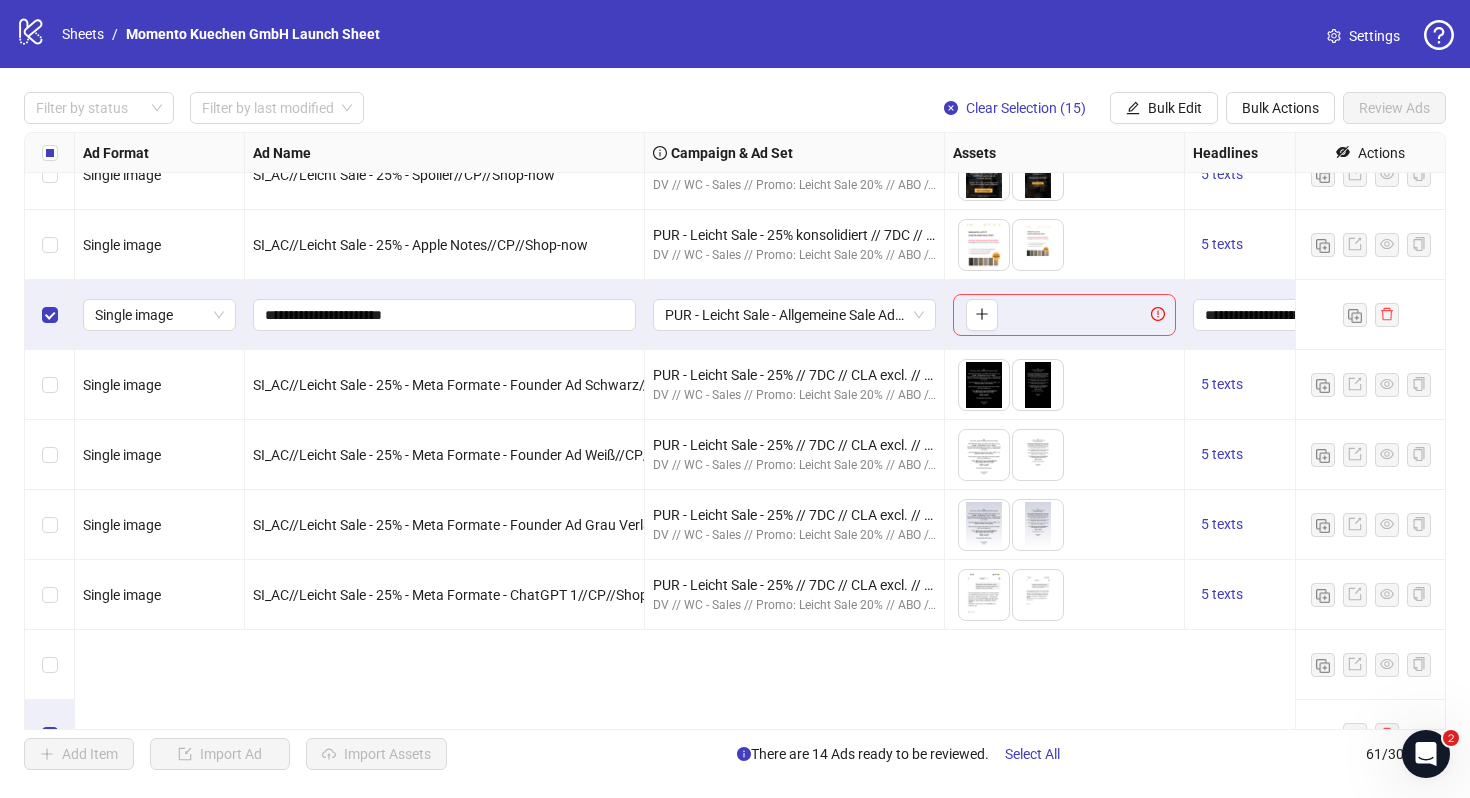 scroll, scrollTop: 2544, scrollLeft: 0, axis: vertical 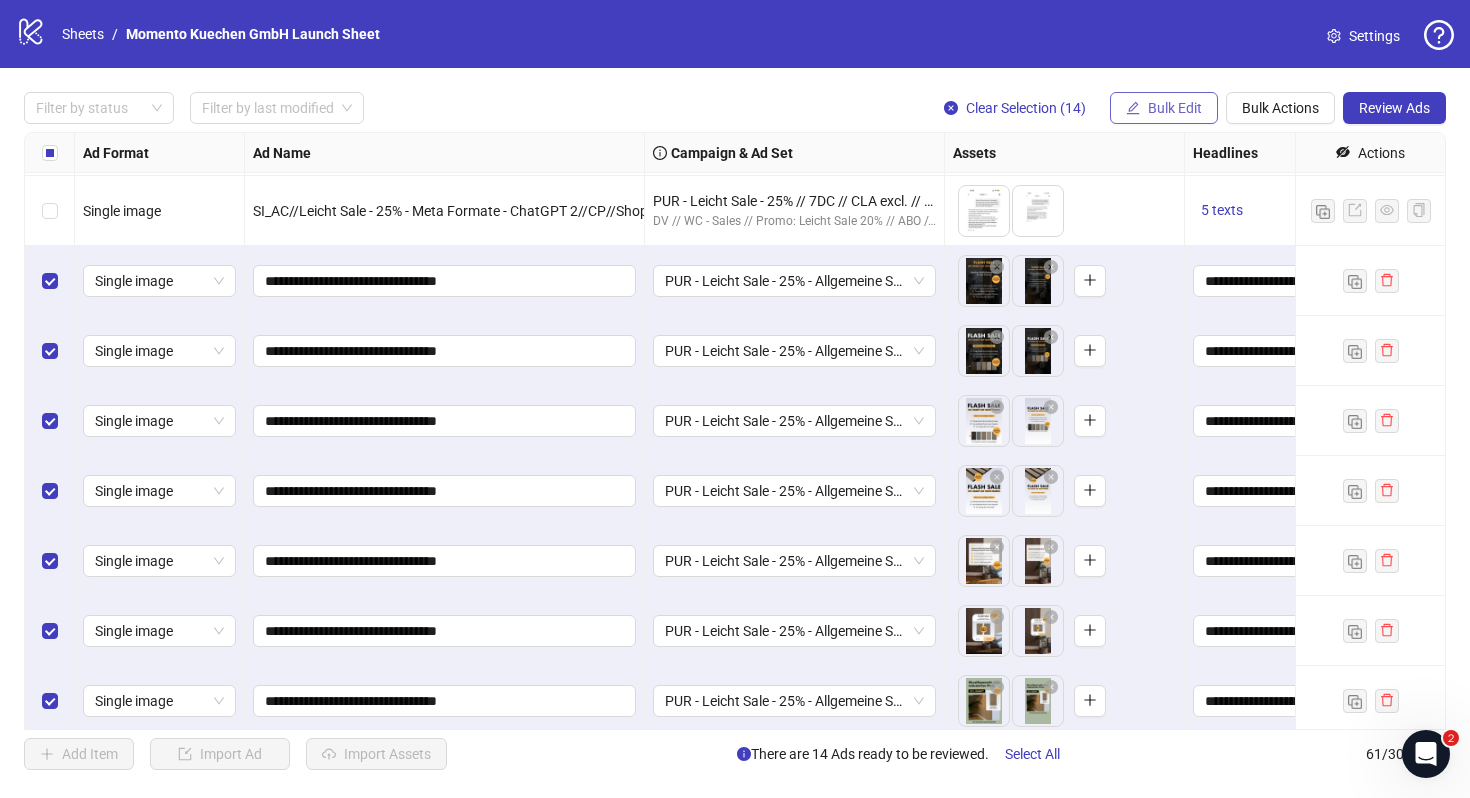 click on "Bulk Edit" at bounding box center [1175, 108] 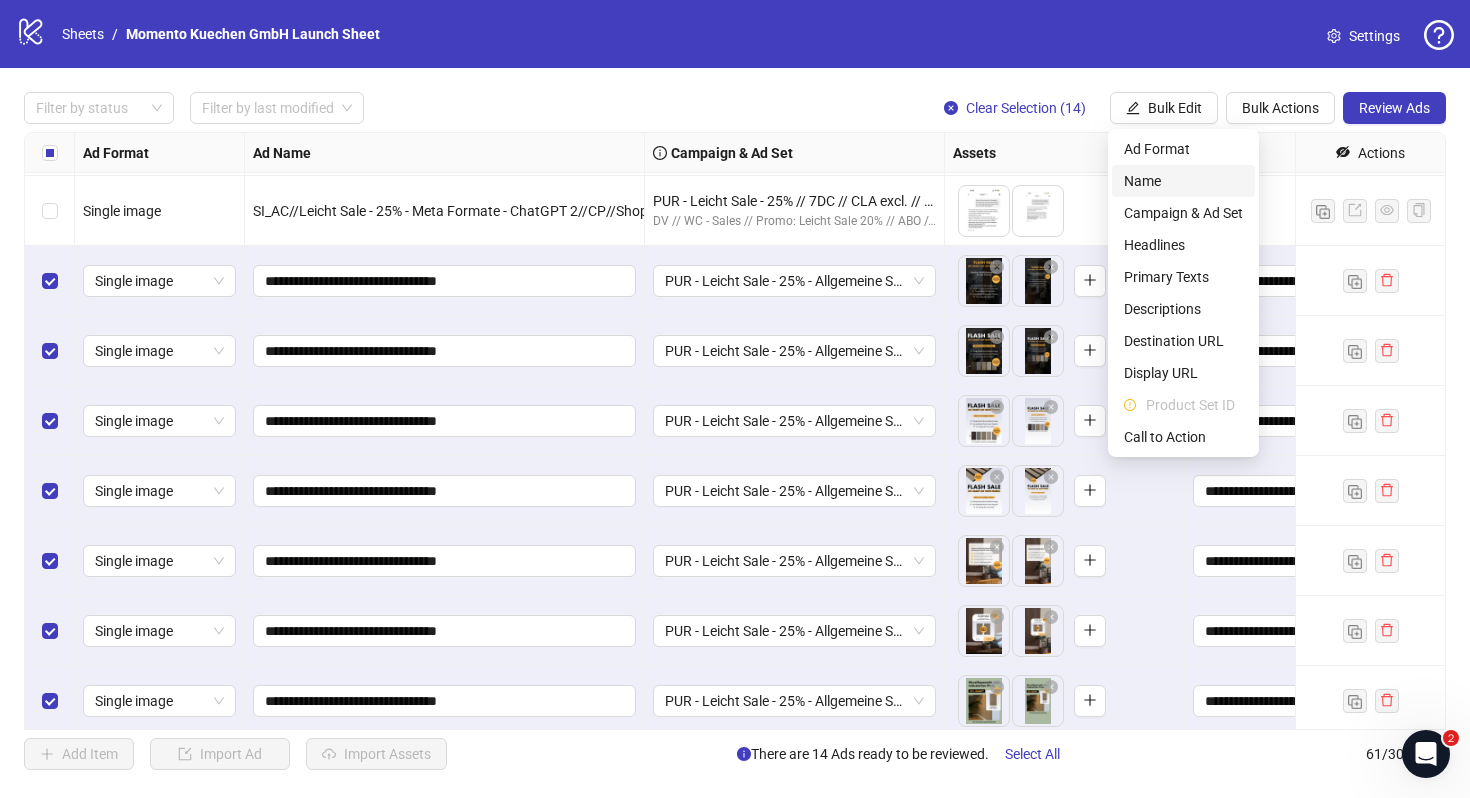 click on "Name" at bounding box center [1183, 181] 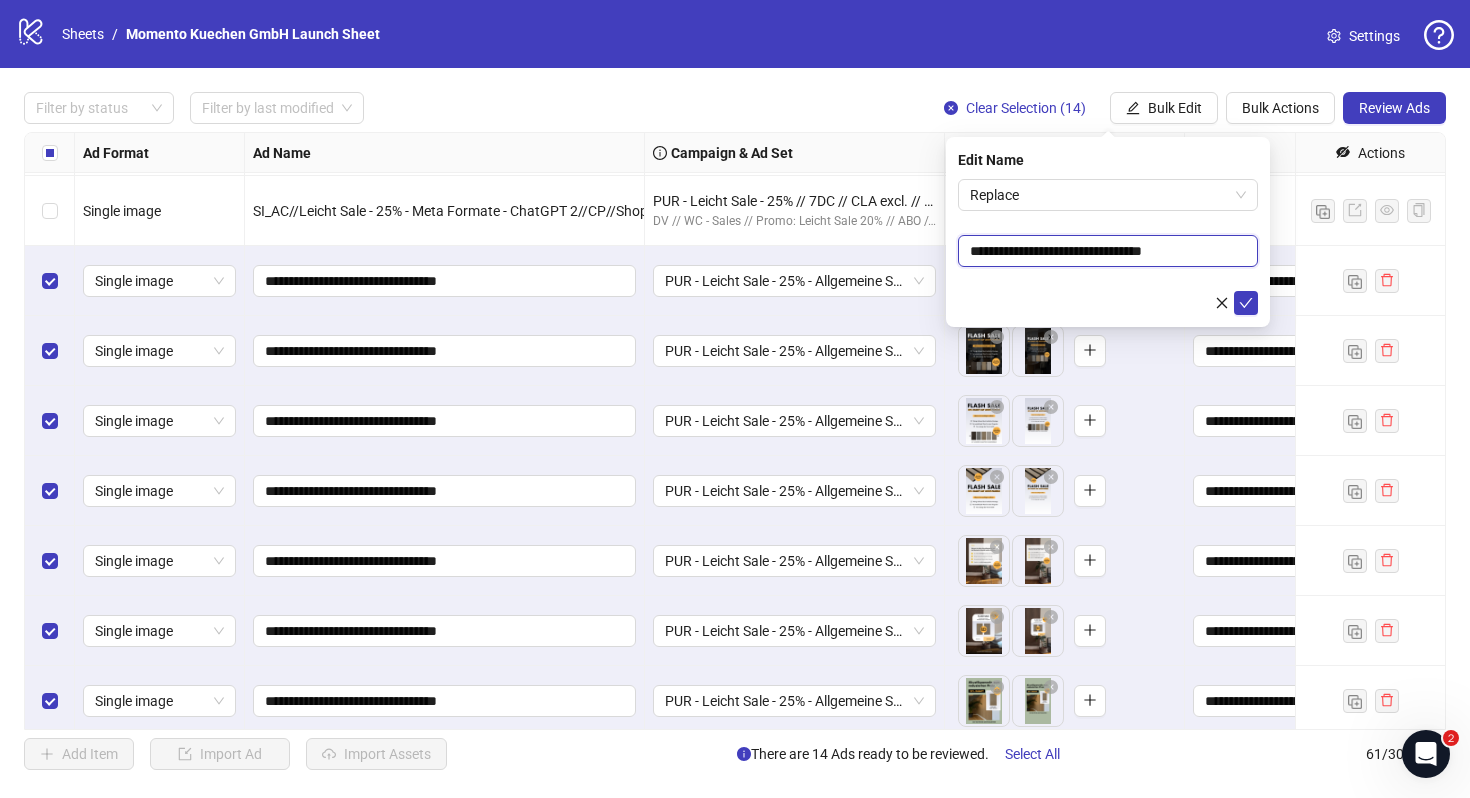 click on "**********" at bounding box center [1108, 251] 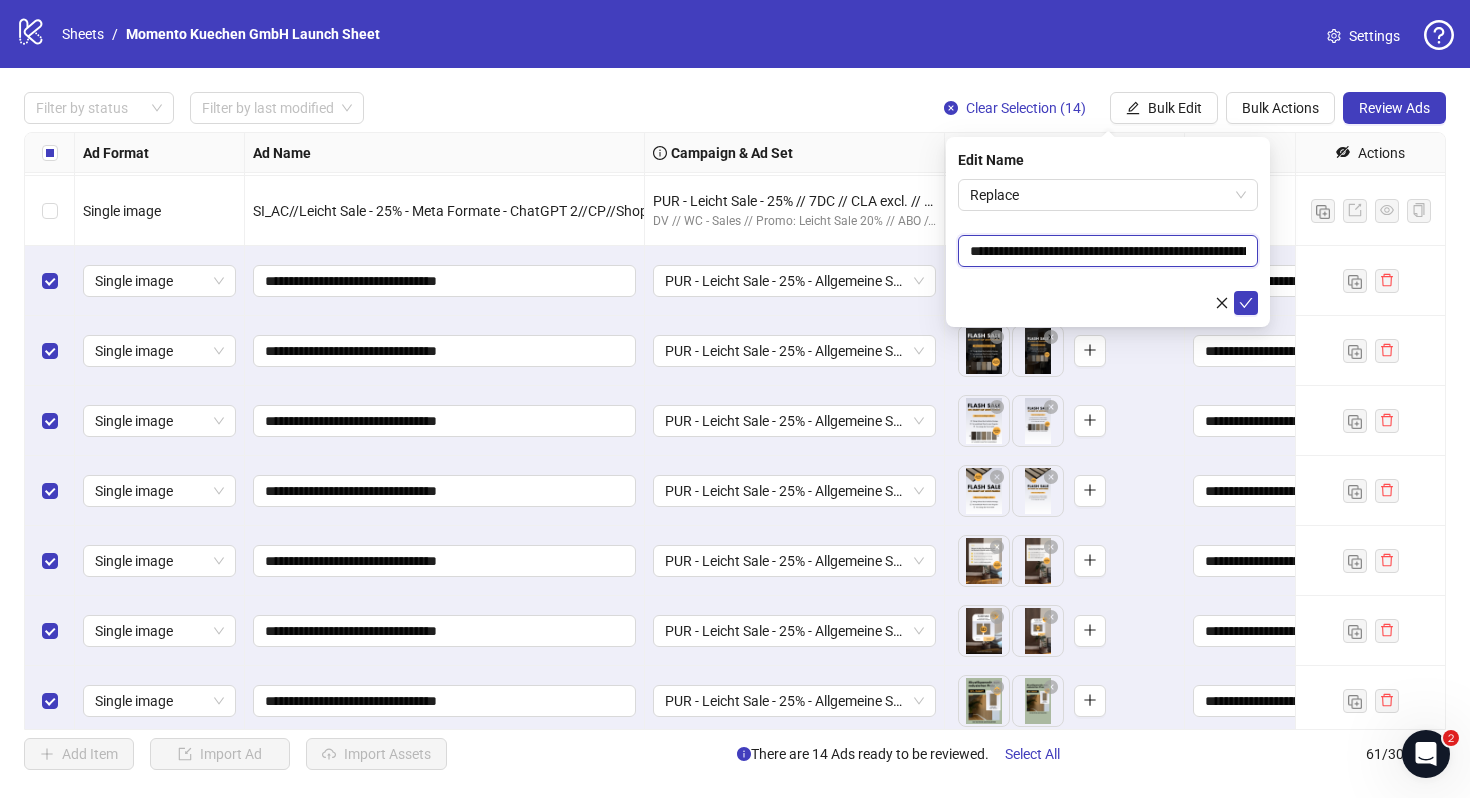 scroll, scrollTop: 0, scrollLeft: 82, axis: horizontal 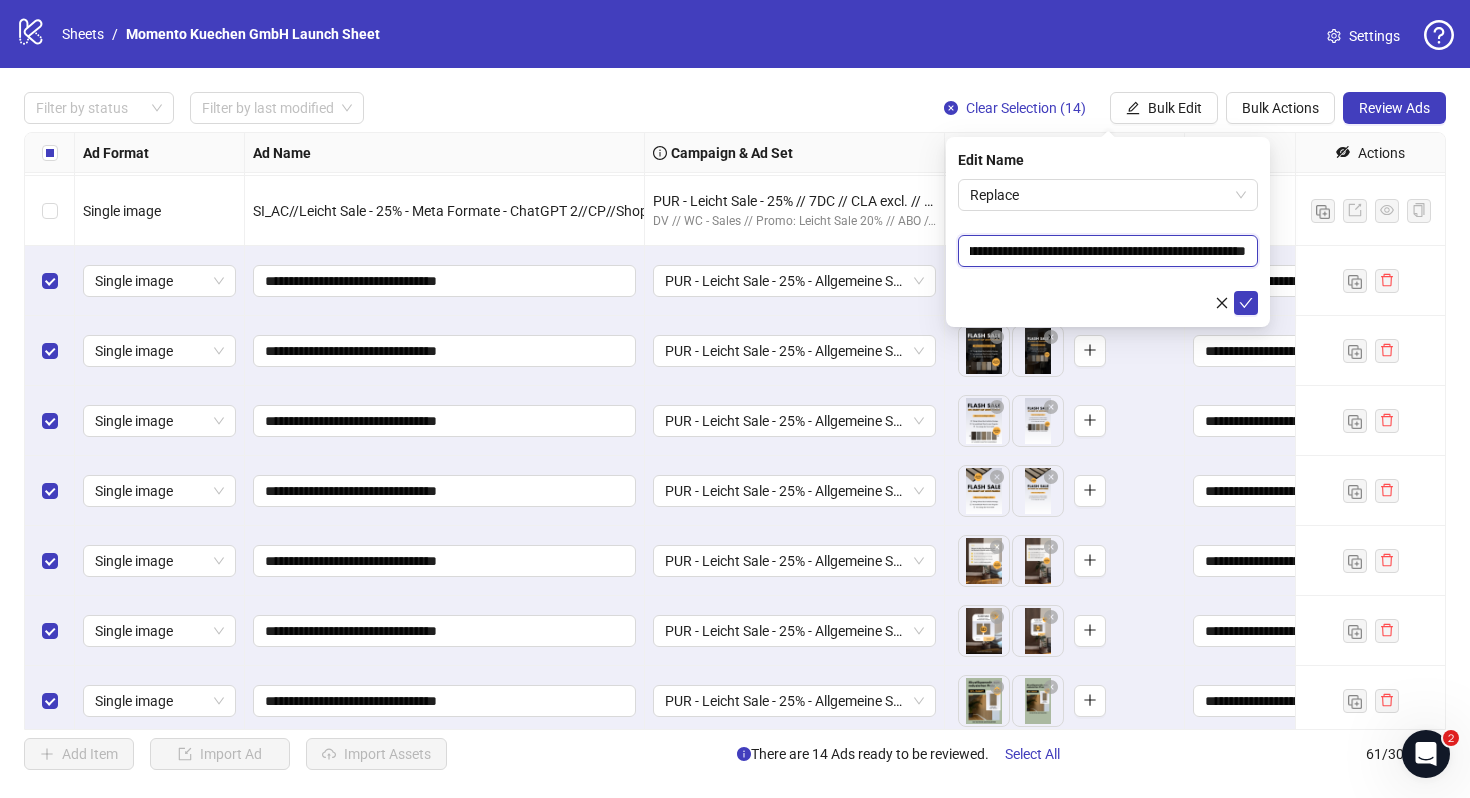 type on "**********" 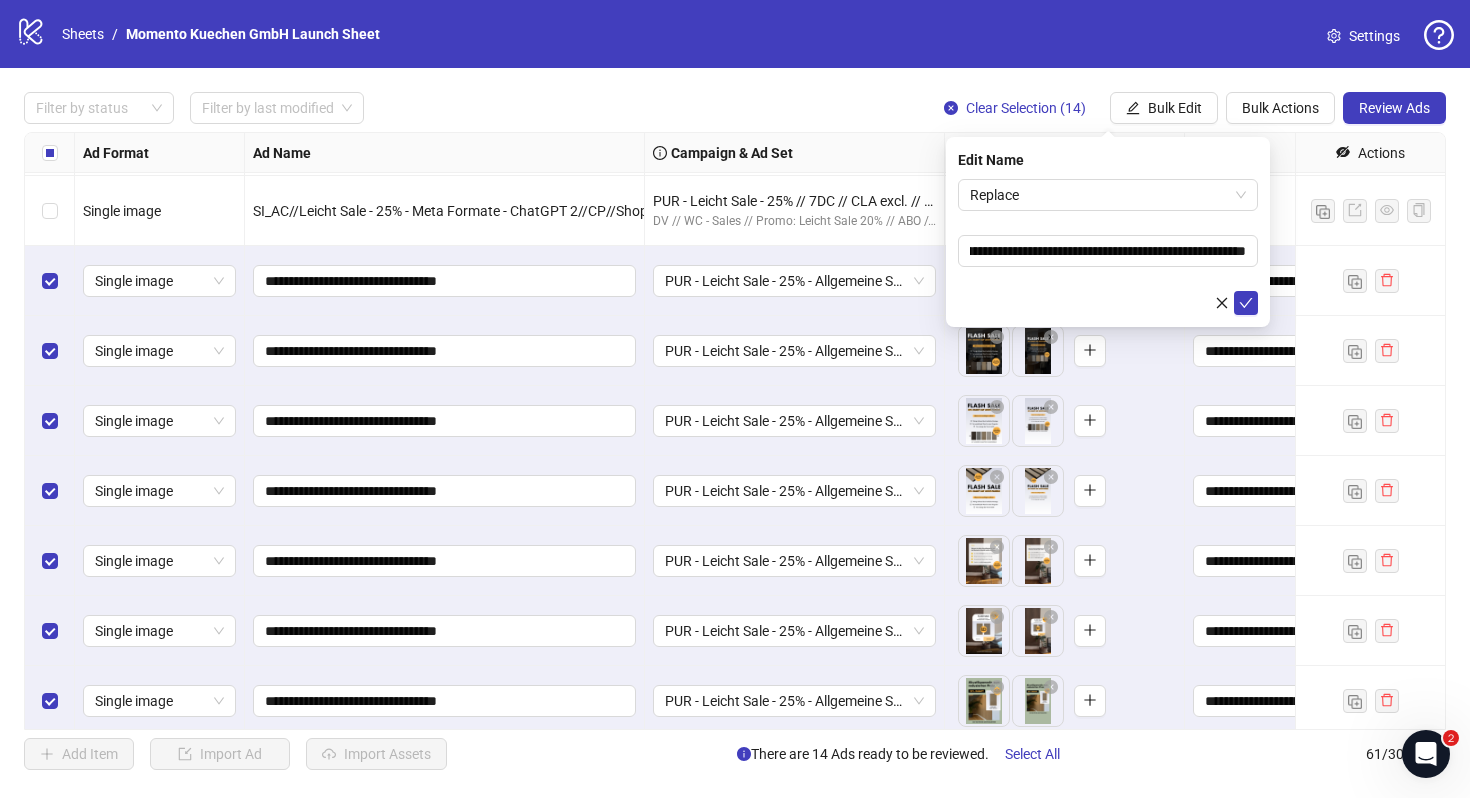 click on "**********" at bounding box center [1108, 232] 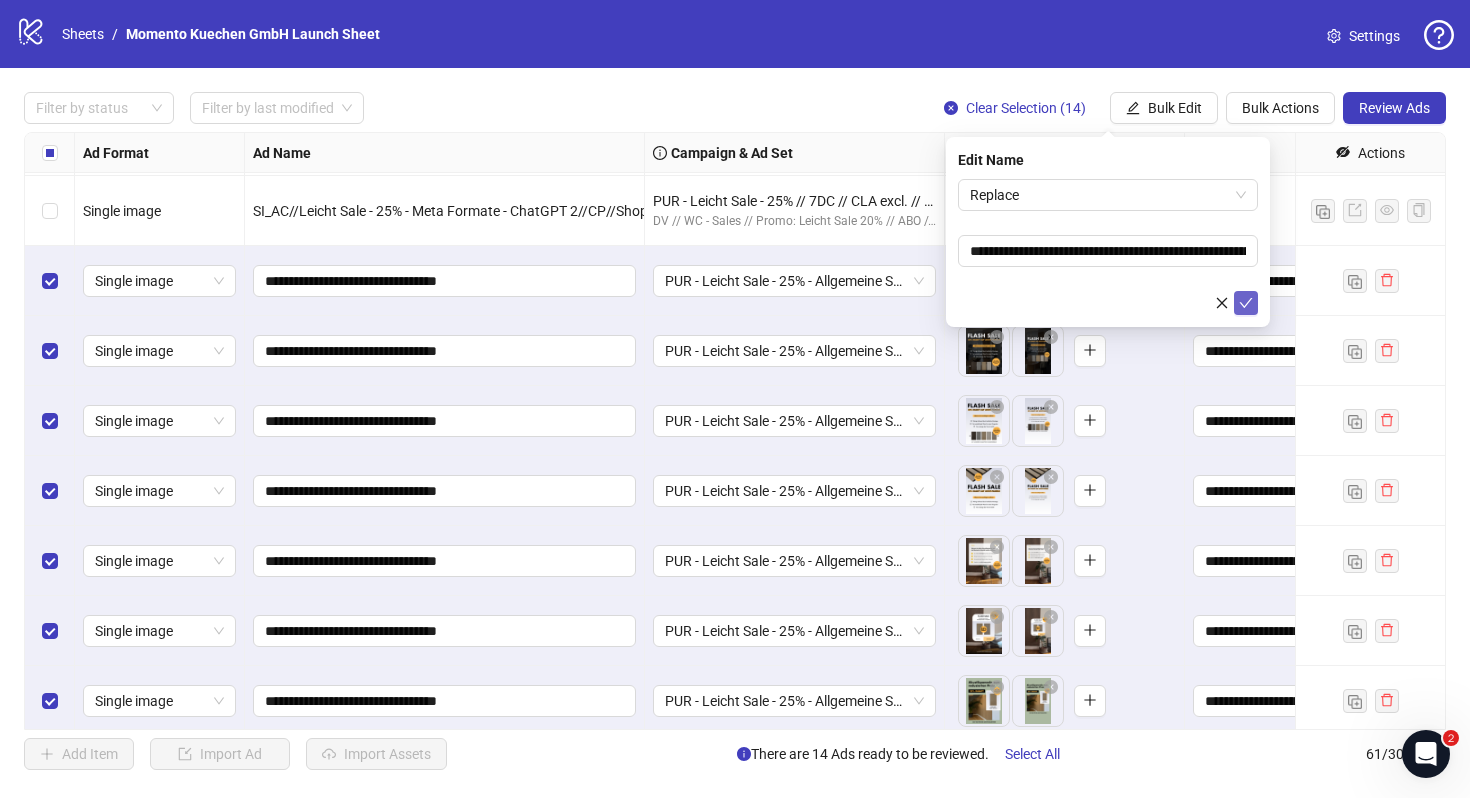 click at bounding box center (1246, 303) 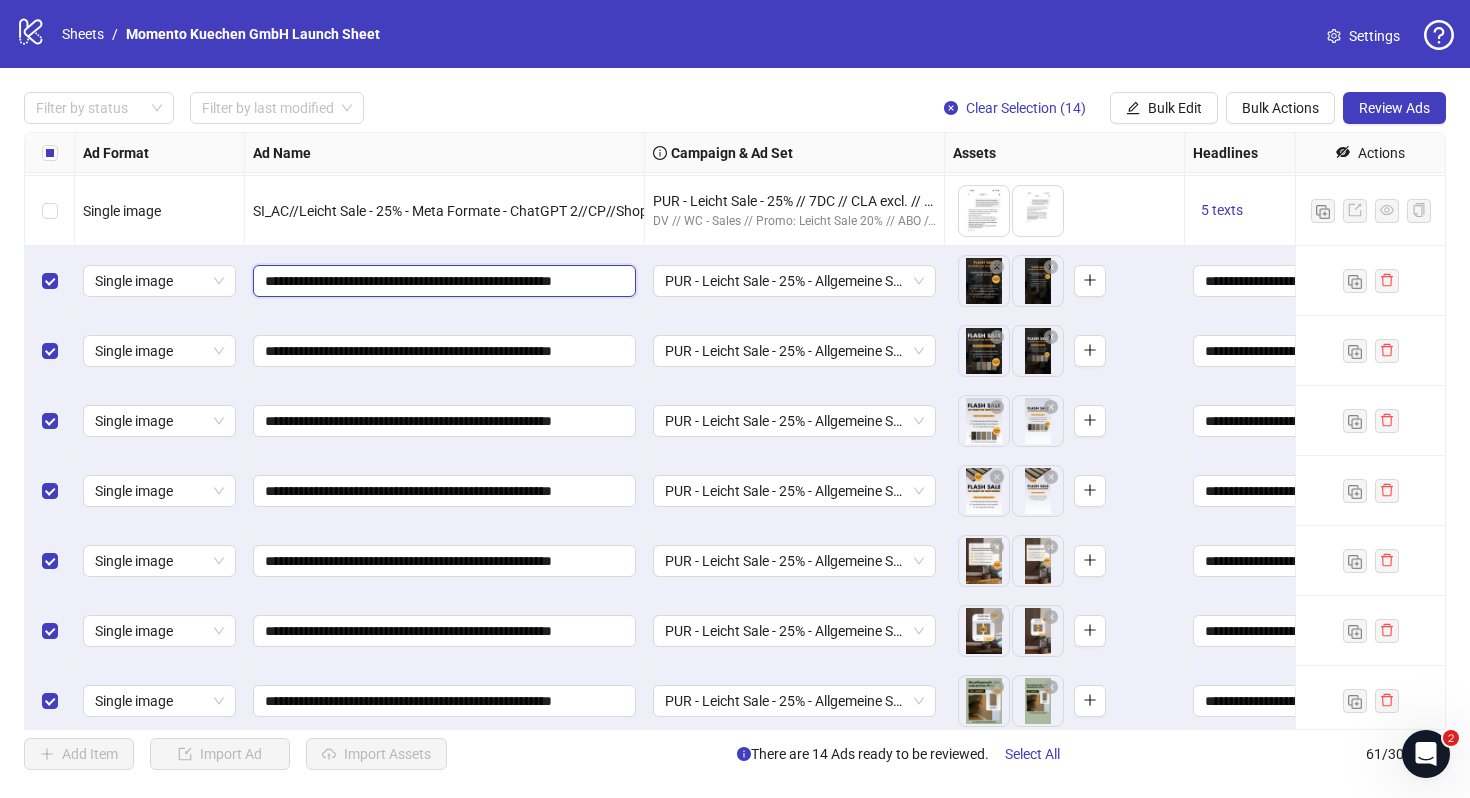 click on "**********" at bounding box center (442, 281) 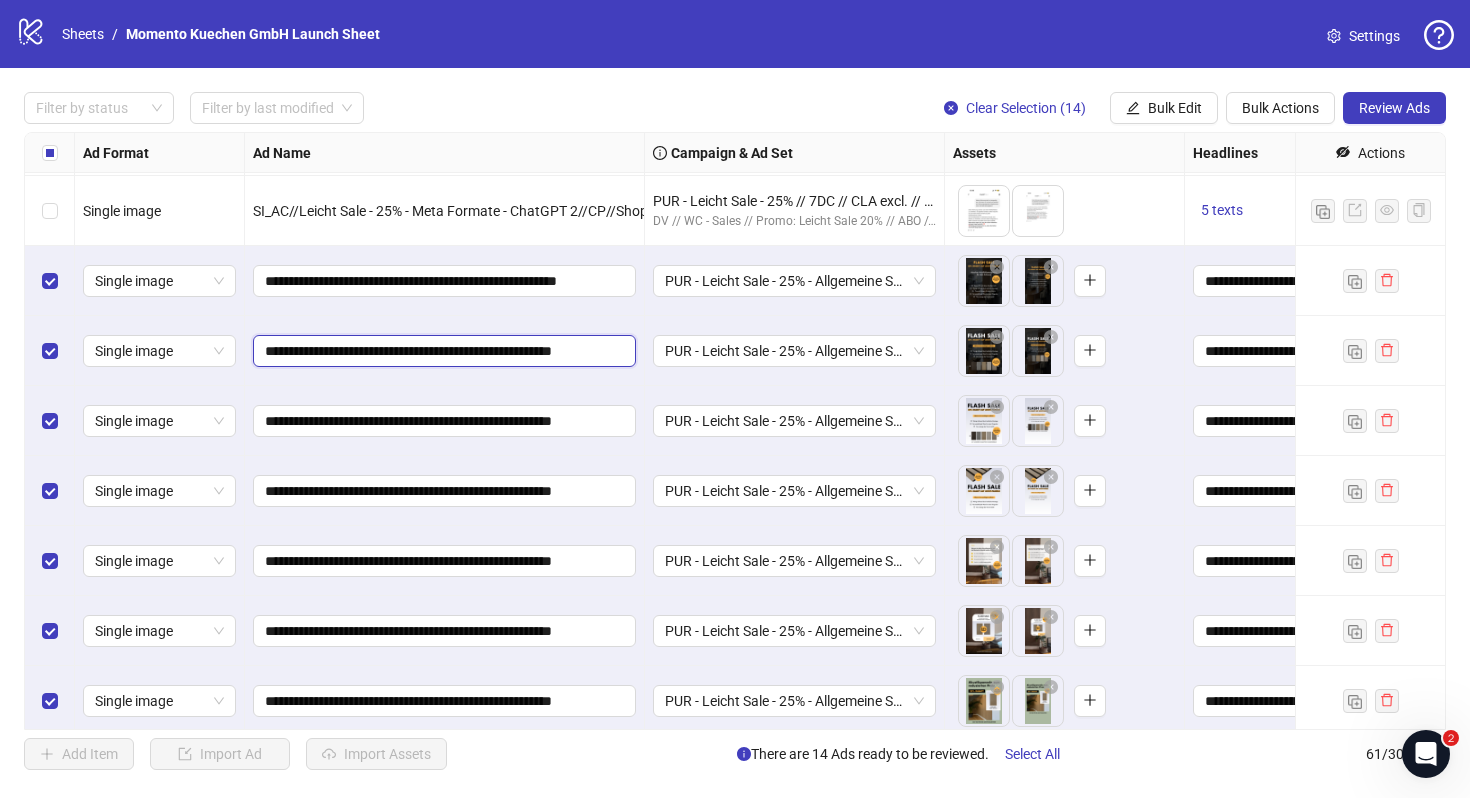click on "**********" at bounding box center (442, 351) 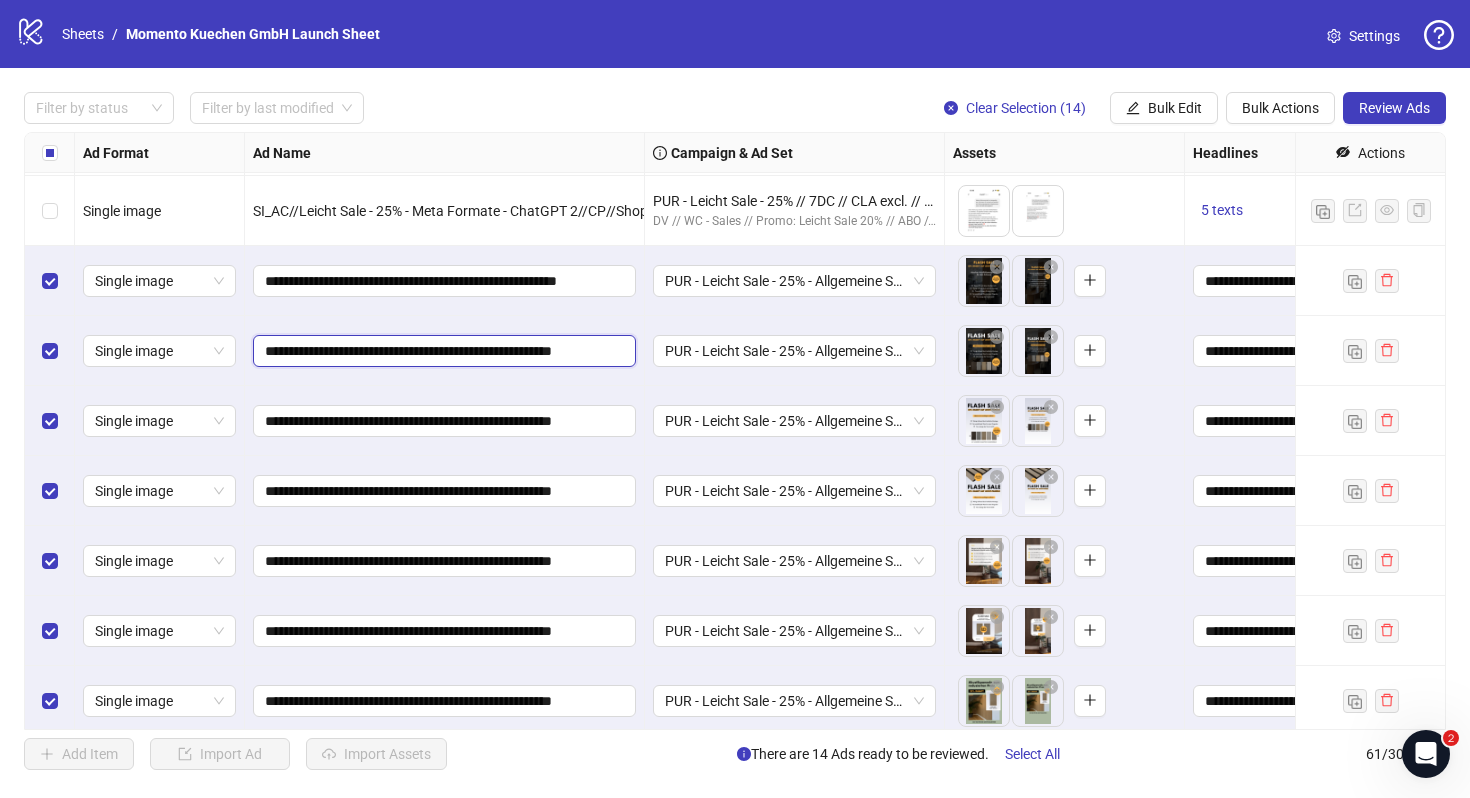 type on "**********" 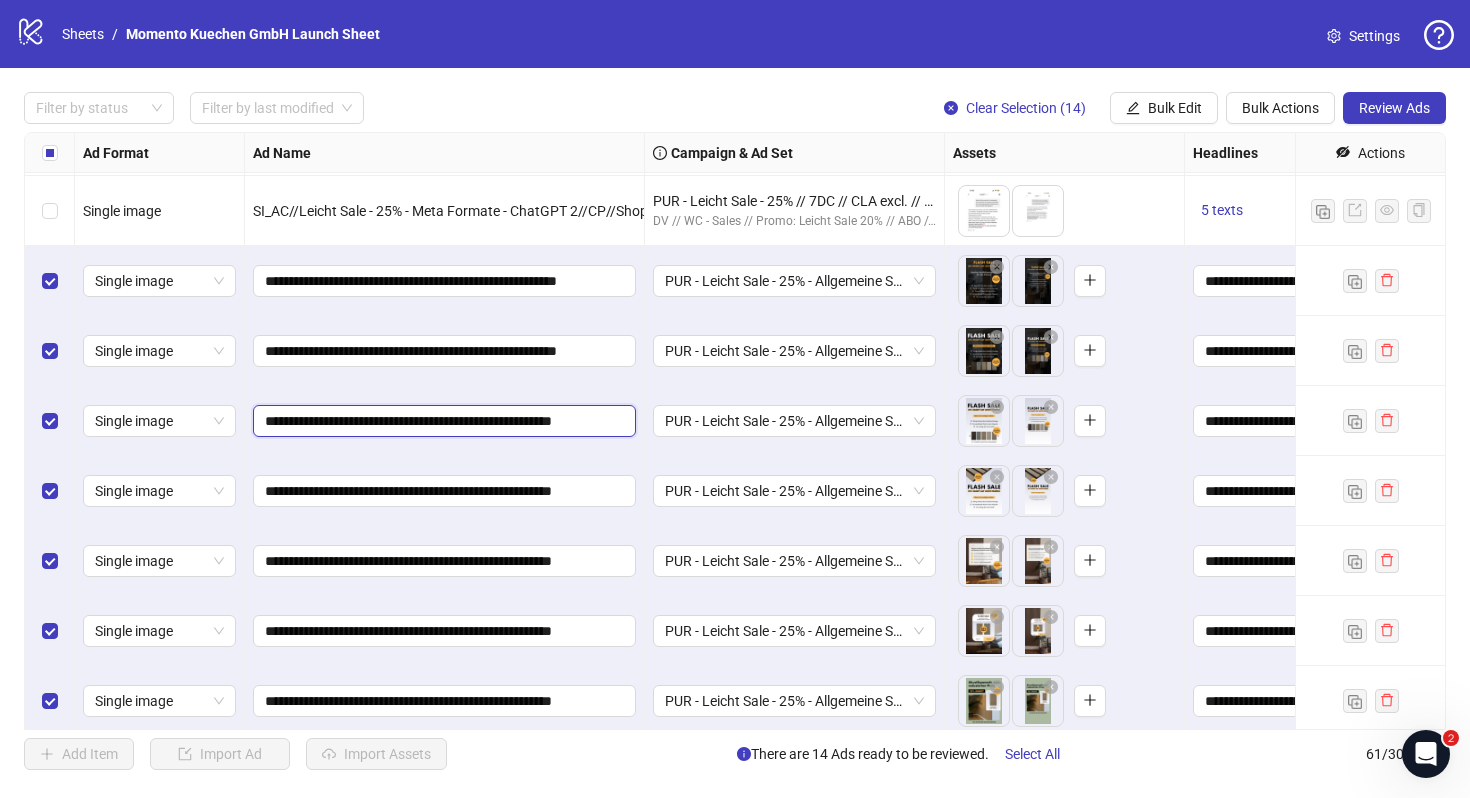click on "**********" at bounding box center [442, 421] 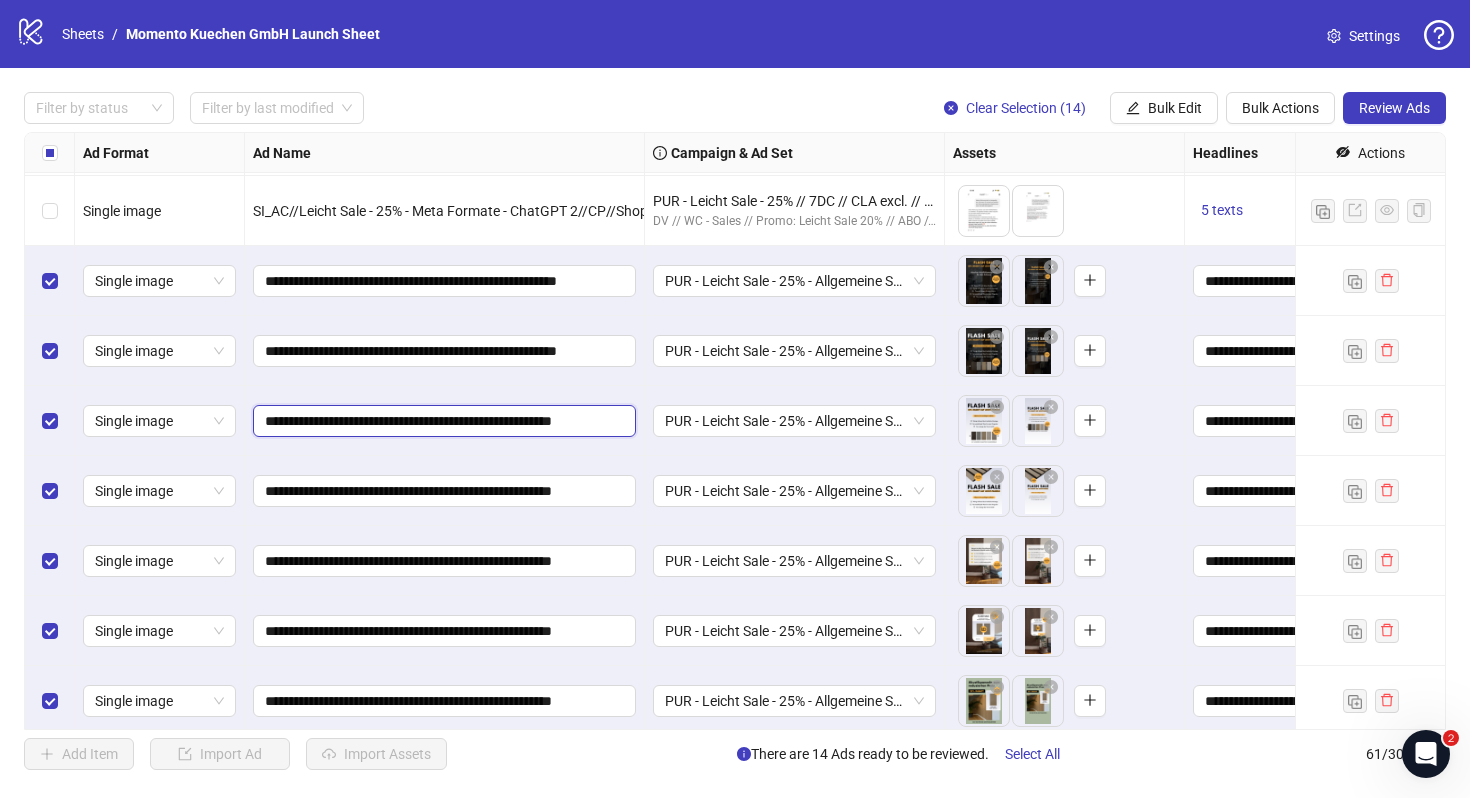 type on "**********" 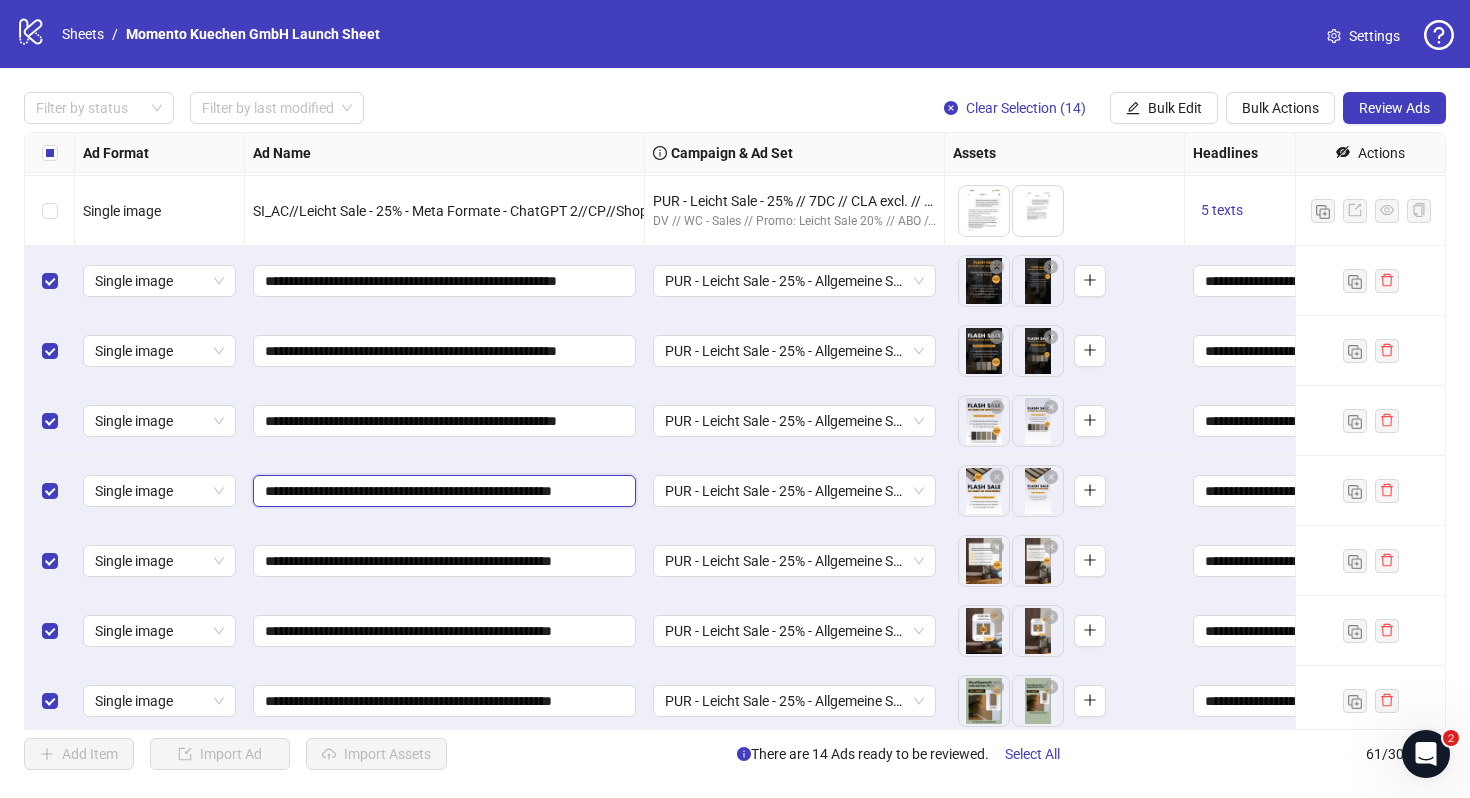 click on "**********" at bounding box center [442, 491] 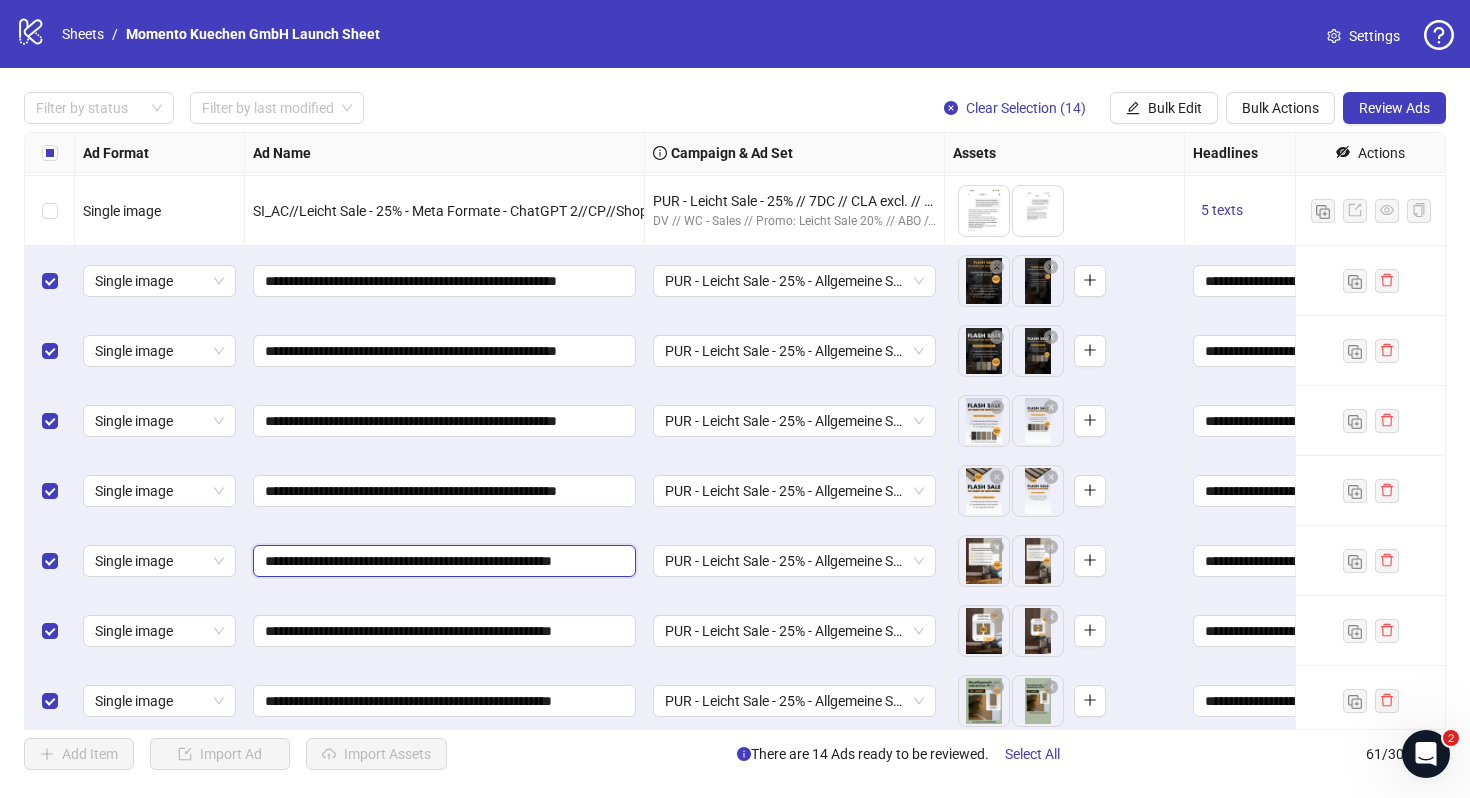click on "**********" at bounding box center (442, 561) 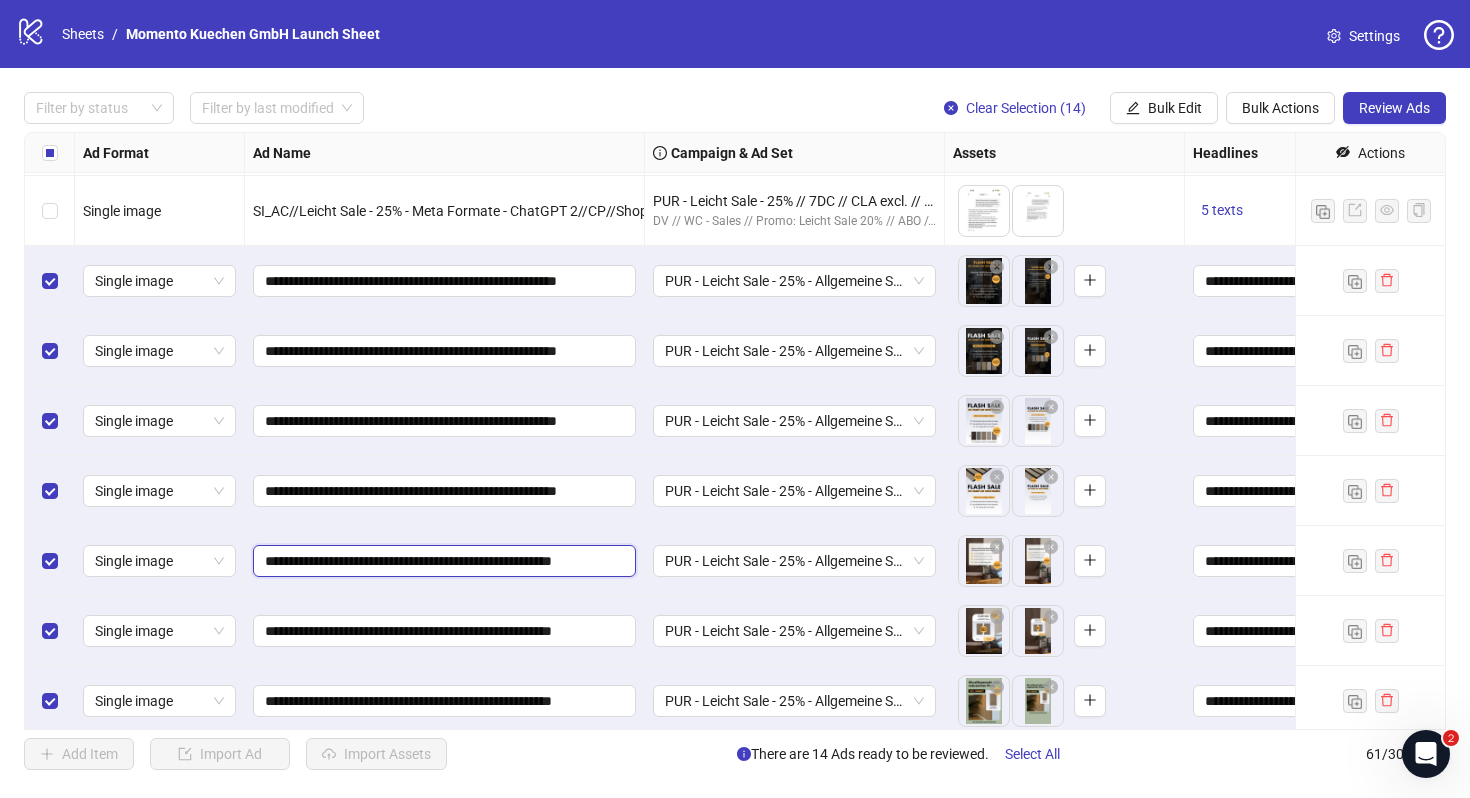 type on "**********" 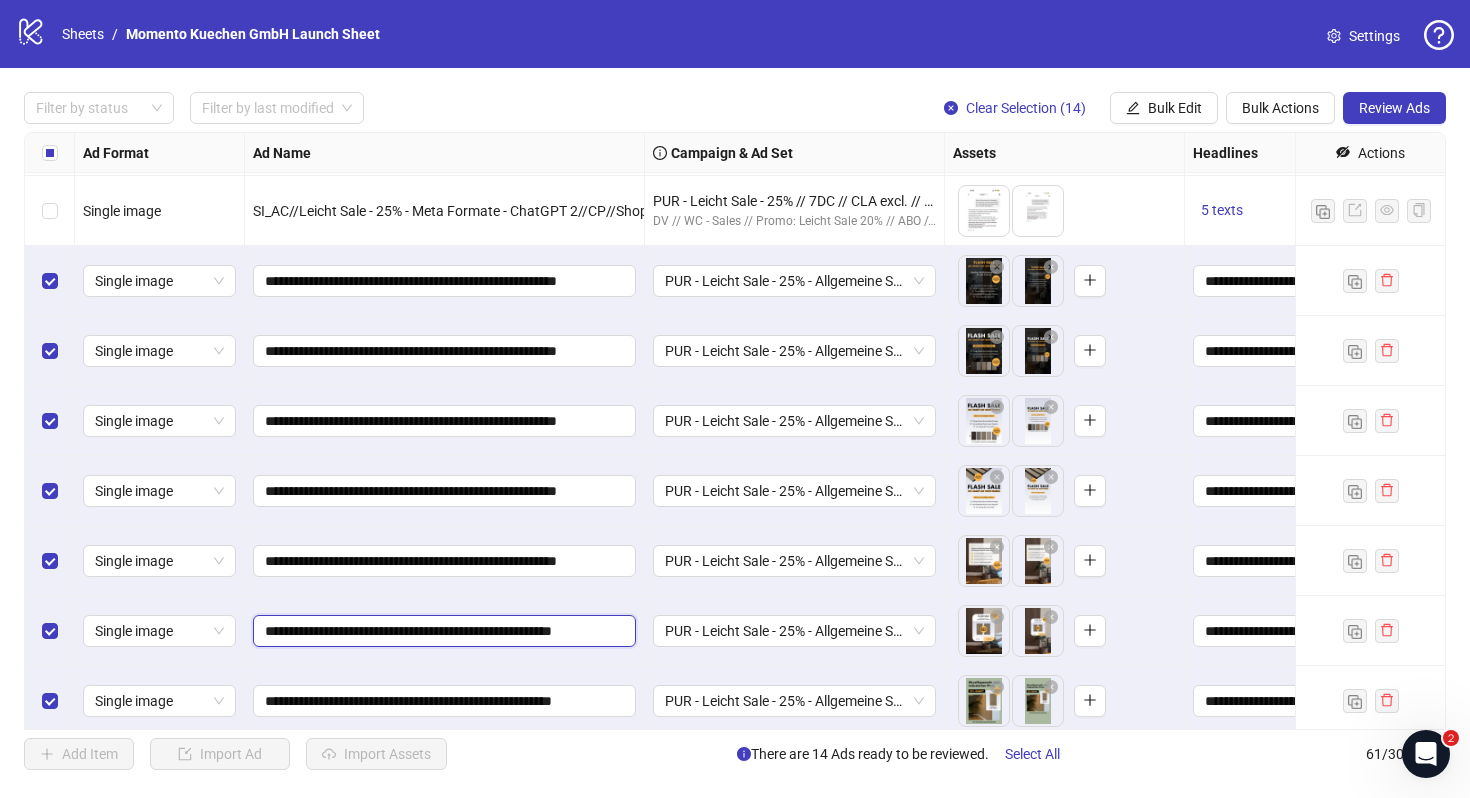 click on "**********" at bounding box center [442, 631] 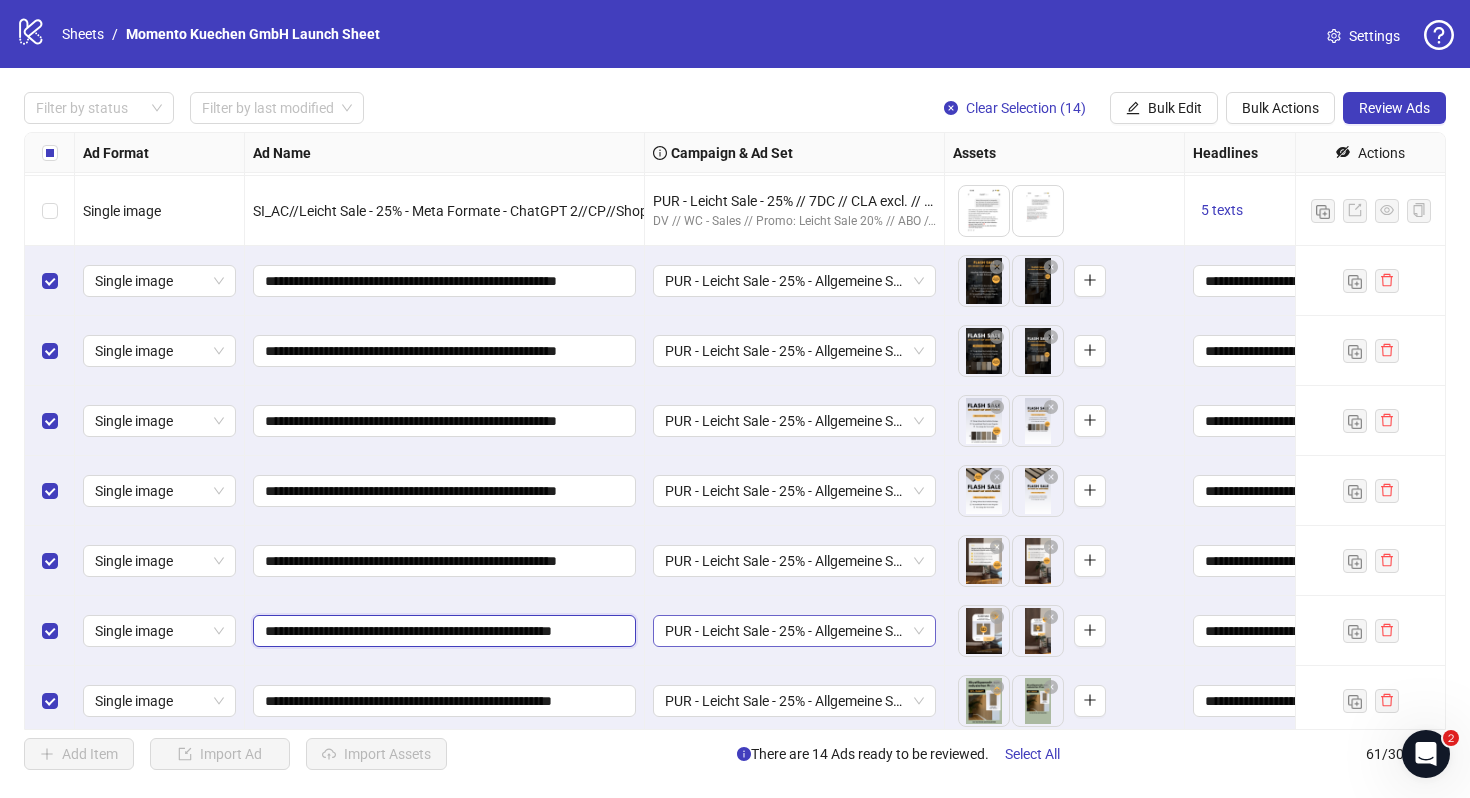 type on "**********" 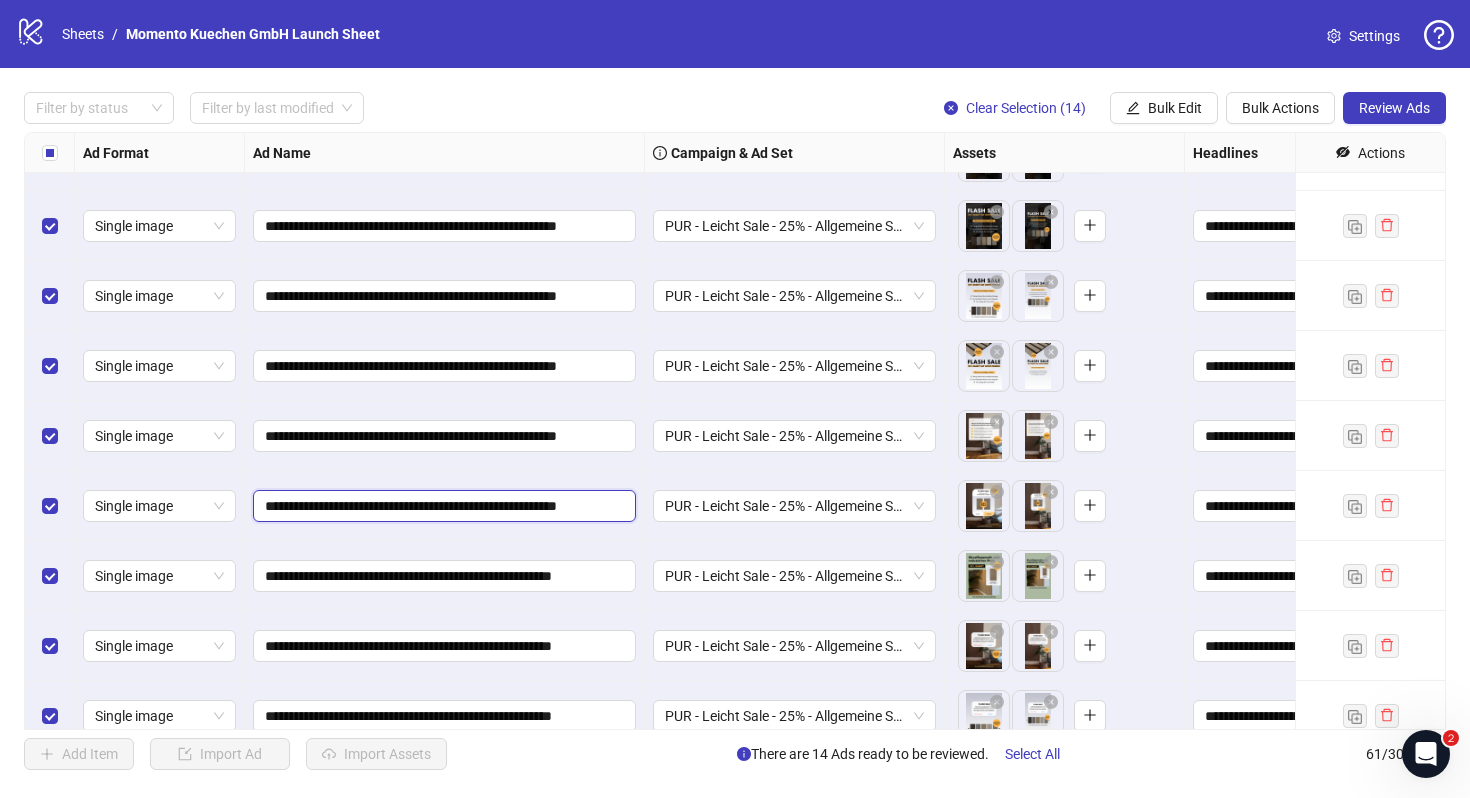 scroll, scrollTop: 3489, scrollLeft: 0, axis: vertical 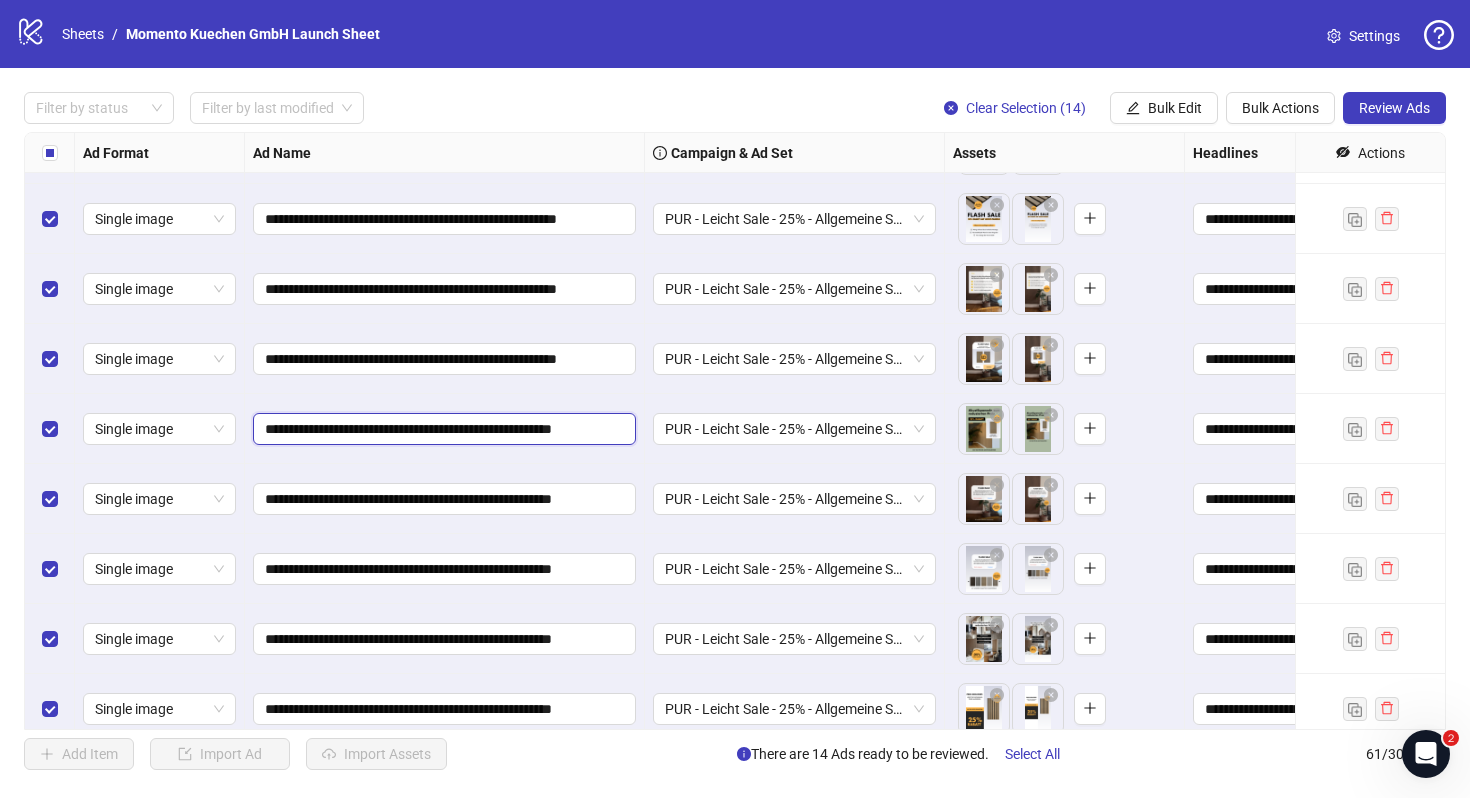 click on "**********" at bounding box center [442, 429] 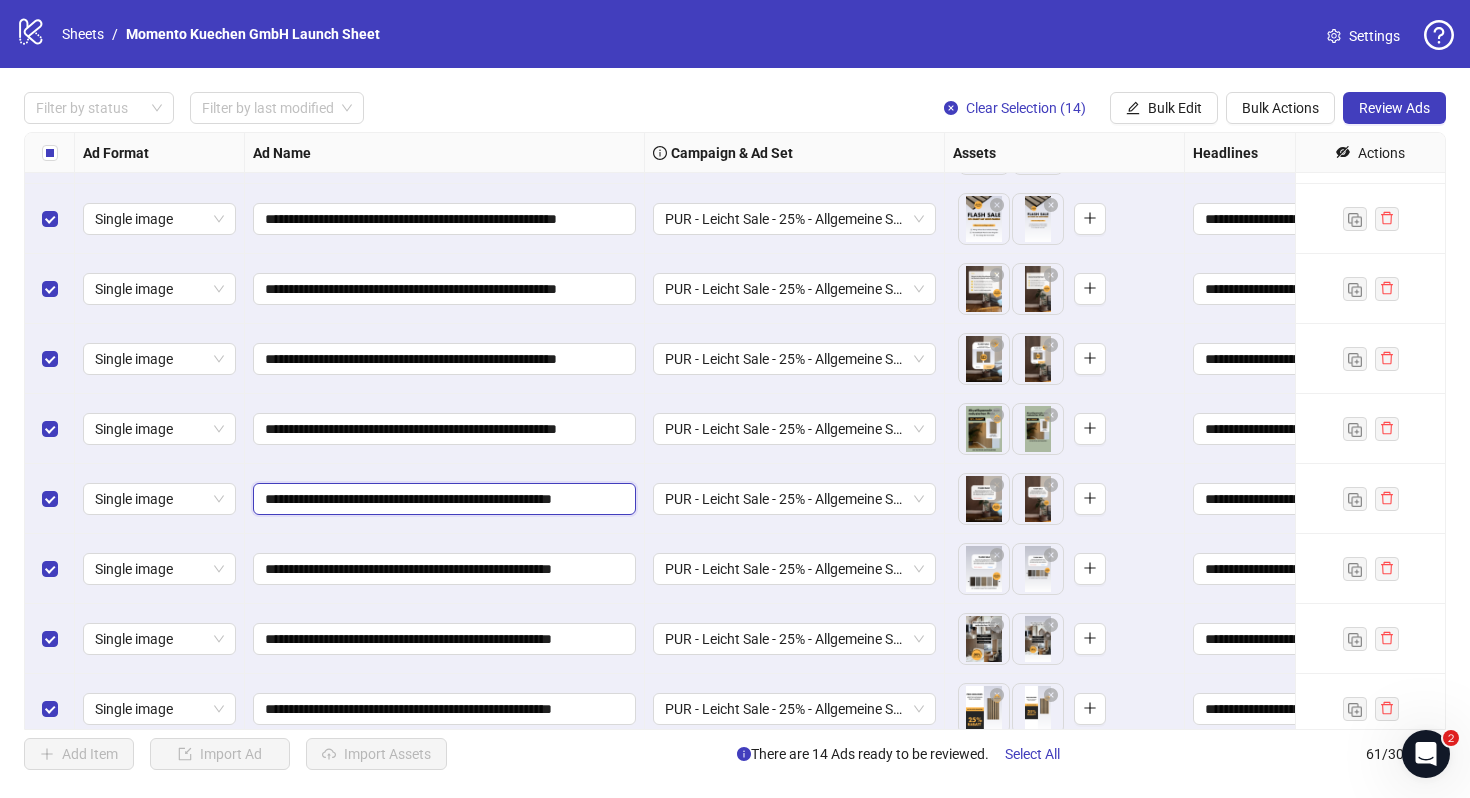click on "**********" at bounding box center [442, 499] 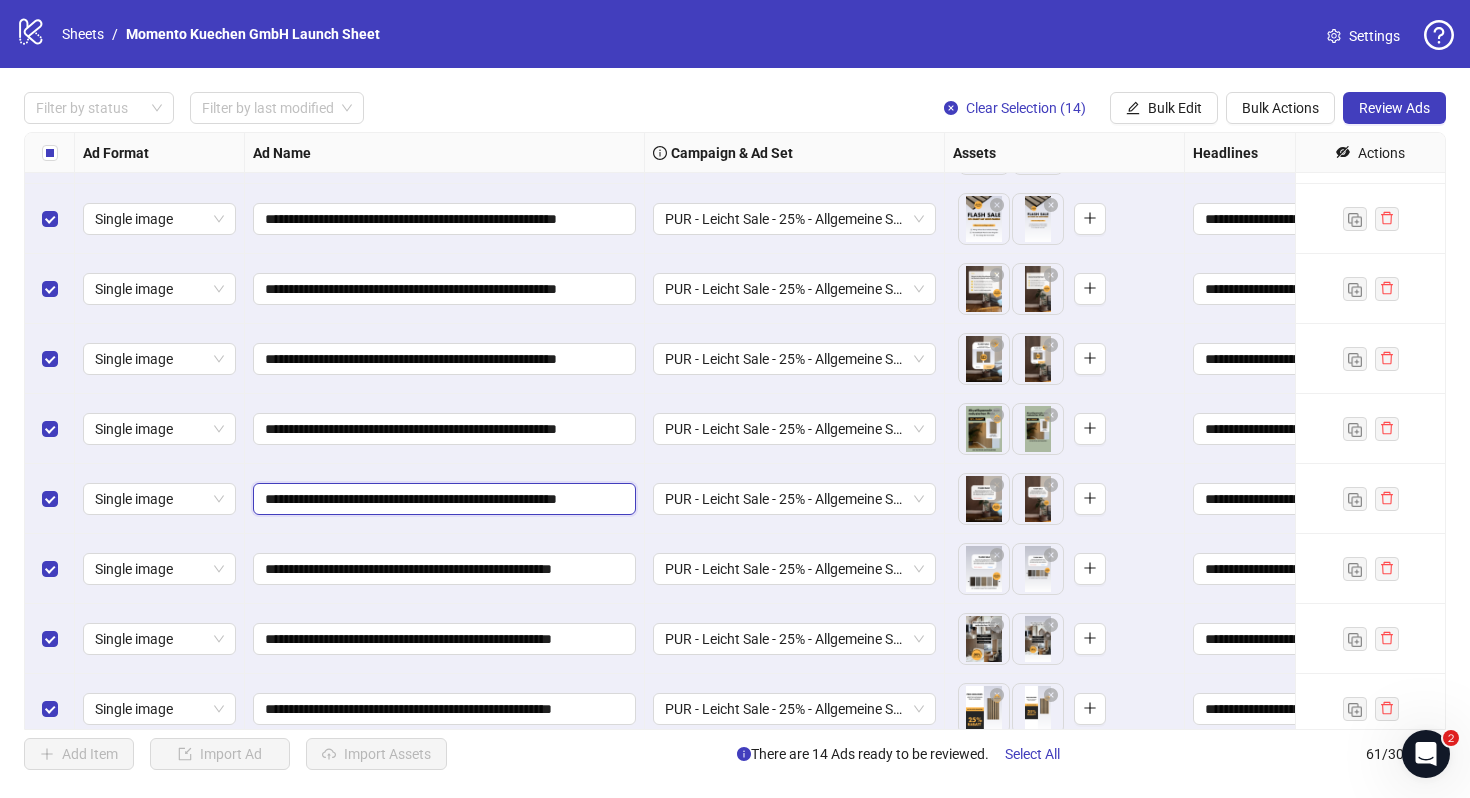 type on "**********" 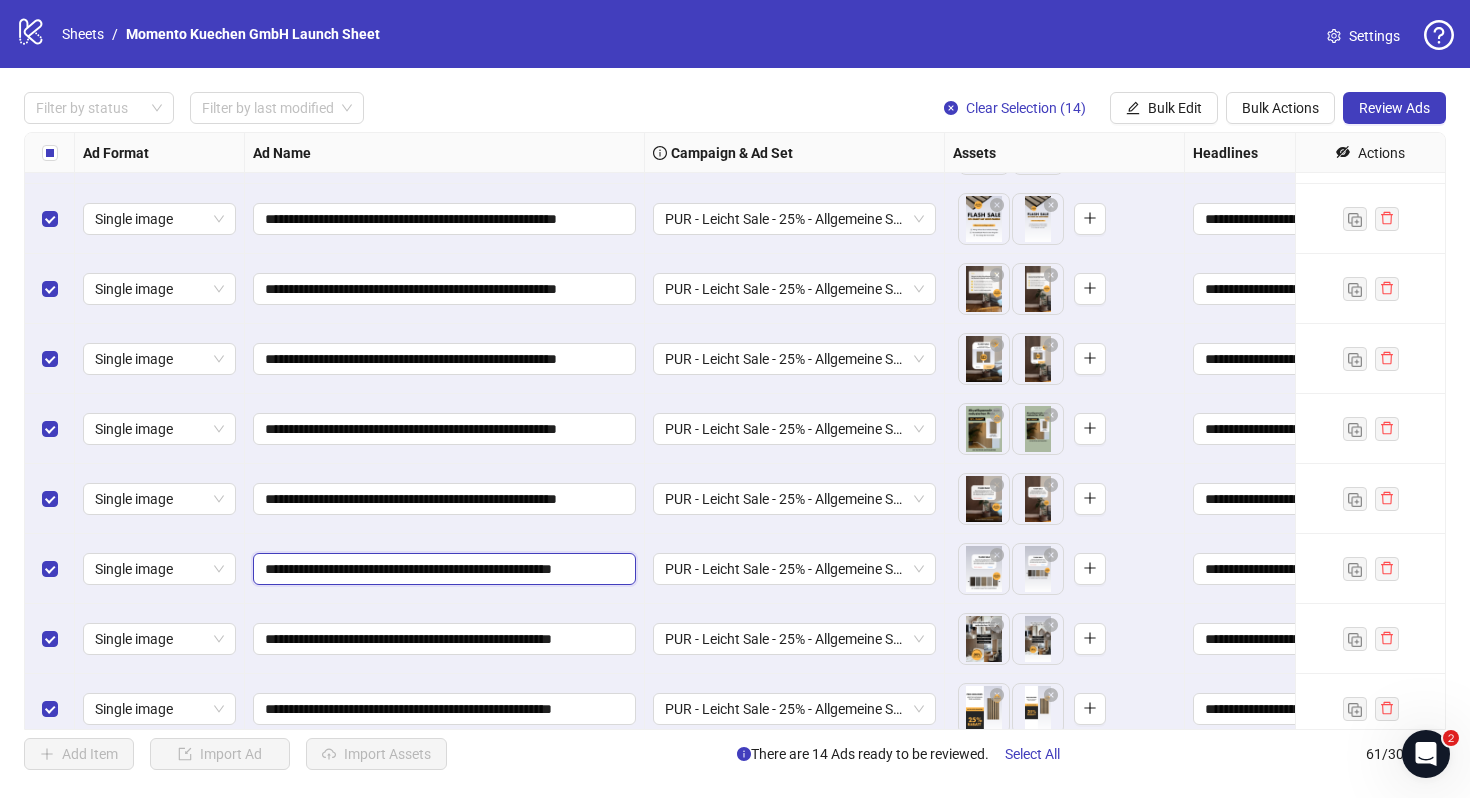 click on "**********" at bounding box center (442, 569) 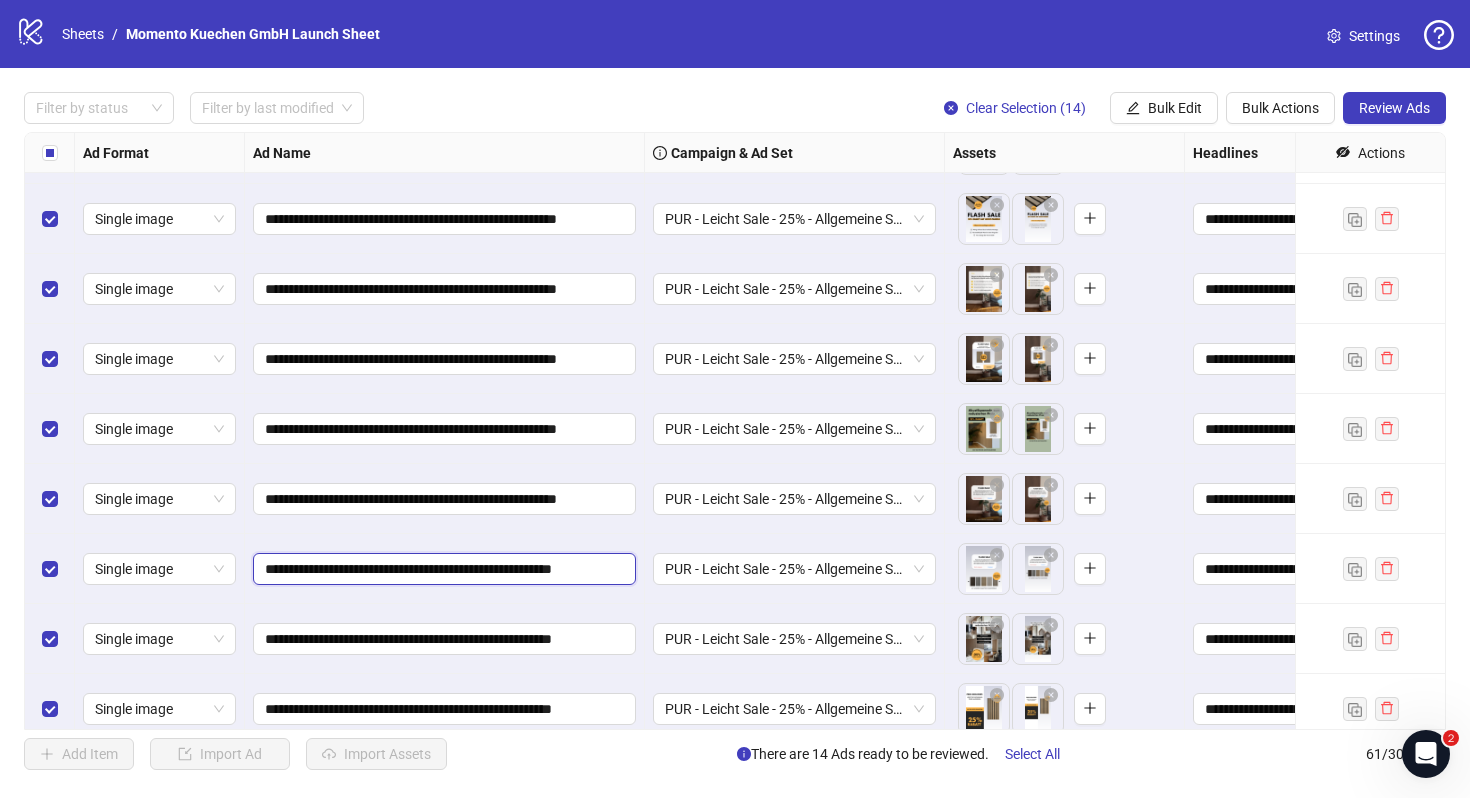 type on "**********" 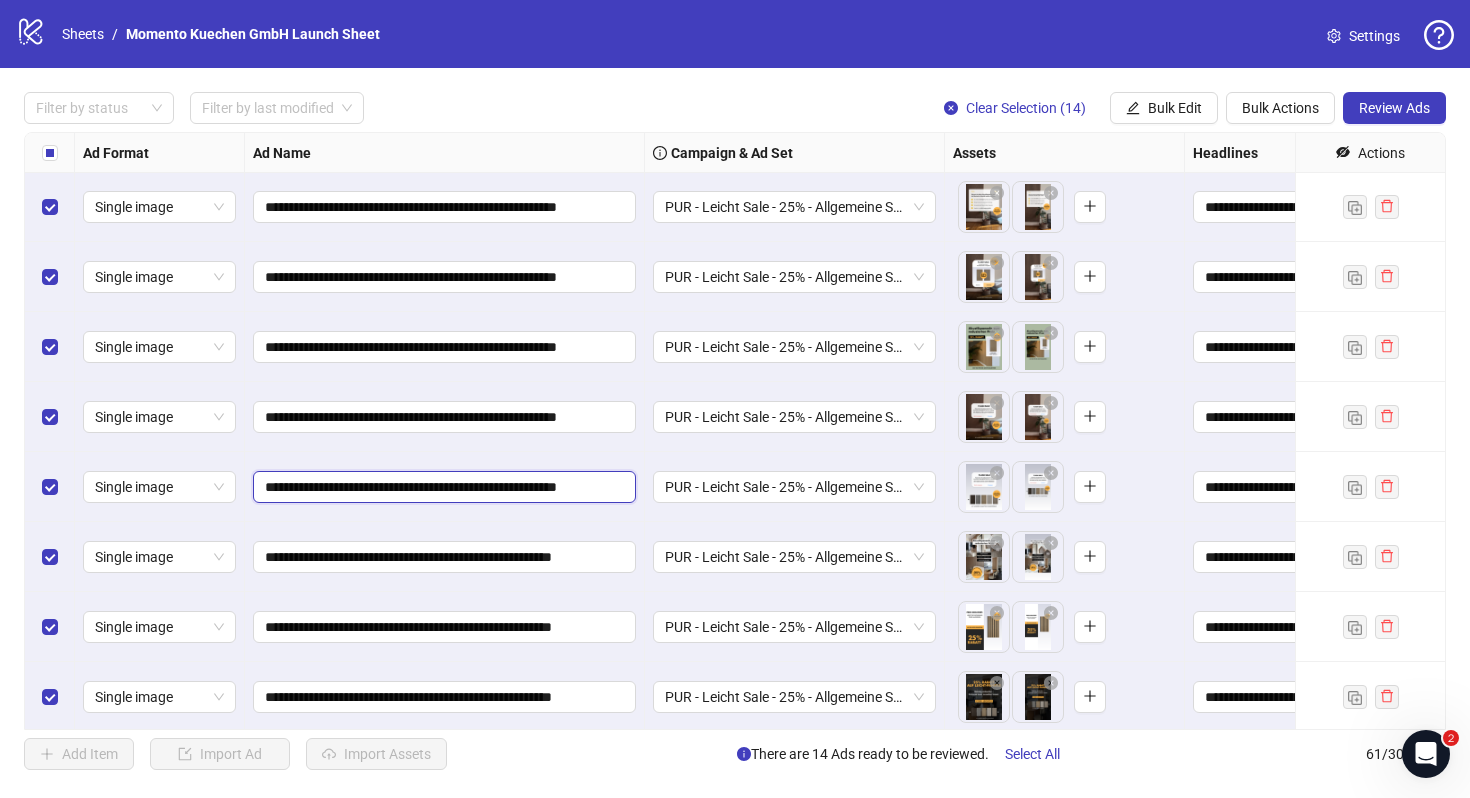 scroll, scrollTop: 3621, scrollLeft: 0, axis: vertical 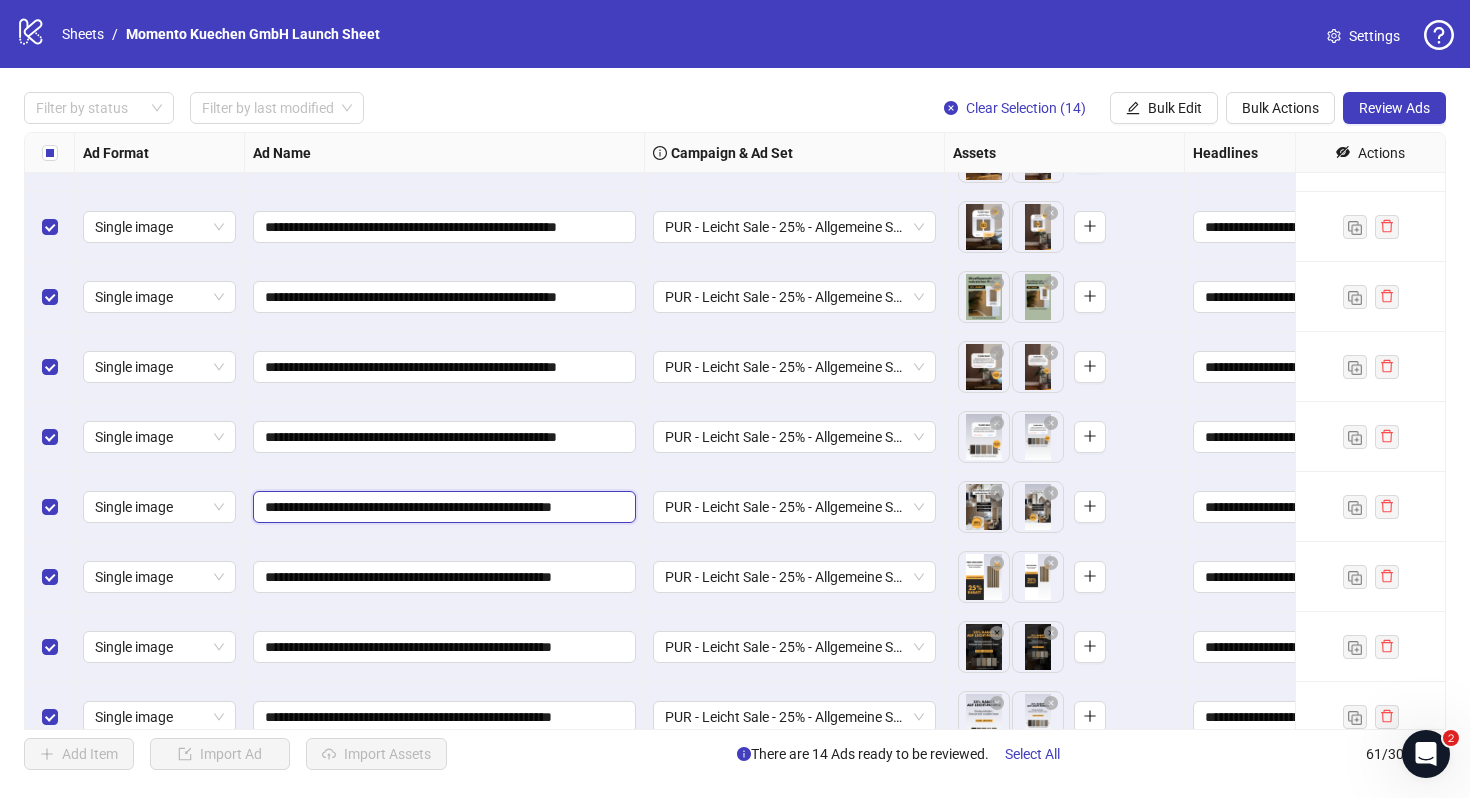 click on "**********" at bounding box center [442, 507] 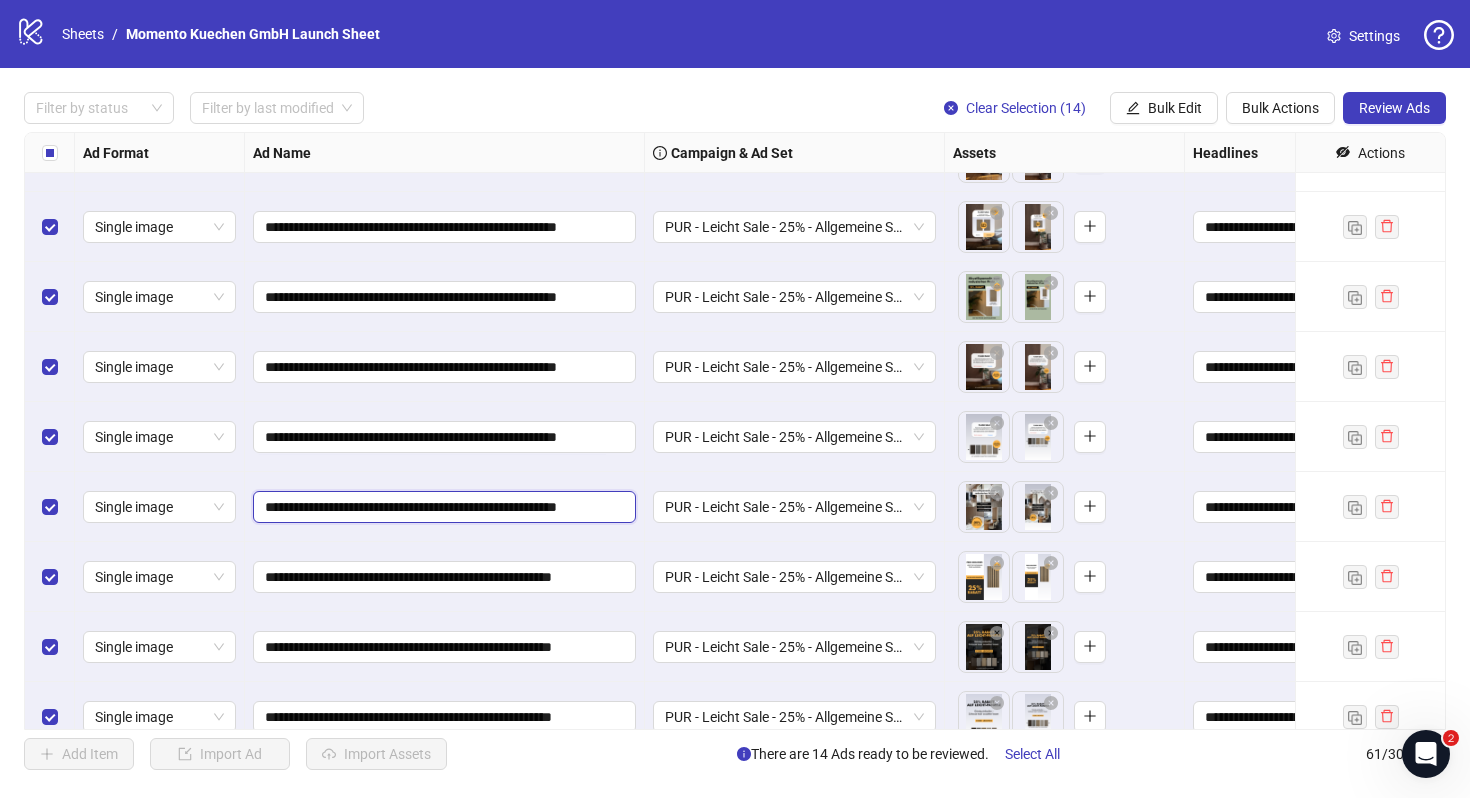 type on "**********" 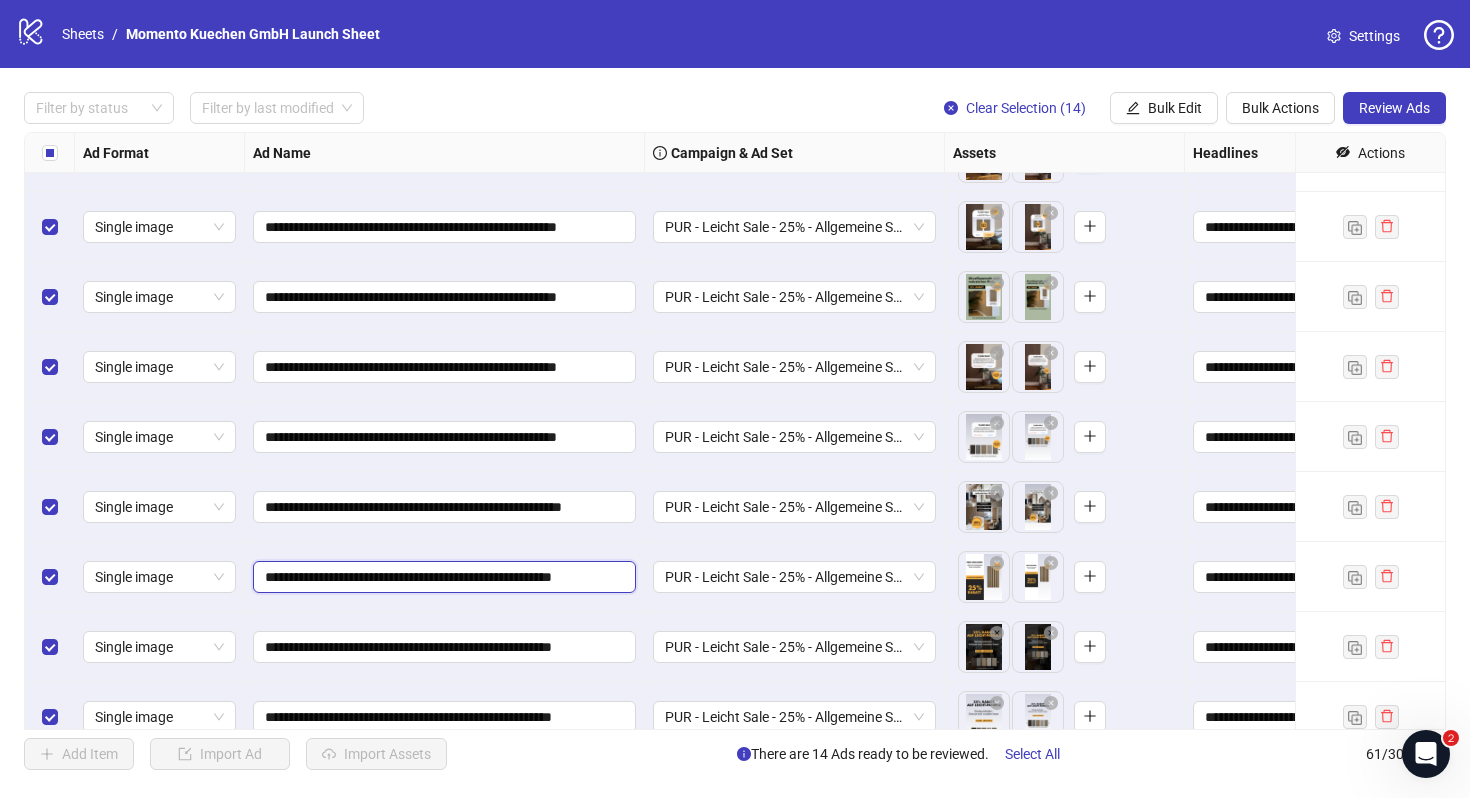 click on "**********" at bounding box center (442, 577) 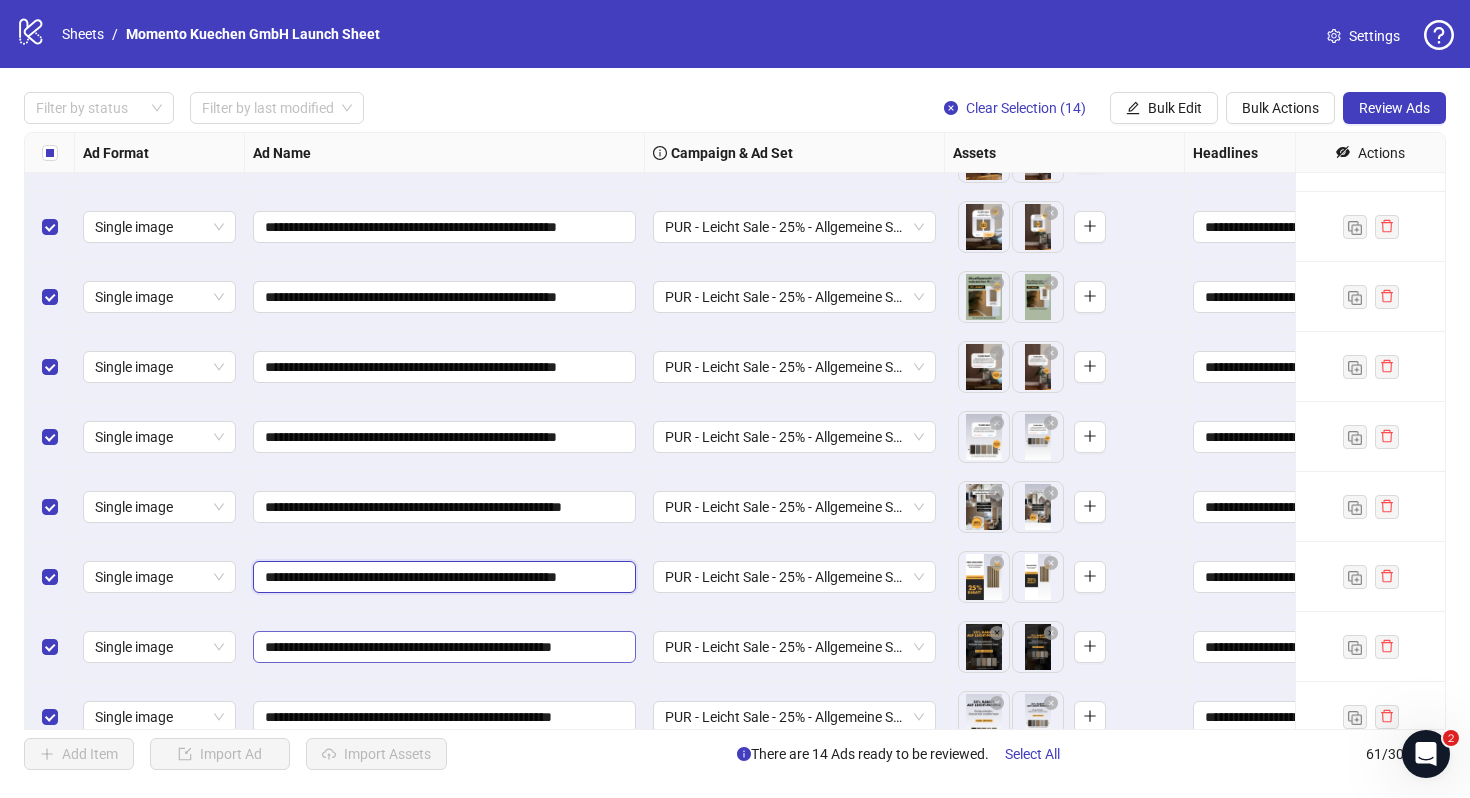 type on "**********" 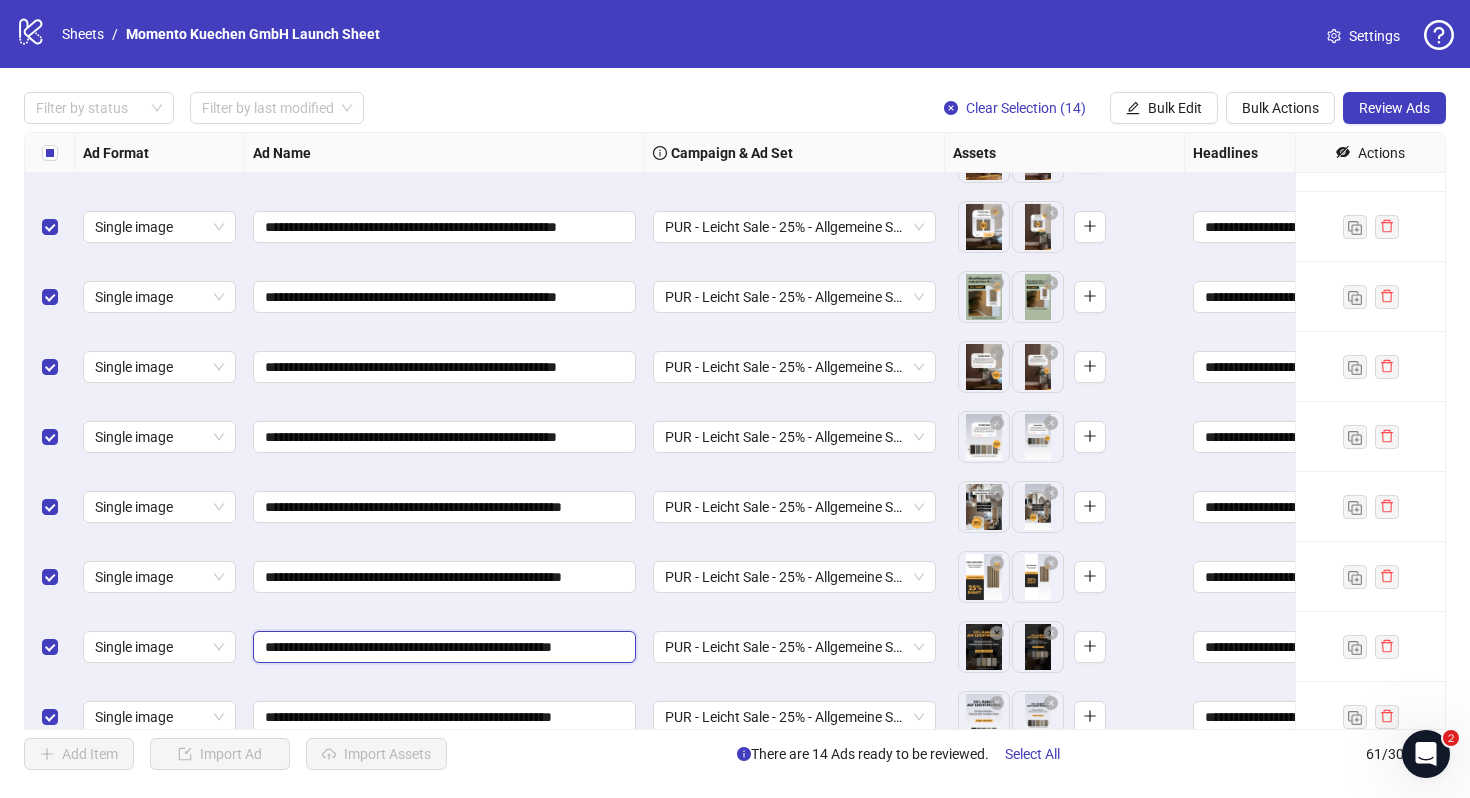 click on "**********" at bounding box center (442, 647) 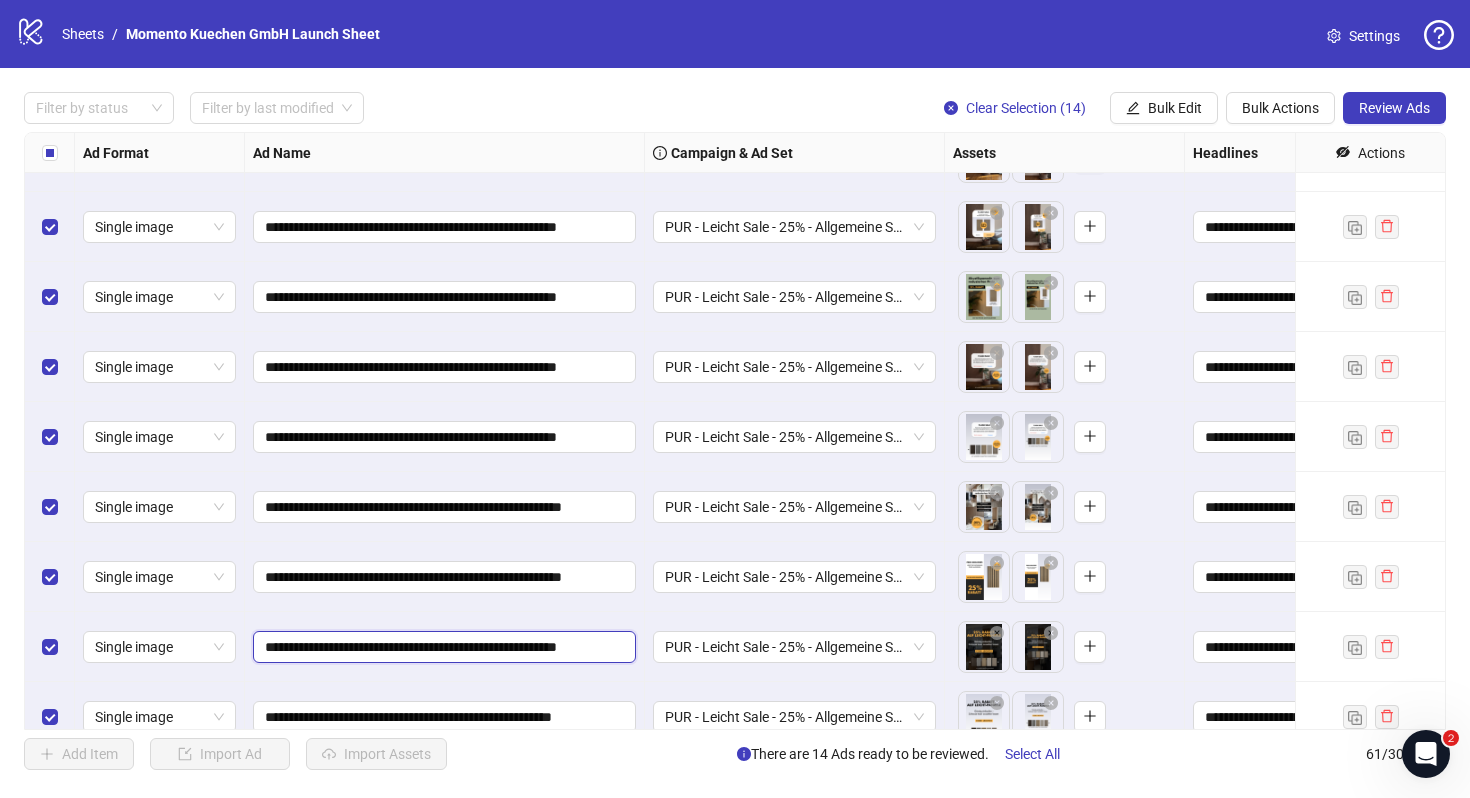 type on "**********" 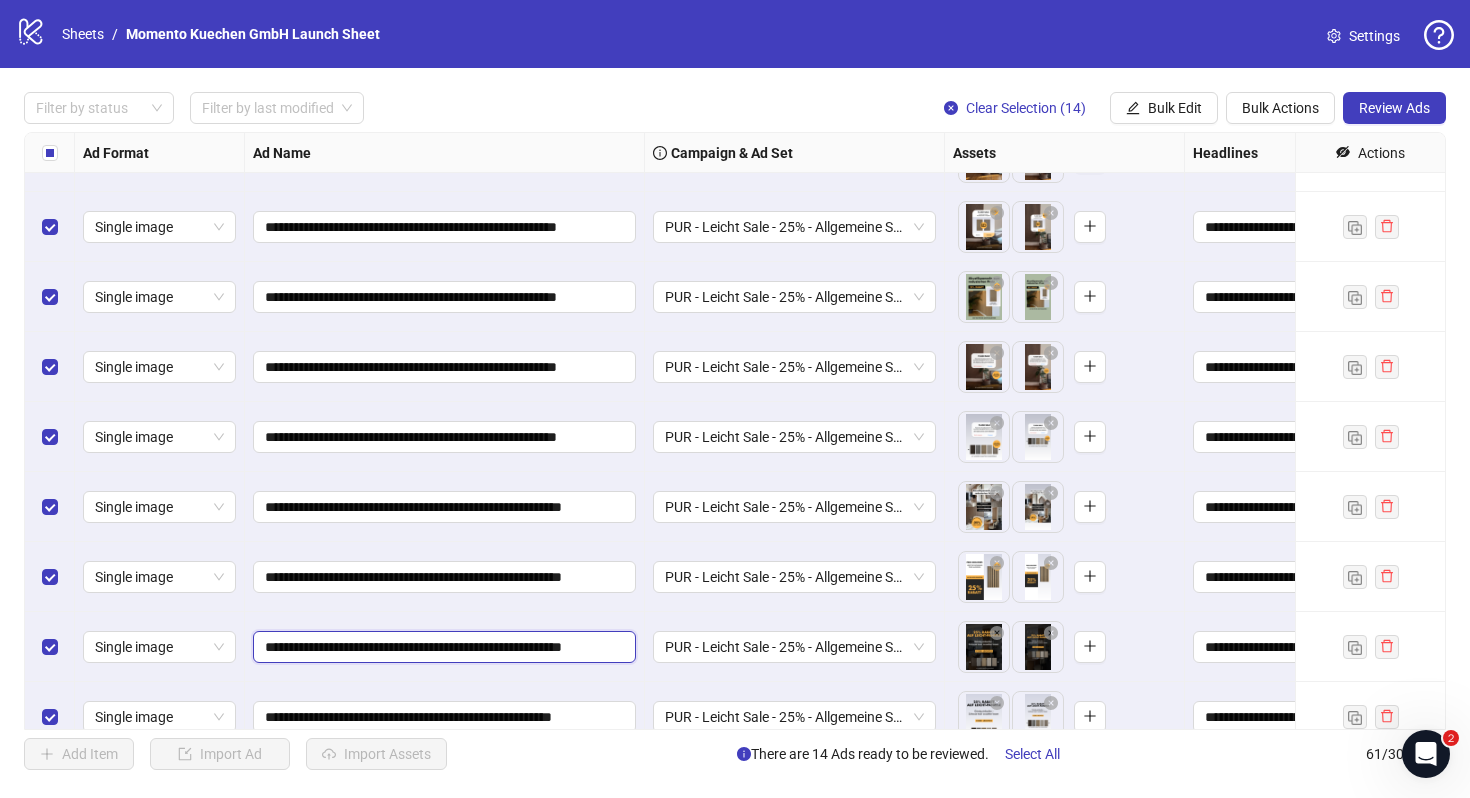 scroll, scrollTop: 3714, scrollLeft: 0, axis: vertical 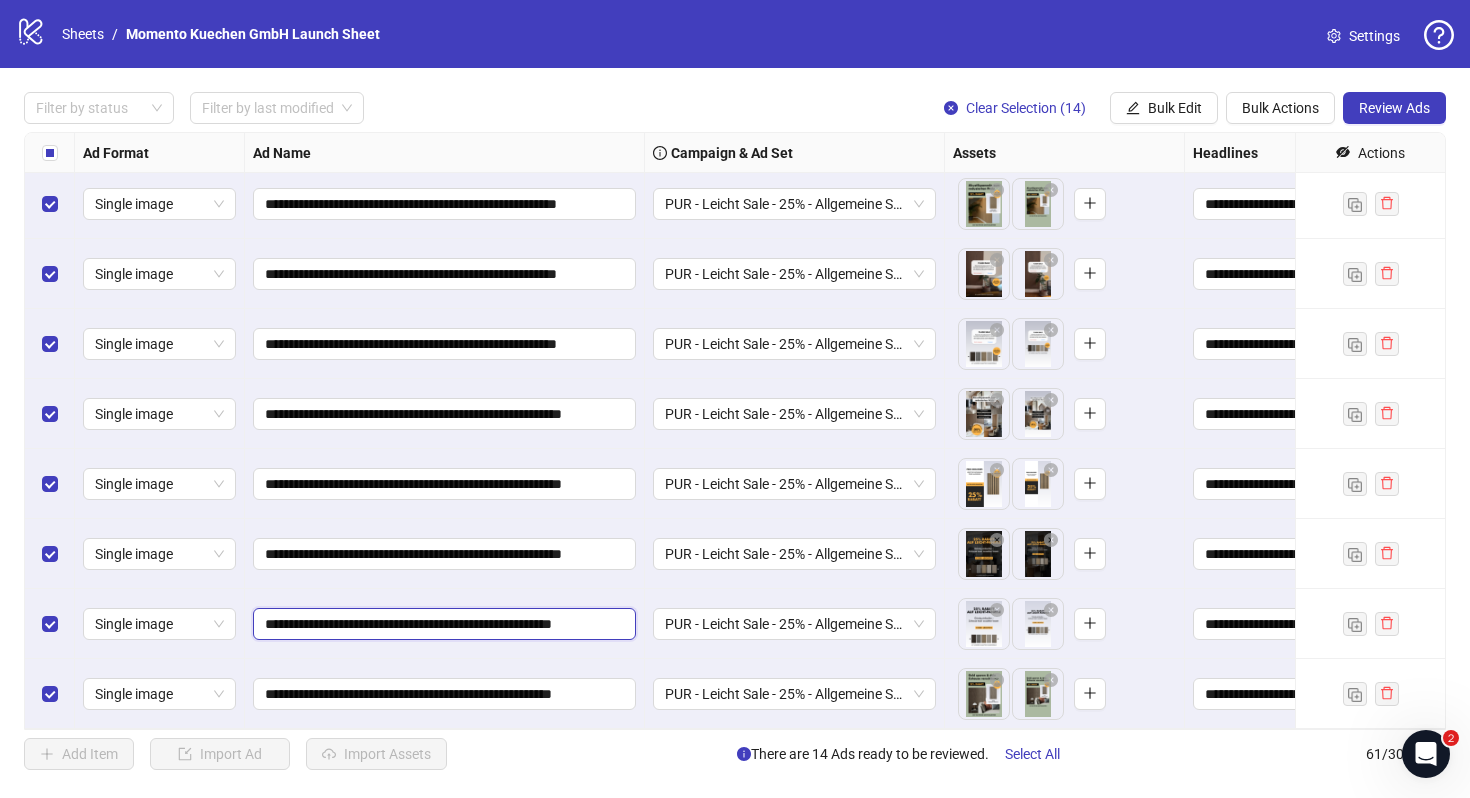 click on "**********" at bounding box center (442, 624) 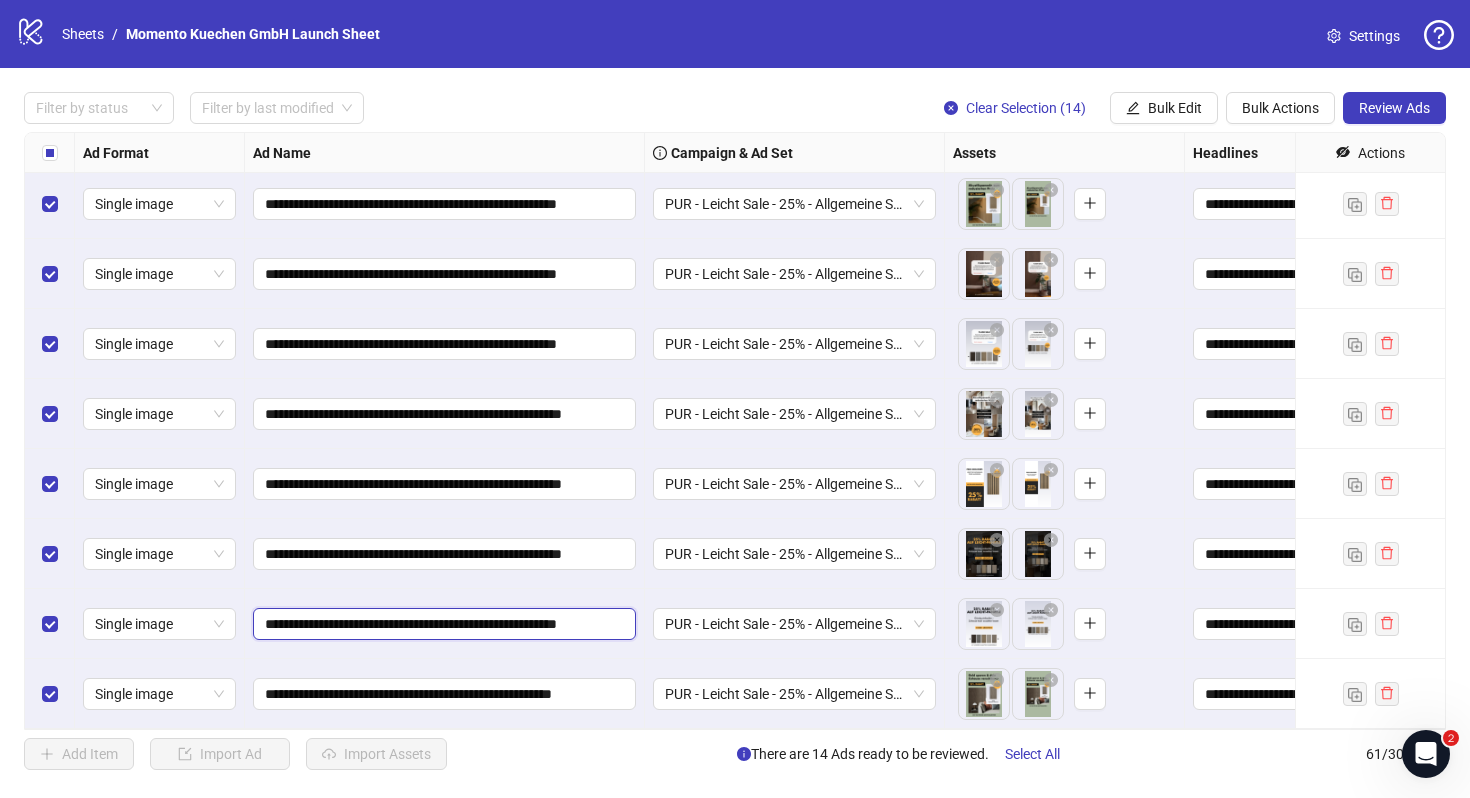 type on "**********" 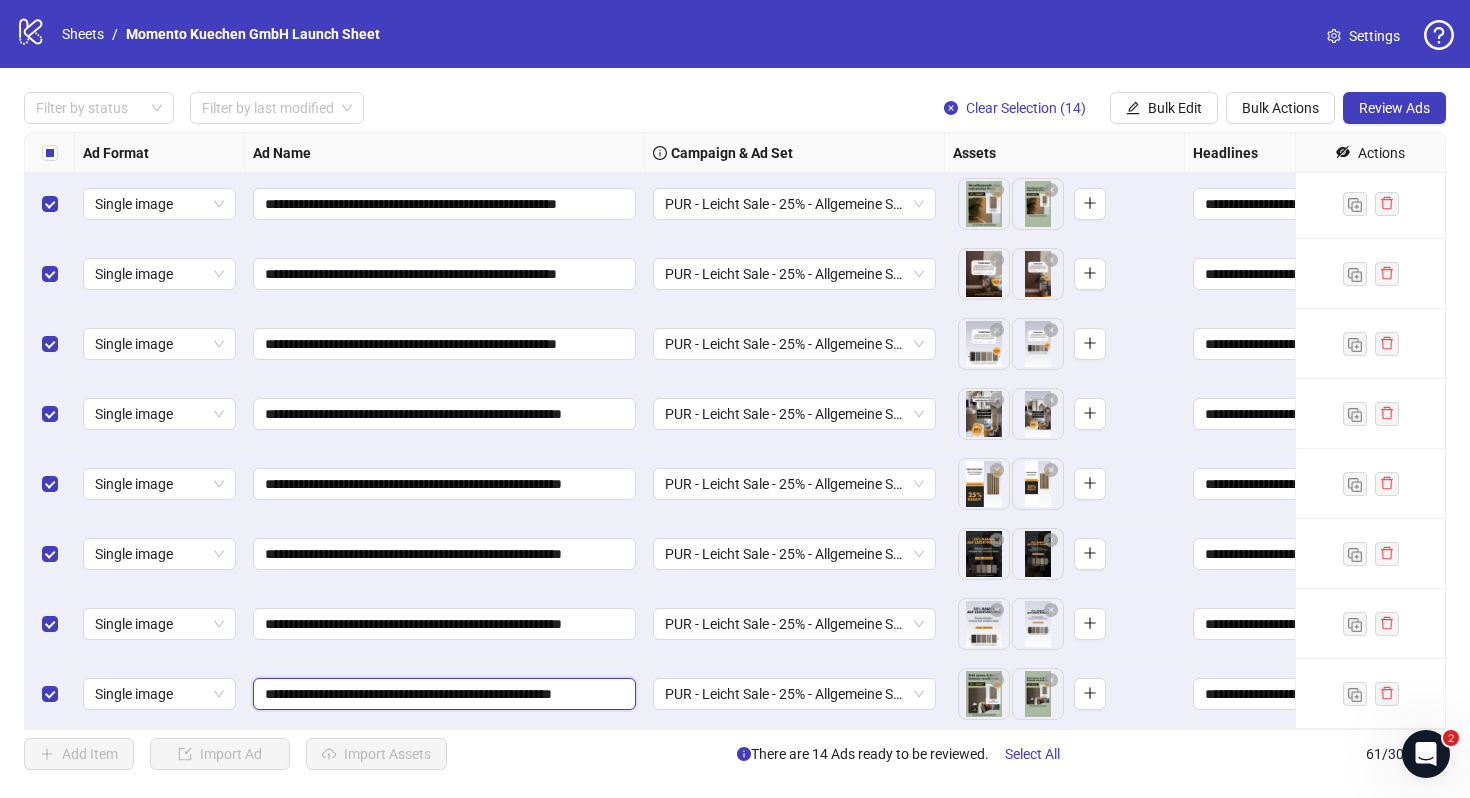 click on "**********" at bounding box center [442, 694] 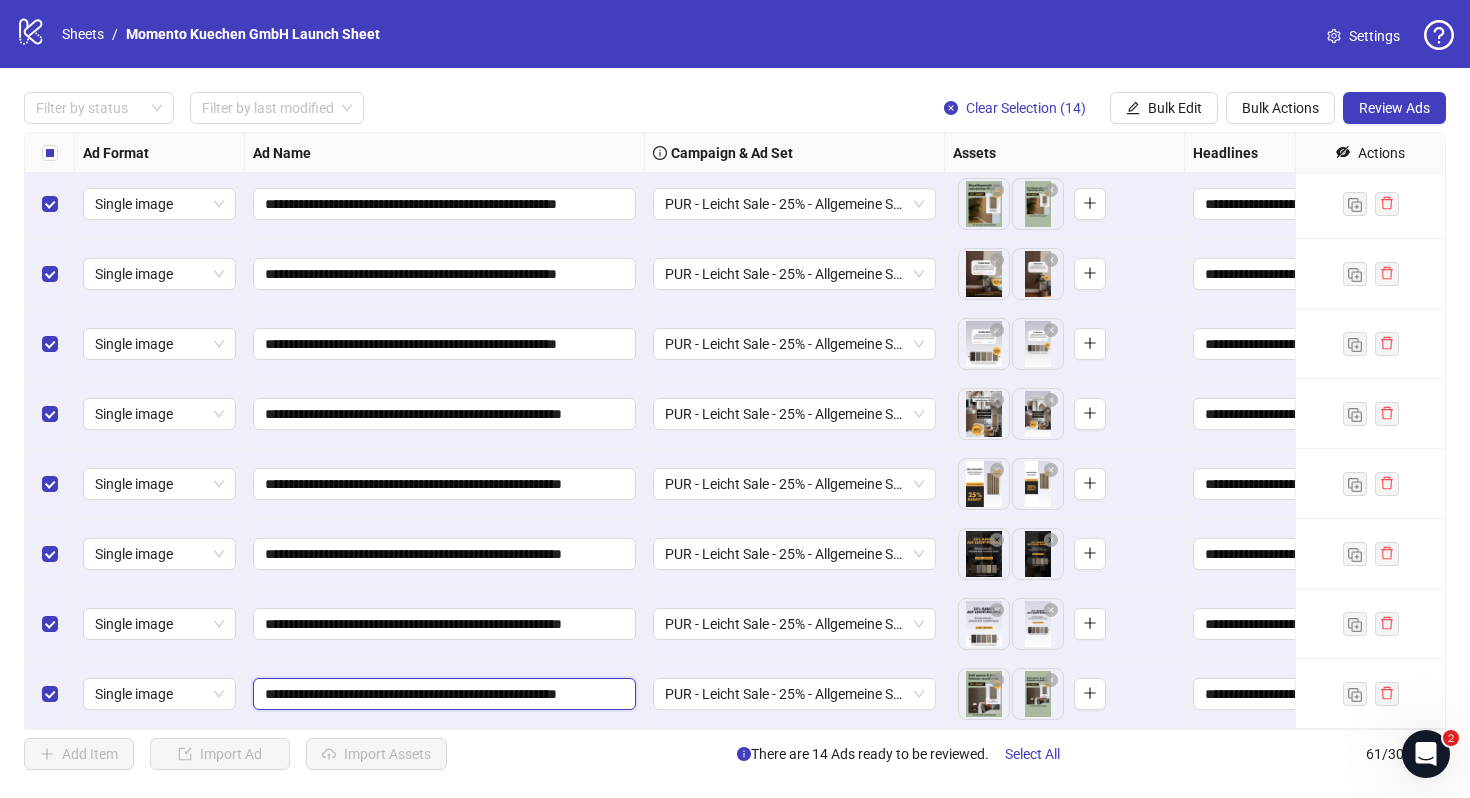 type on "**********" 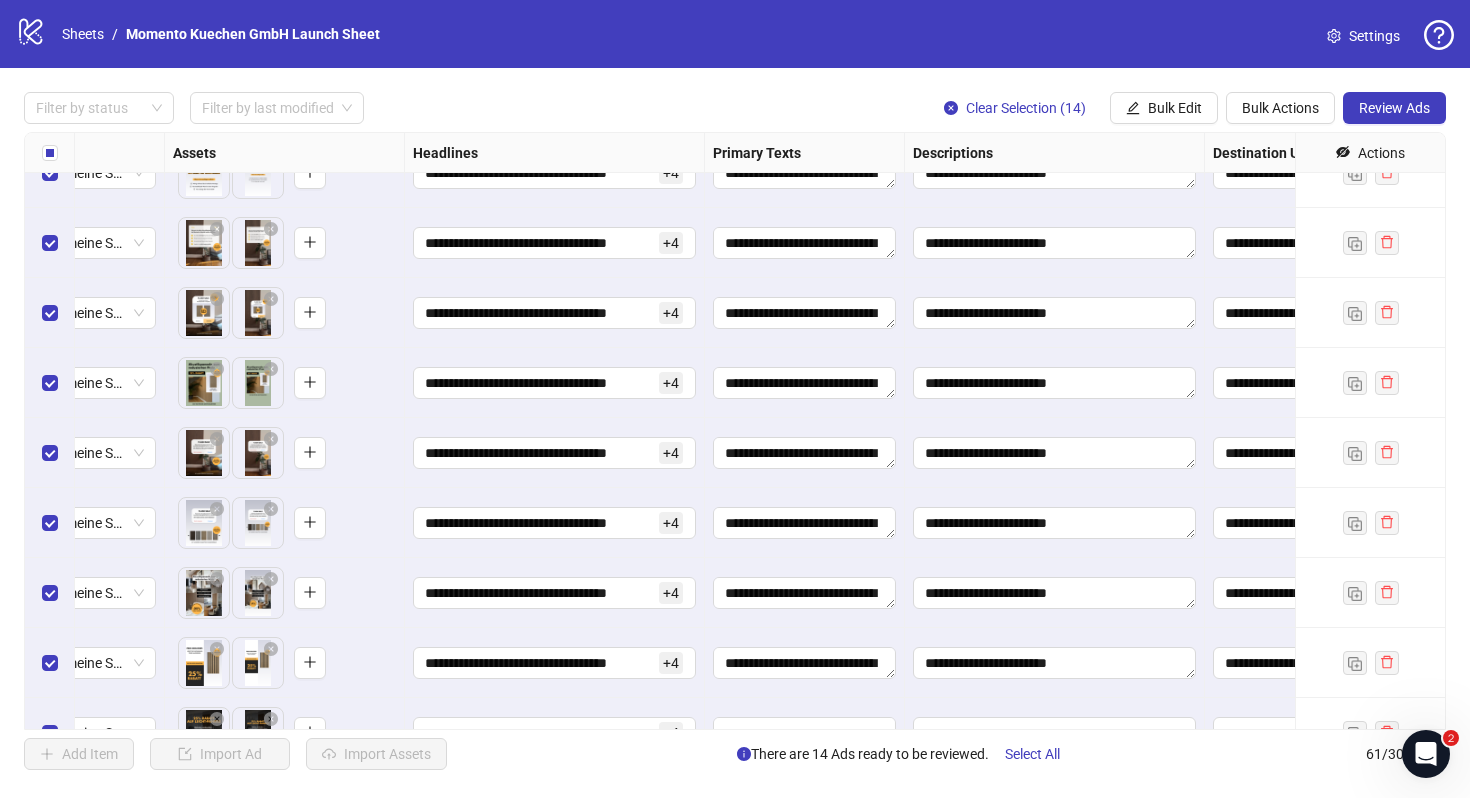 scroll, scrollTop: 3714, scrollLeft: 780, axis: both 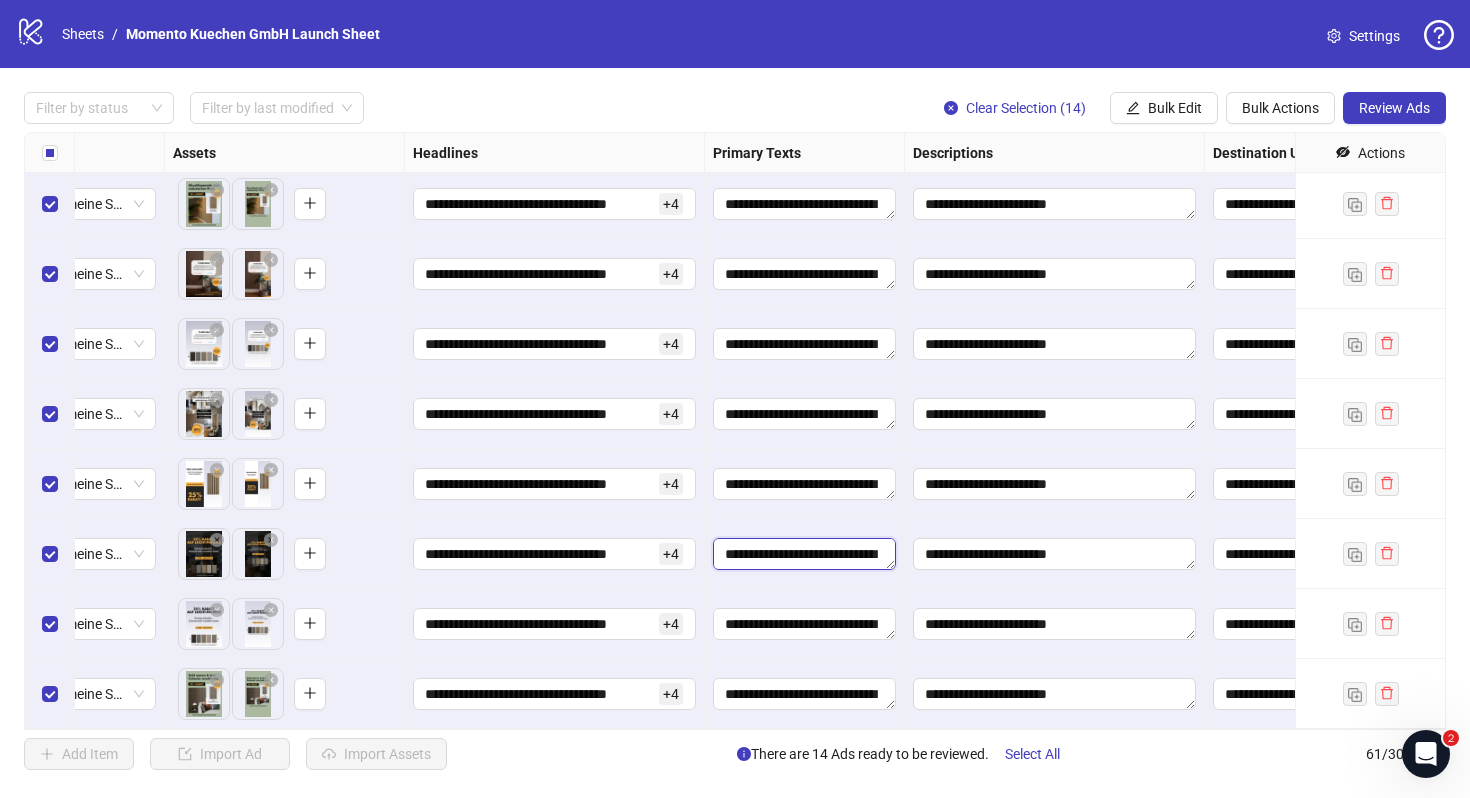 click on "**********" at bounding box center (804, 554) 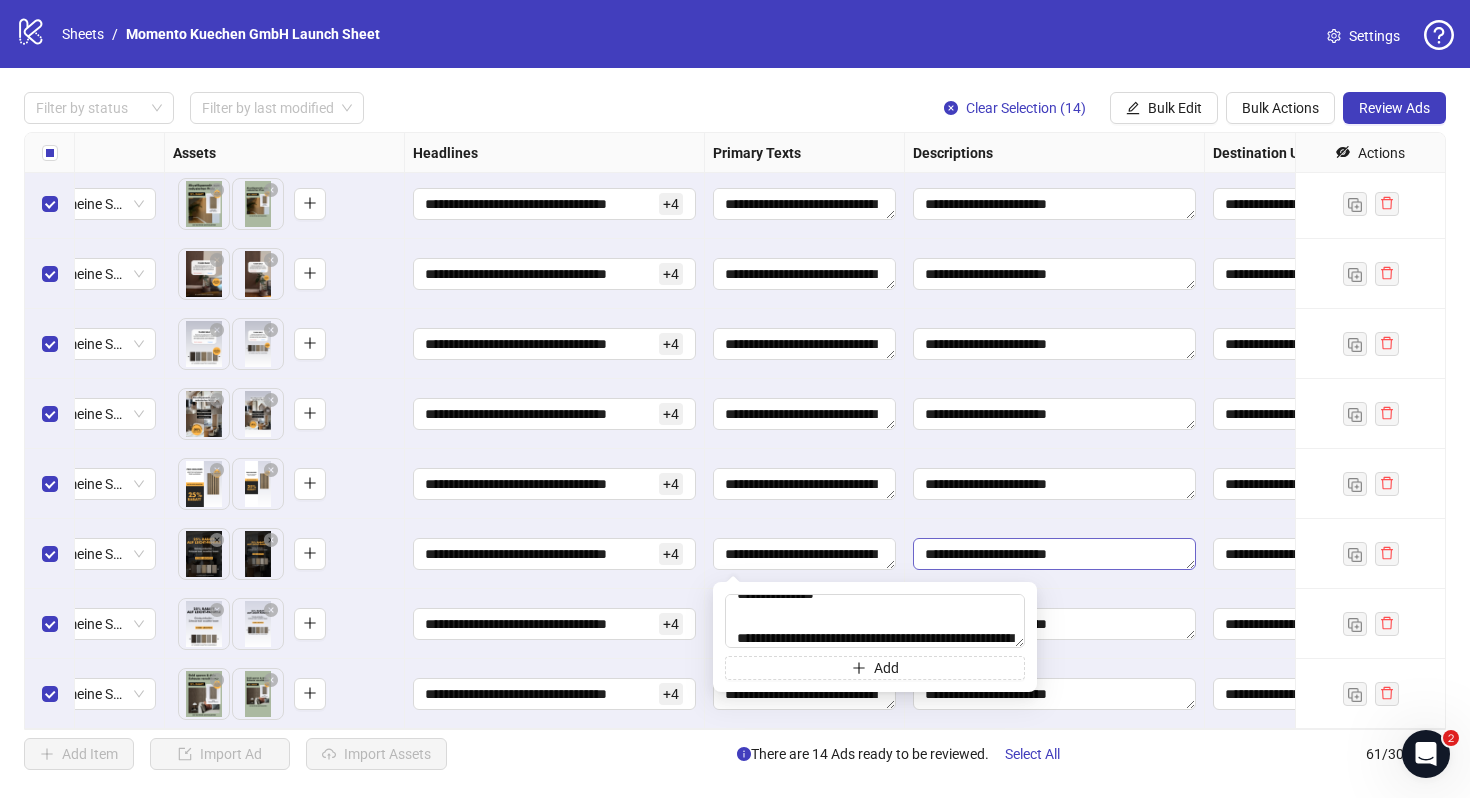 scroll, scrollTop: 361, scrollLeft: 0, axis: vertical 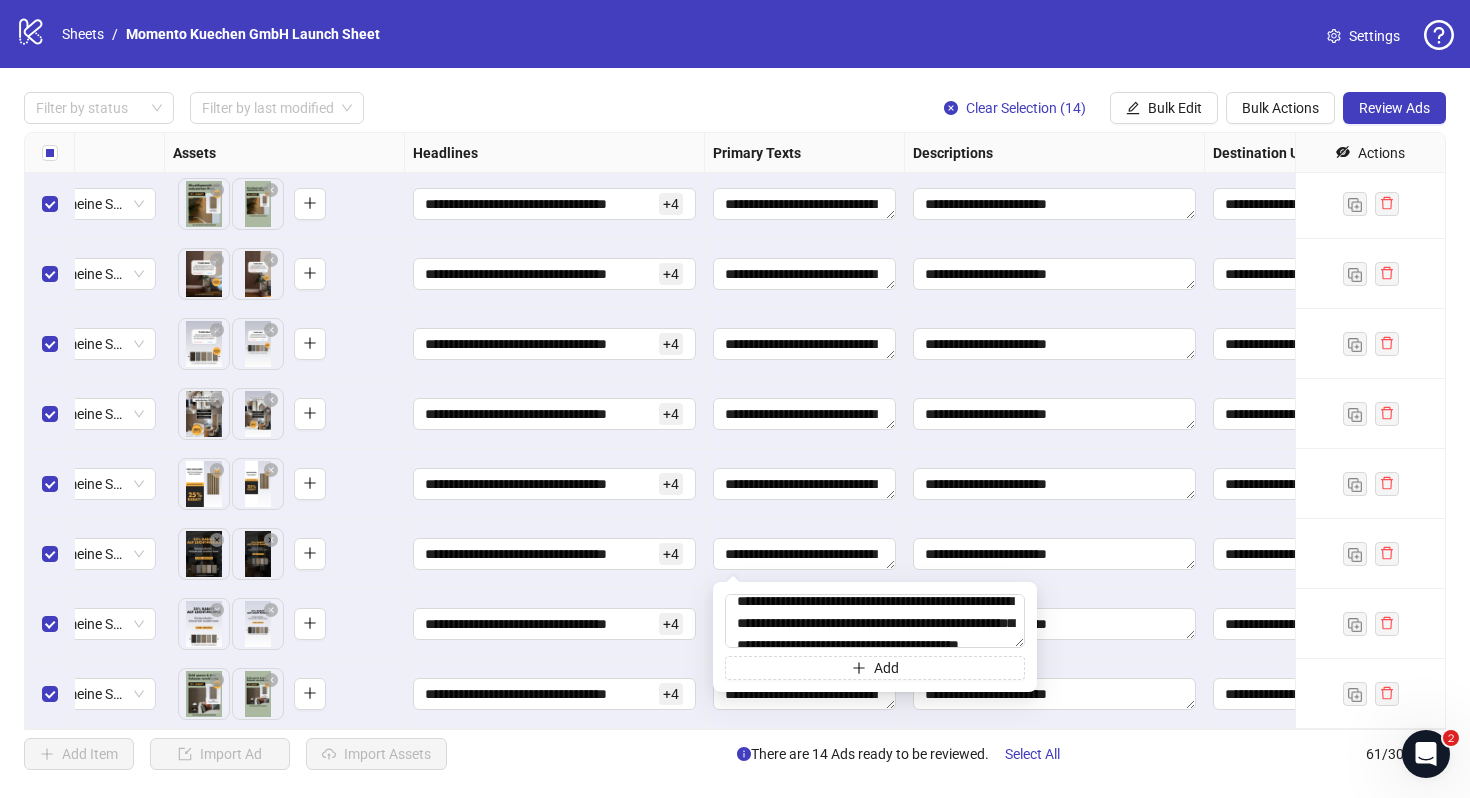 click on "**********" at bounding box center (1055, 554) 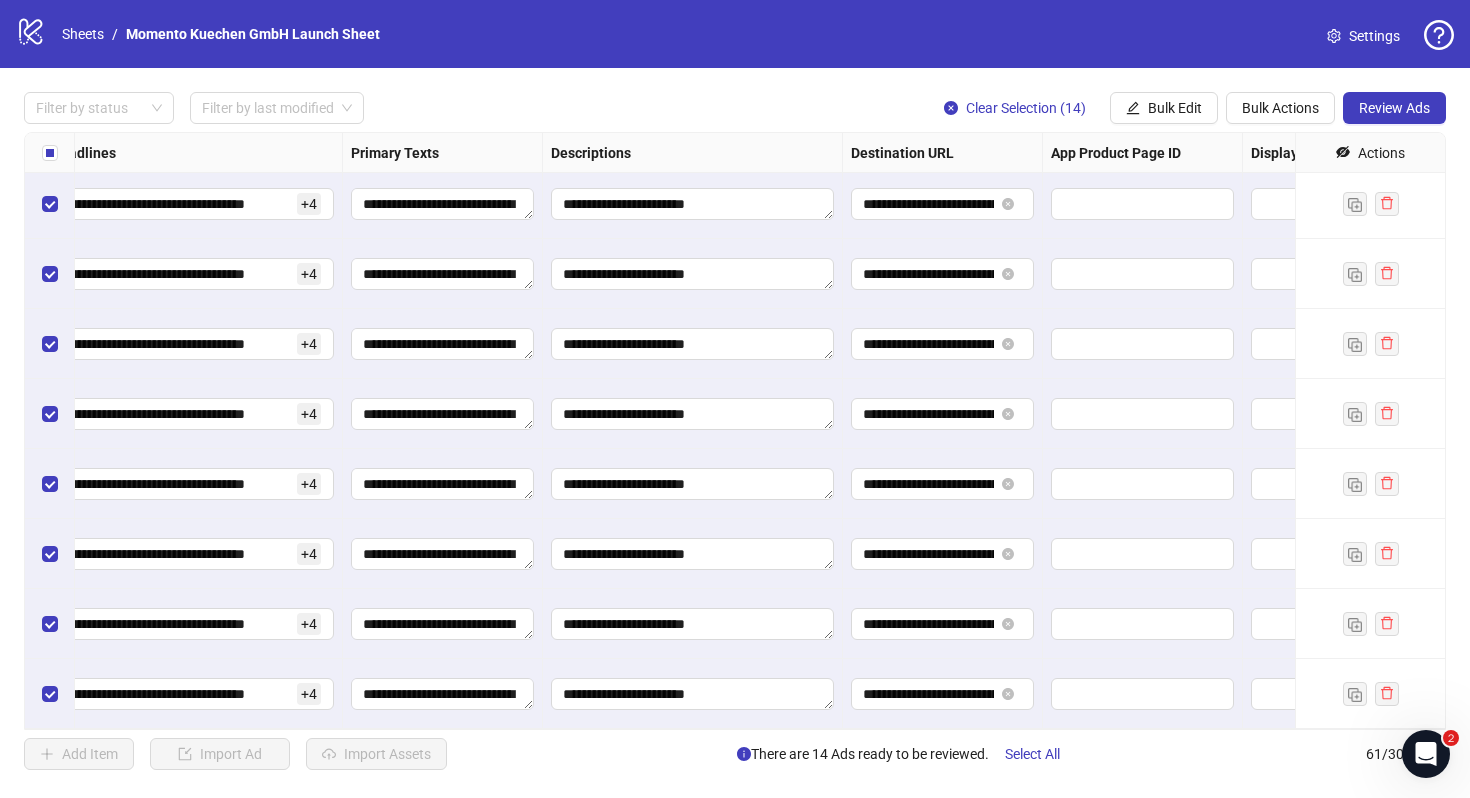 scroll, scrollTop: 3714, scrollLeft: 1222, axis: both 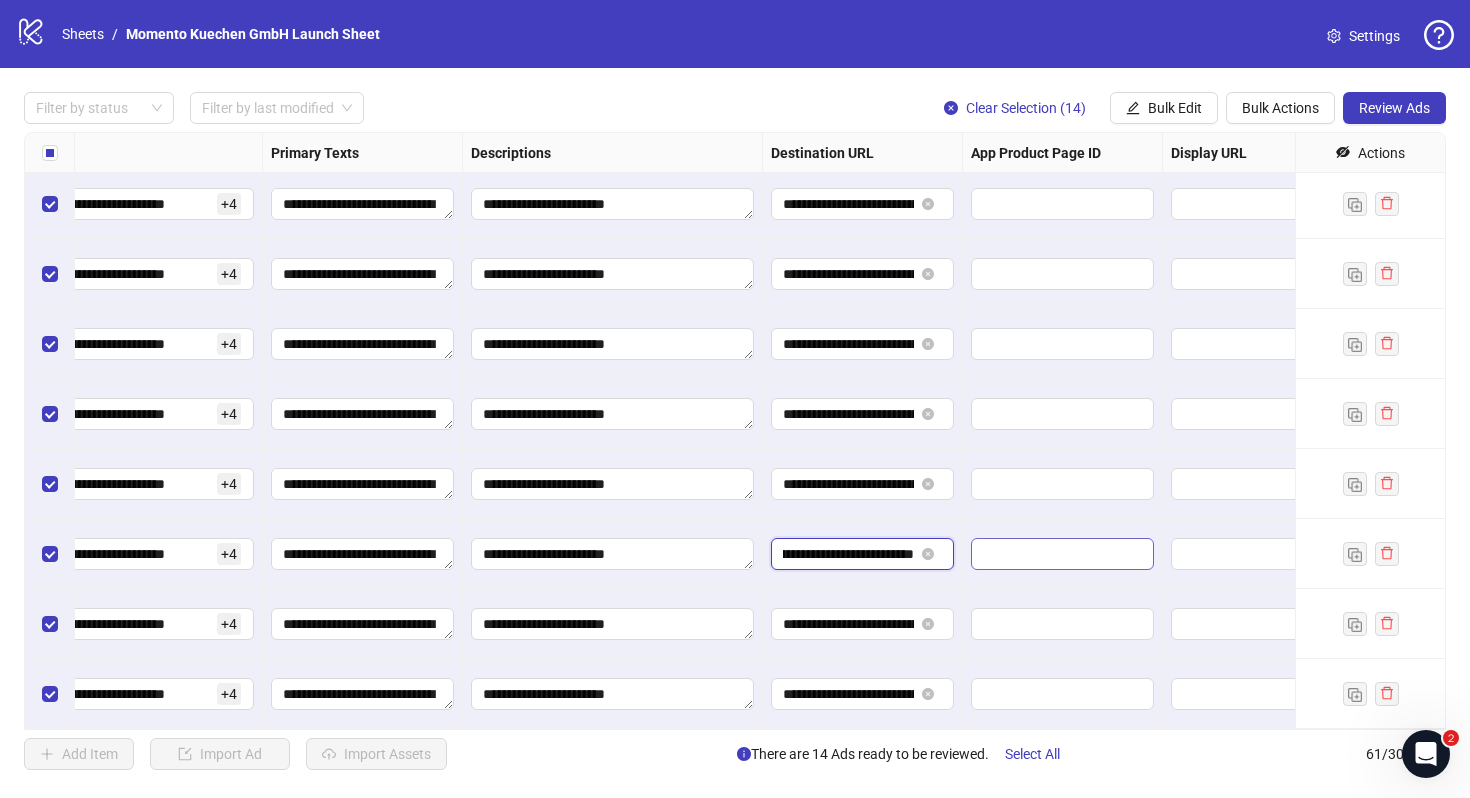 drag, startPoint x: 857, startPoint y: 551, endPoint x: 1015, endPoint y: 556, distance: 158.0791 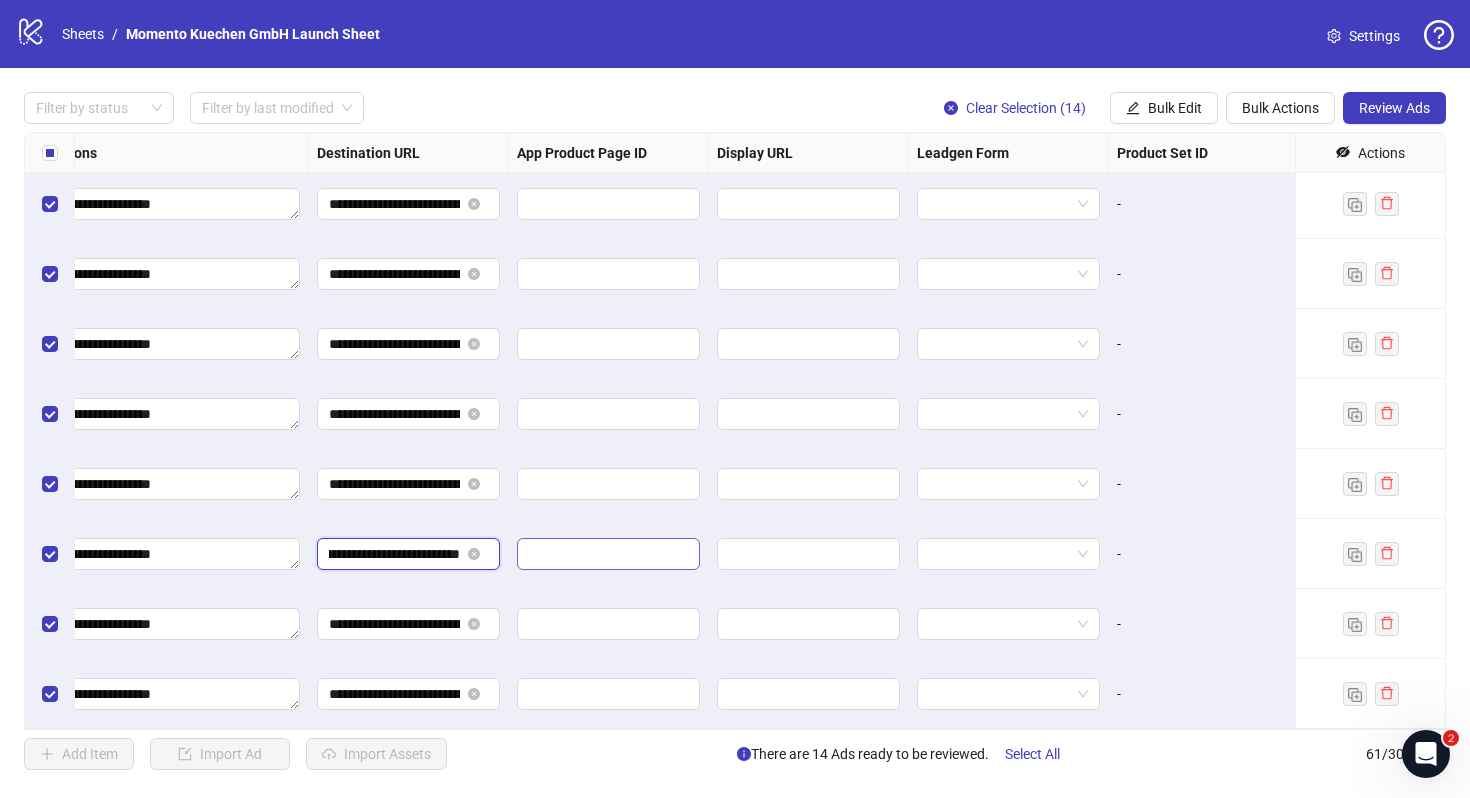 scroll, scrollTop: 3714, scrollLeft: 1850, axis: both 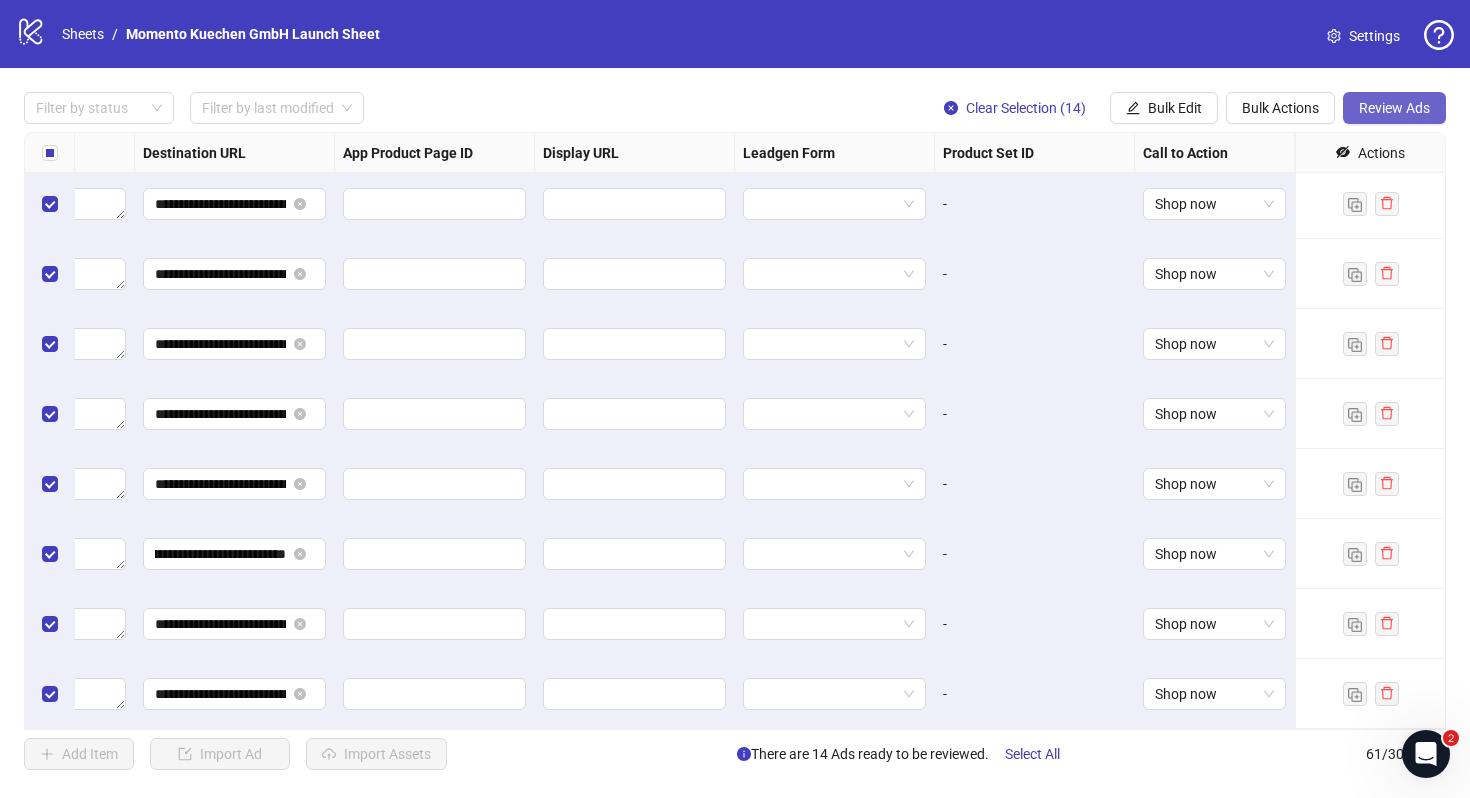 click on "Review Ads" at bounding box center (1394, 108) 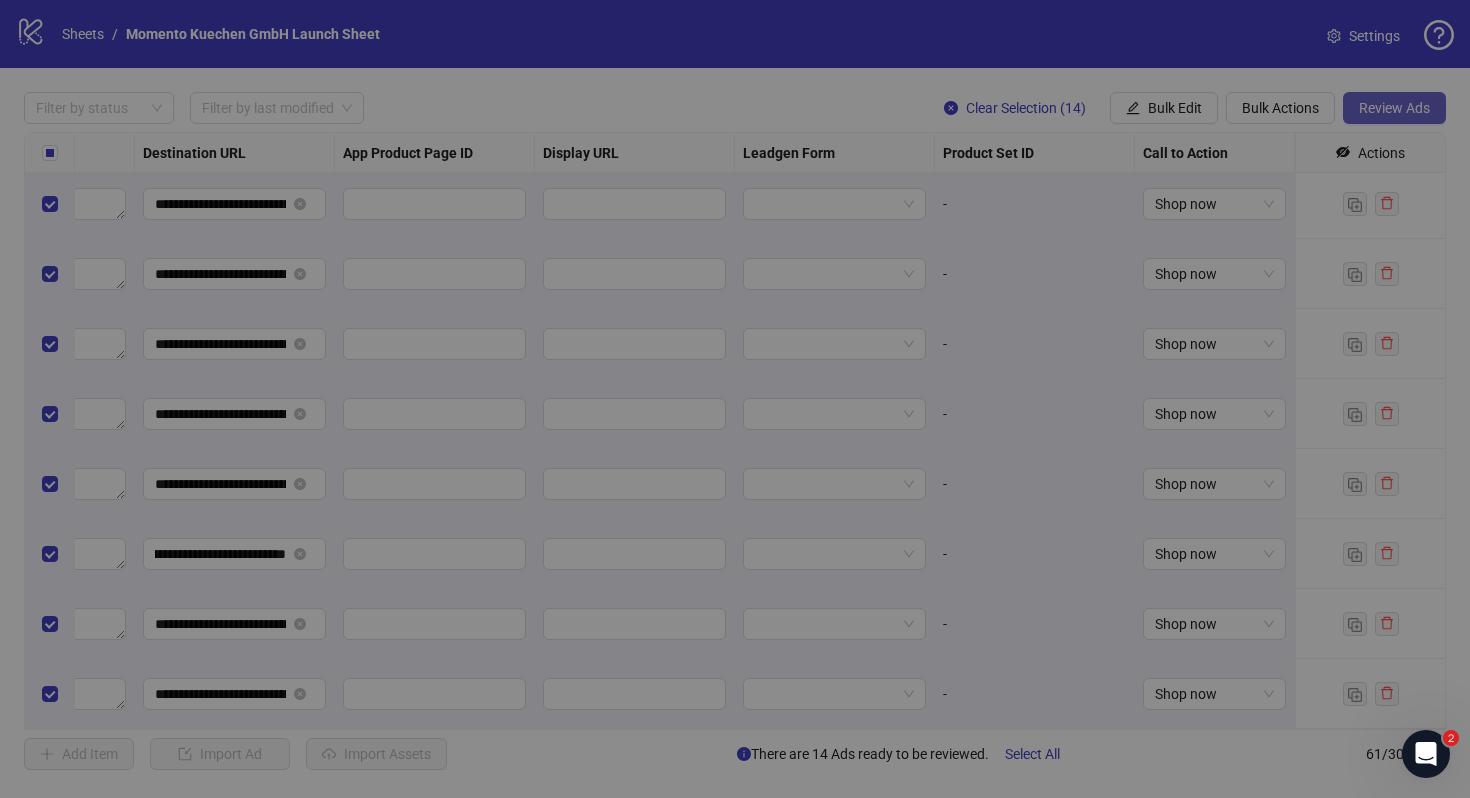 scroll, scrollTop: 0, scrollLeft: 0, axis: both 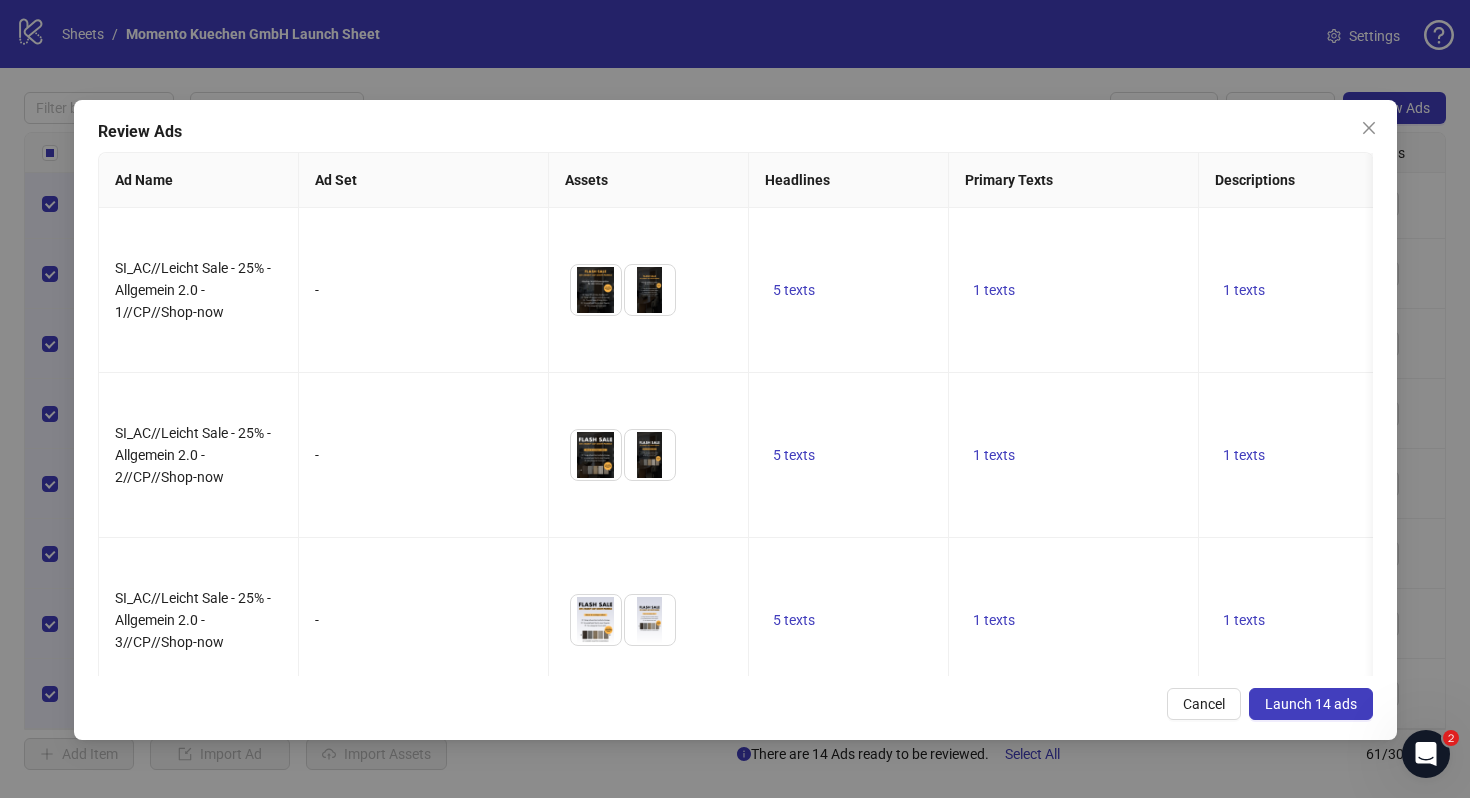 click on "Launch 14 ads" at bounding box center (1311, 704) 